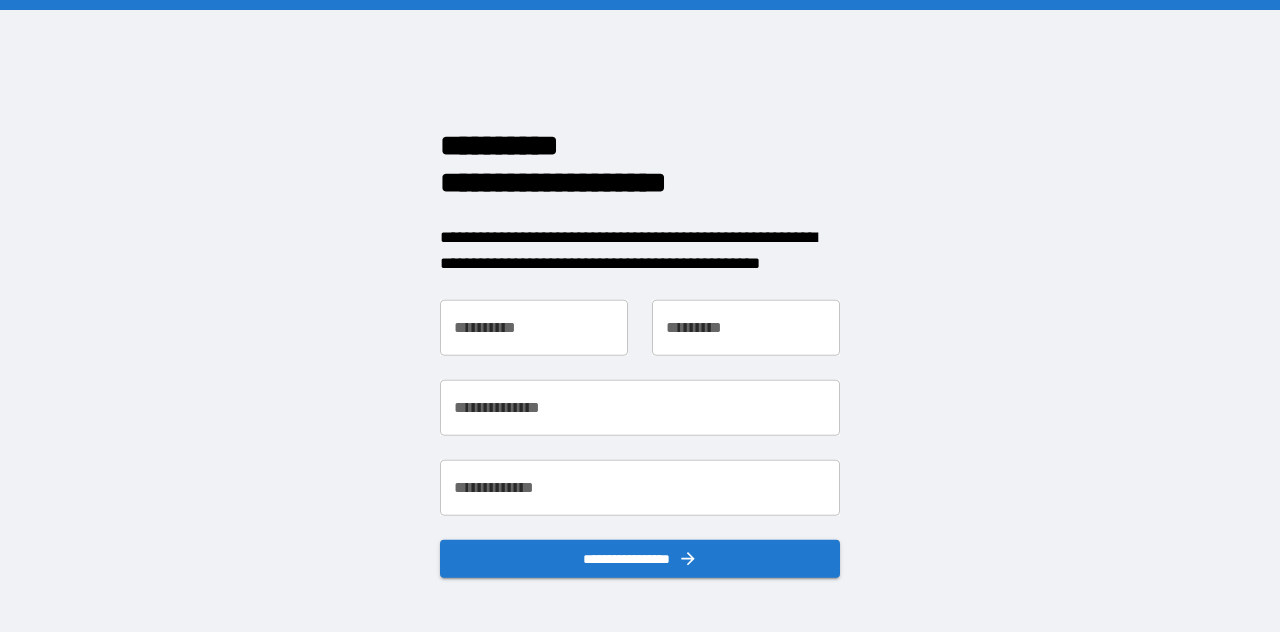 scroll, scrollTop: 0, scrollLeft: 0, axis: both 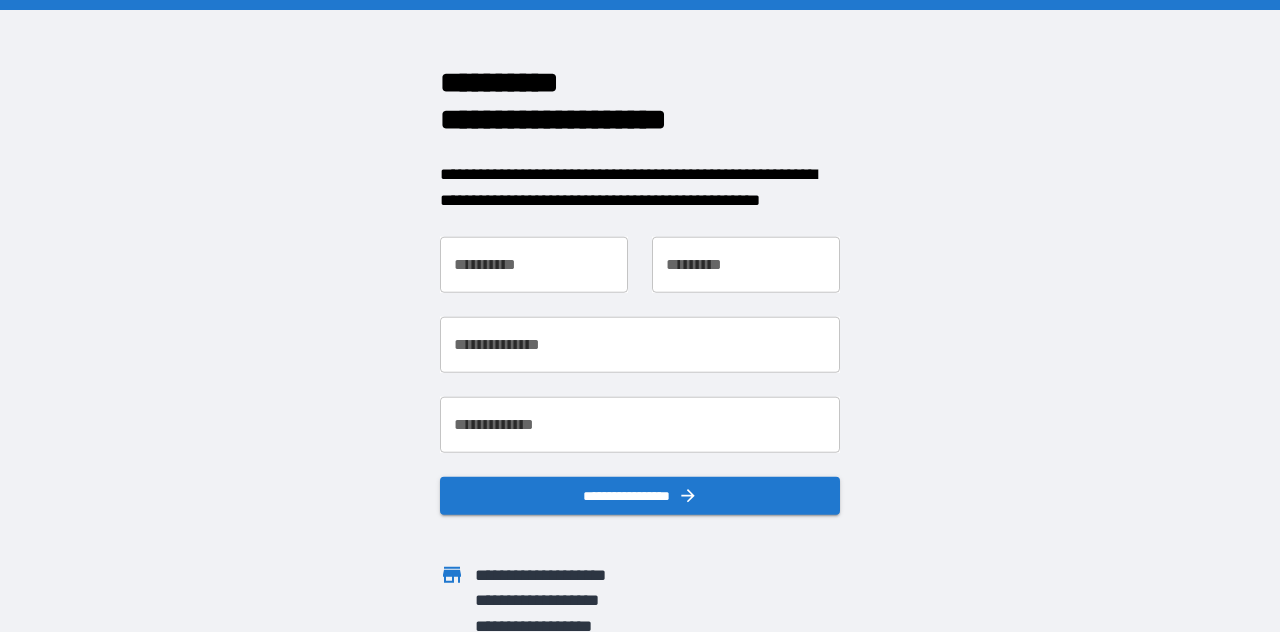 click on "**********" at bounding box center (534, 265) 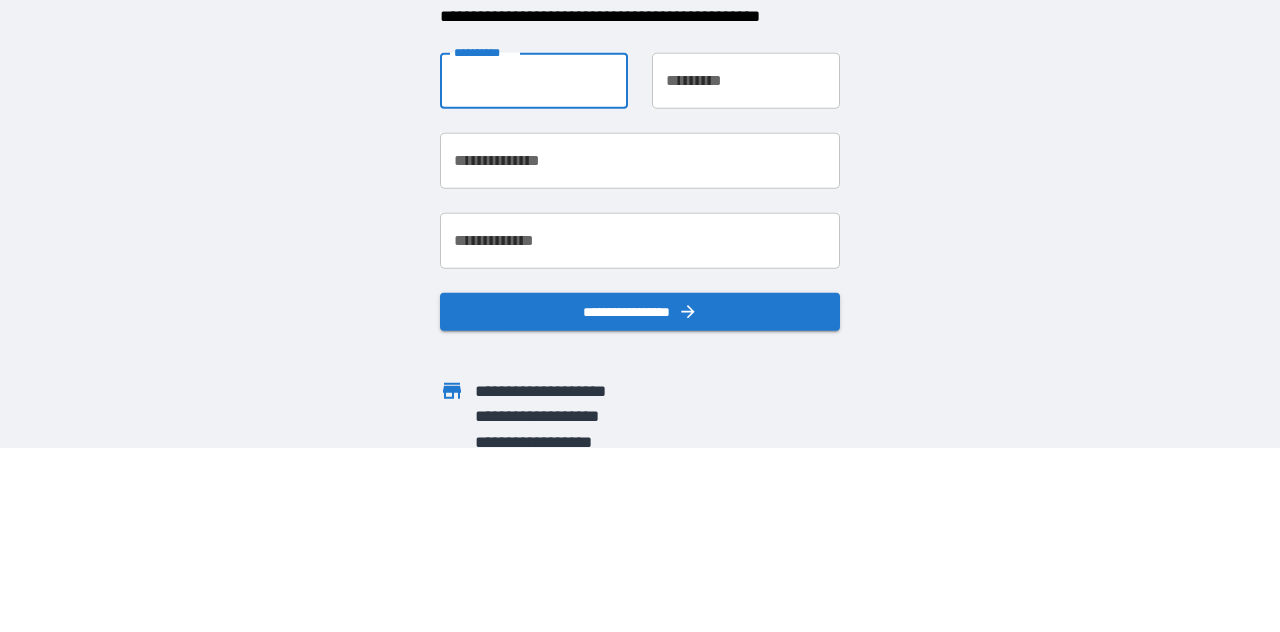 type on "*******" 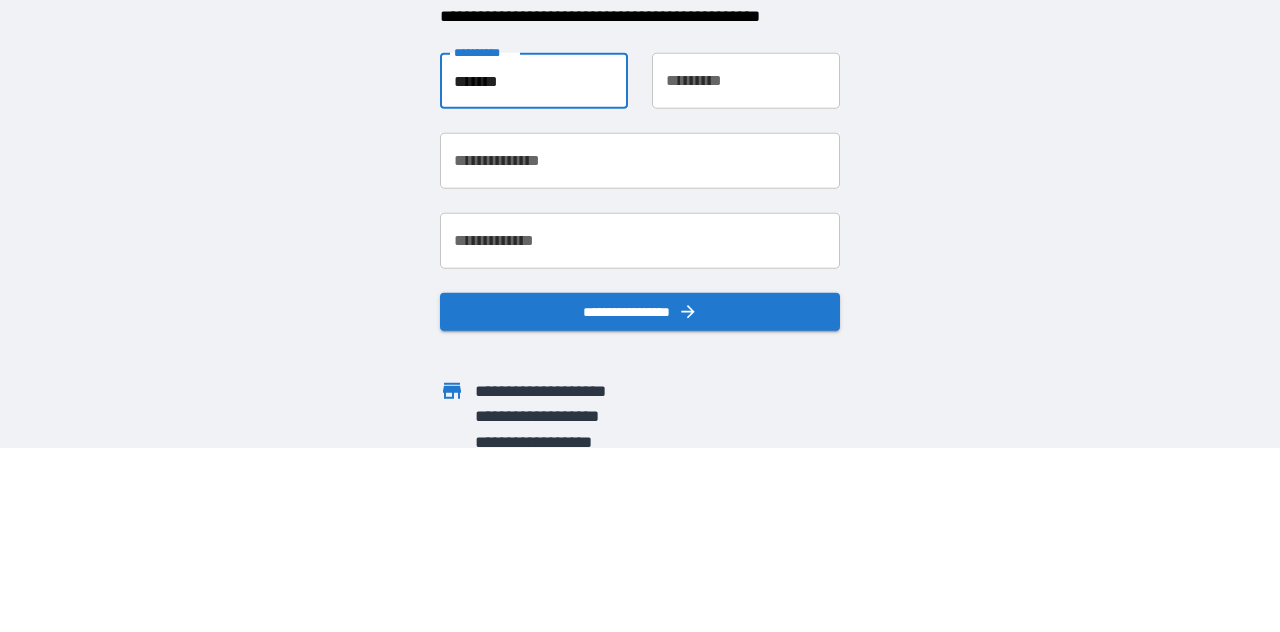 type on "*******" 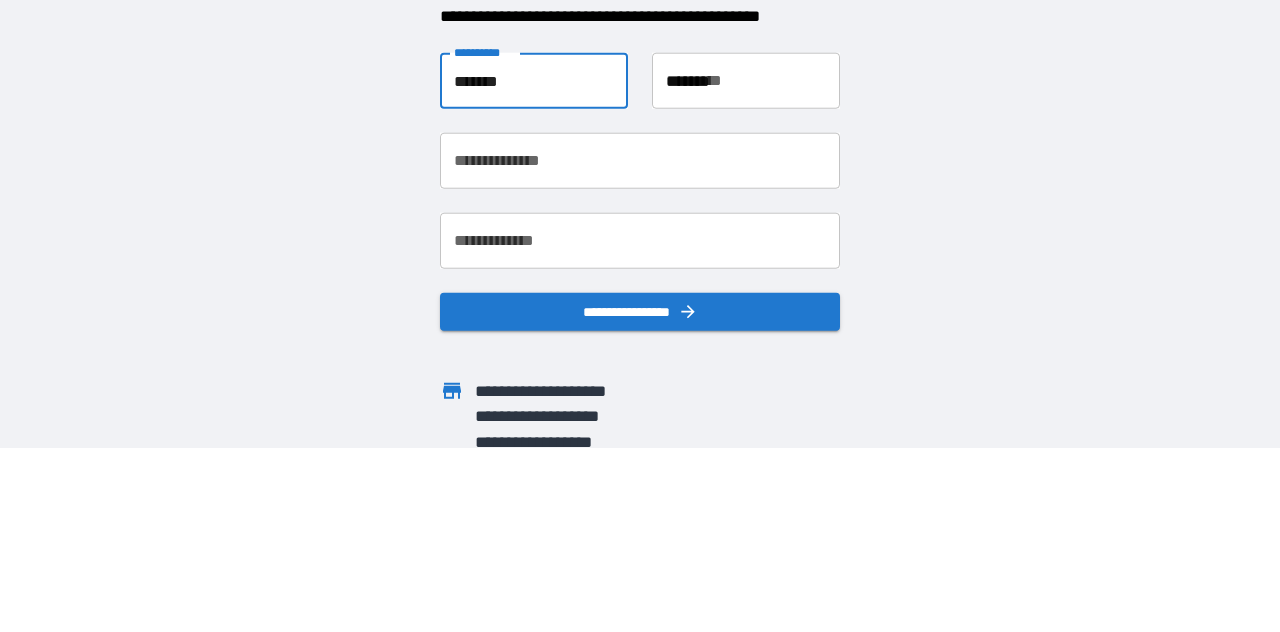 type on "**********" 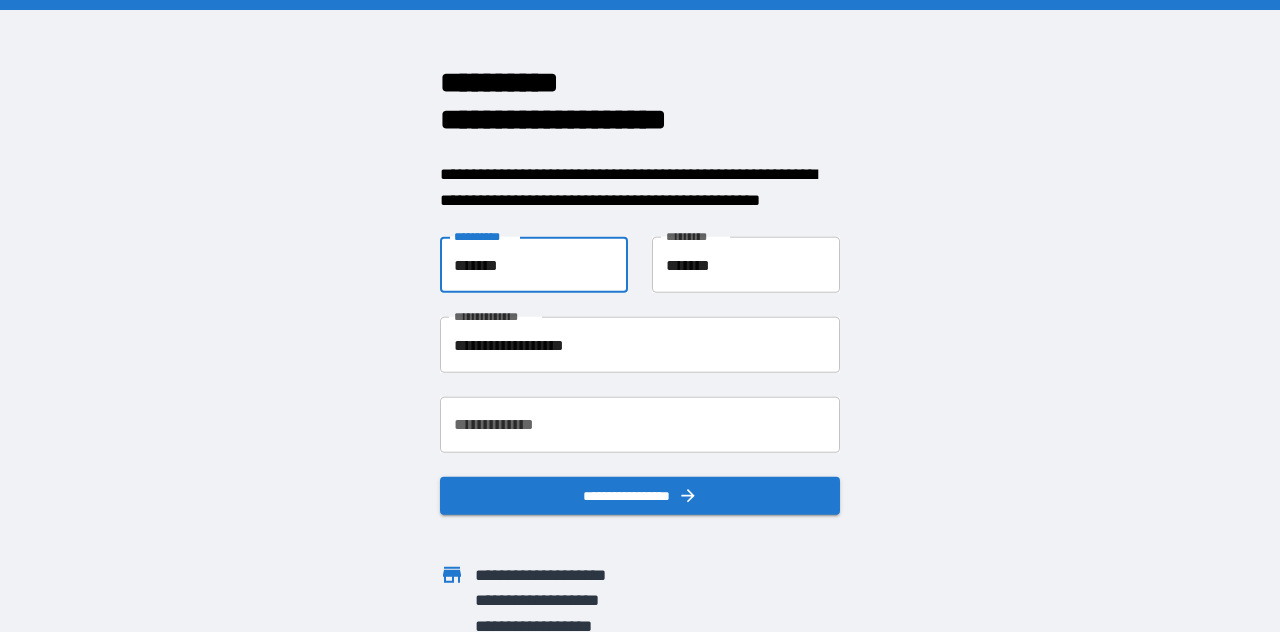 click on "**********" at bounding box center (640, 425) 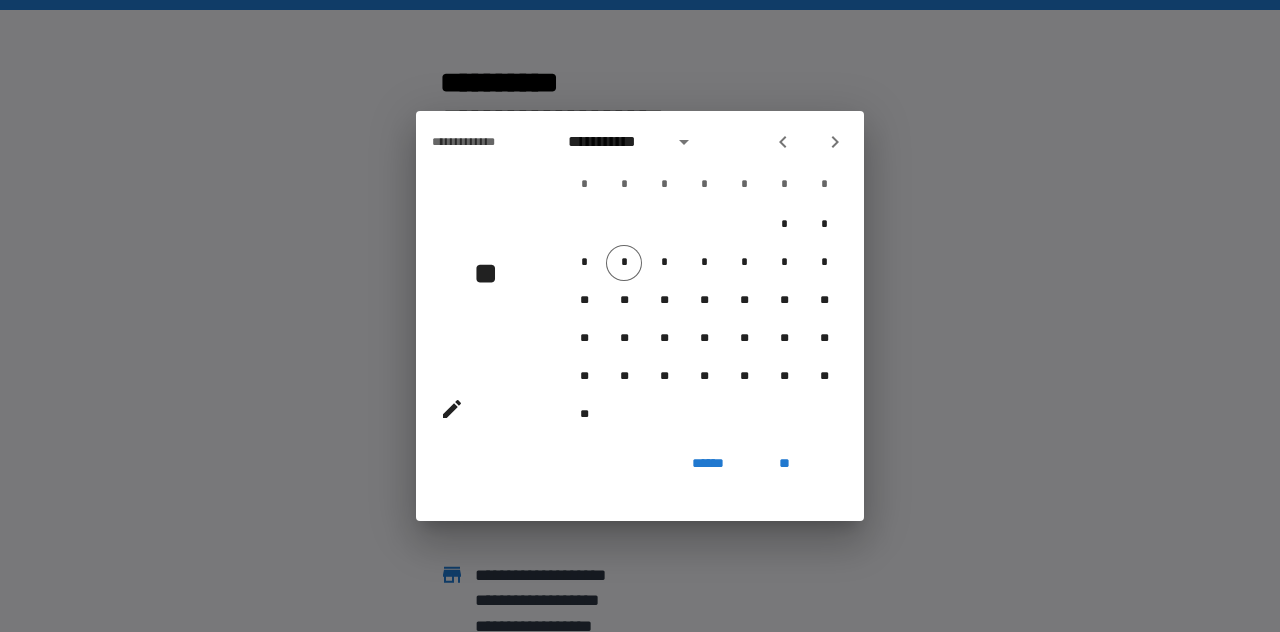 click 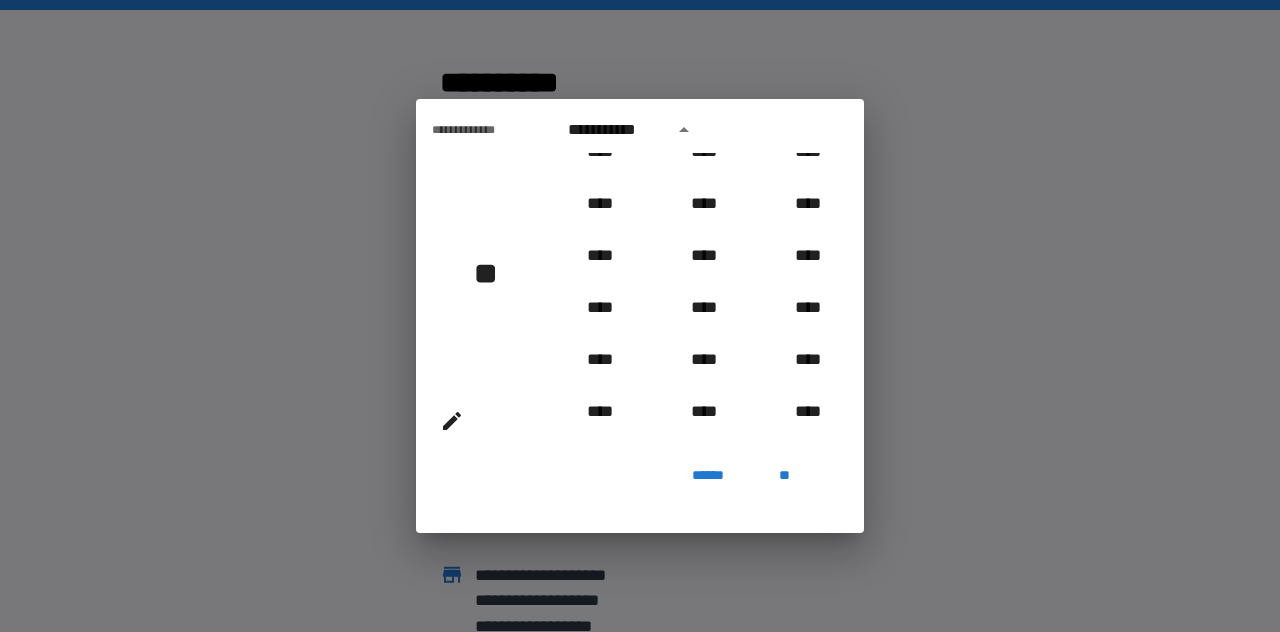 scroll, scrollTop: 1118, scrollLeft: 0, axis: vertical 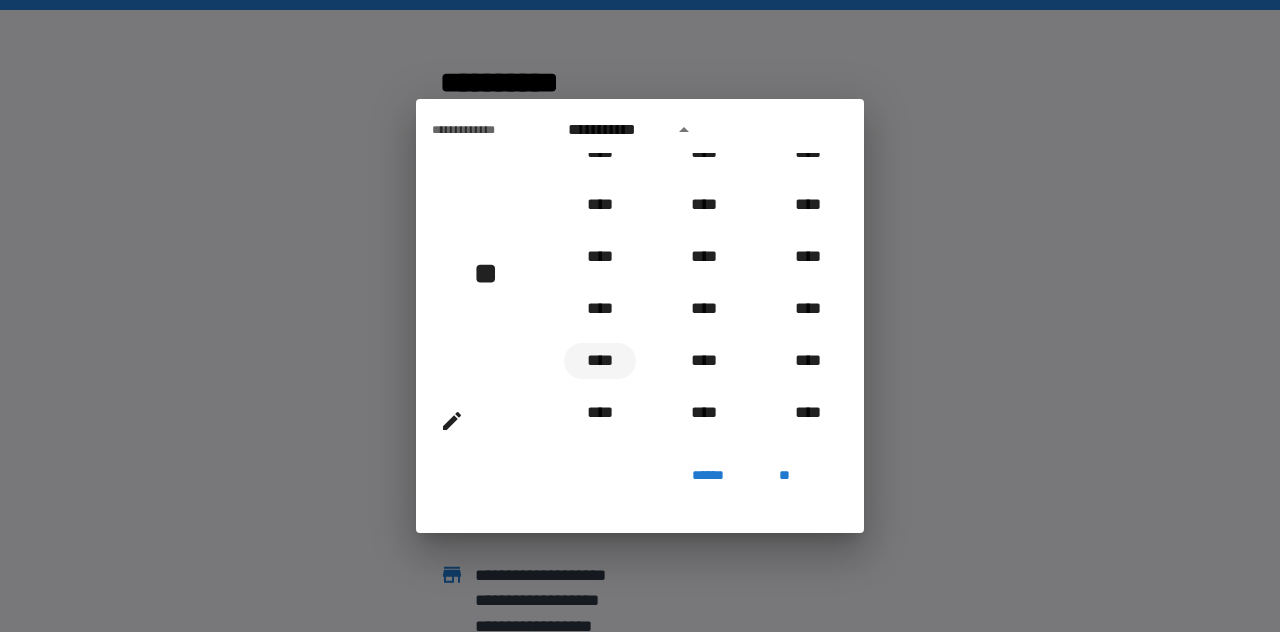 click on "****" at bounding box center (600, 361) 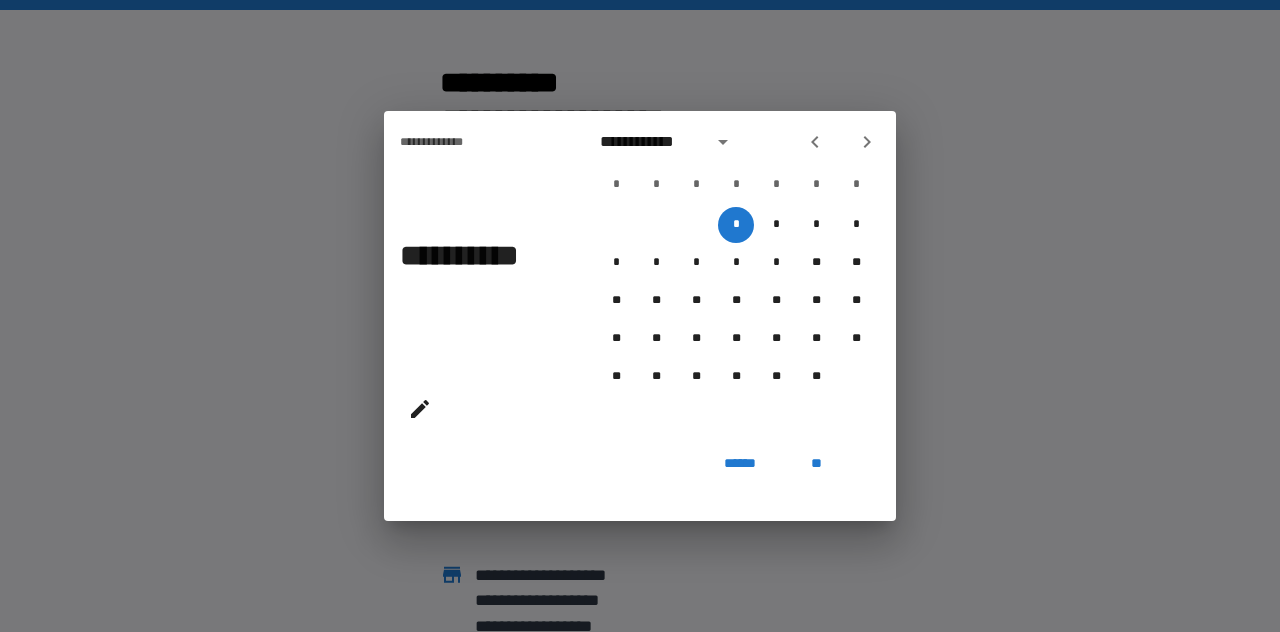 click 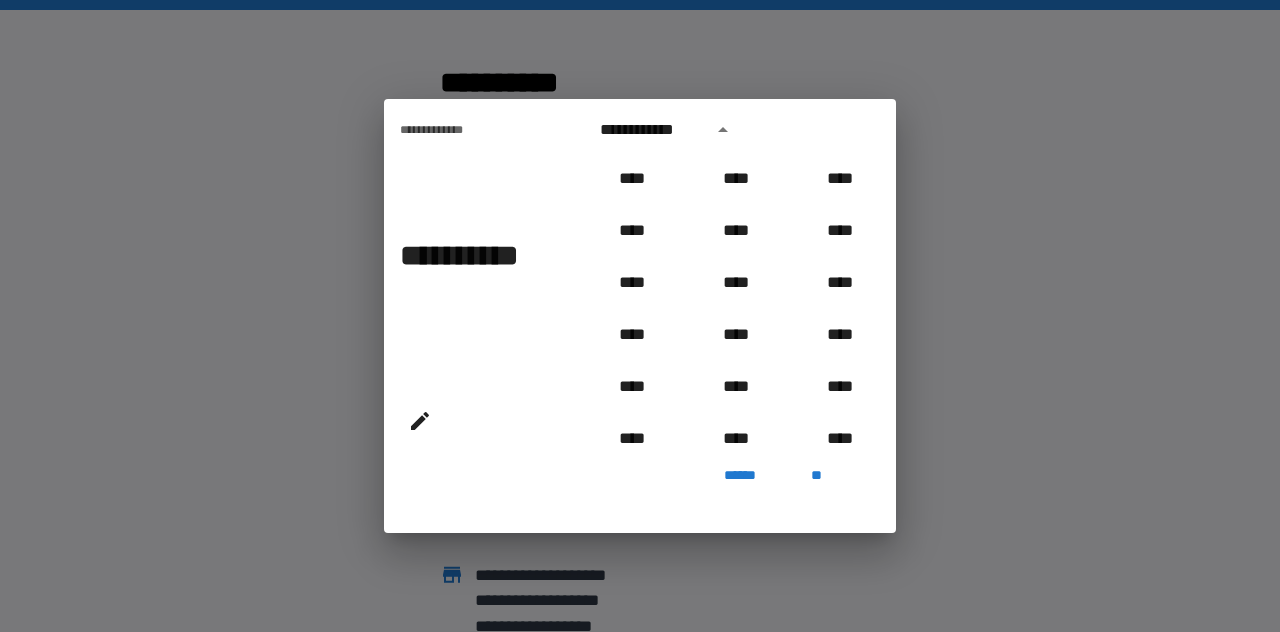 scroll, scrollTop: 1174, scrollLeft: 0, axis: vertical 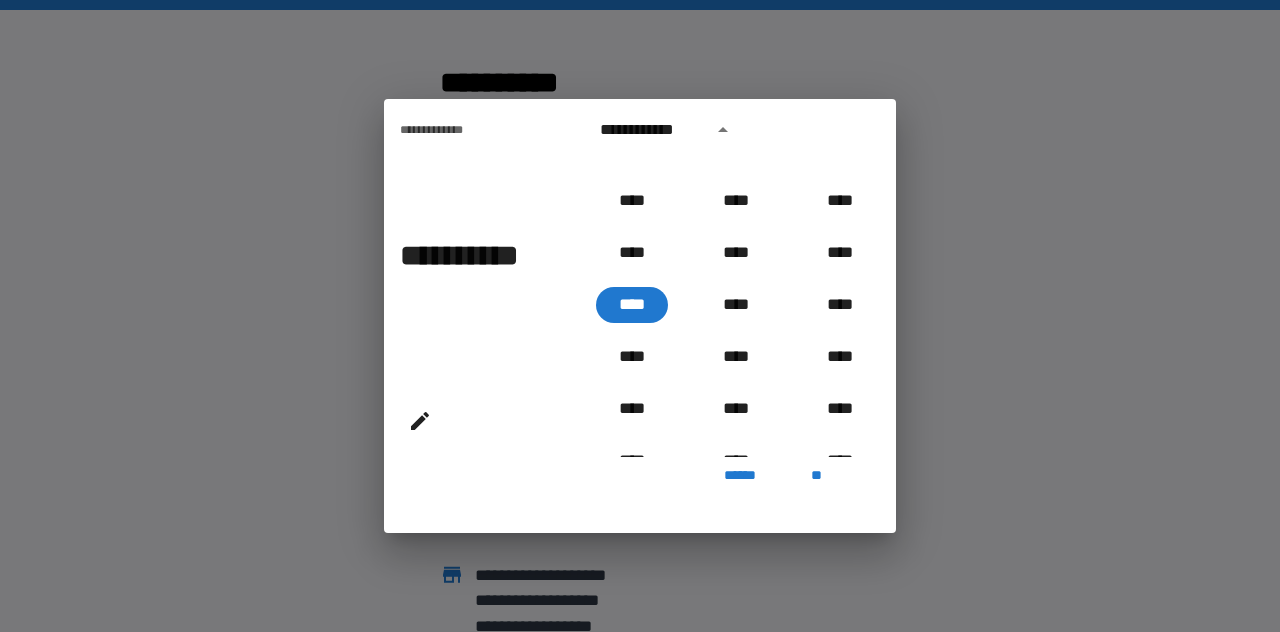 click 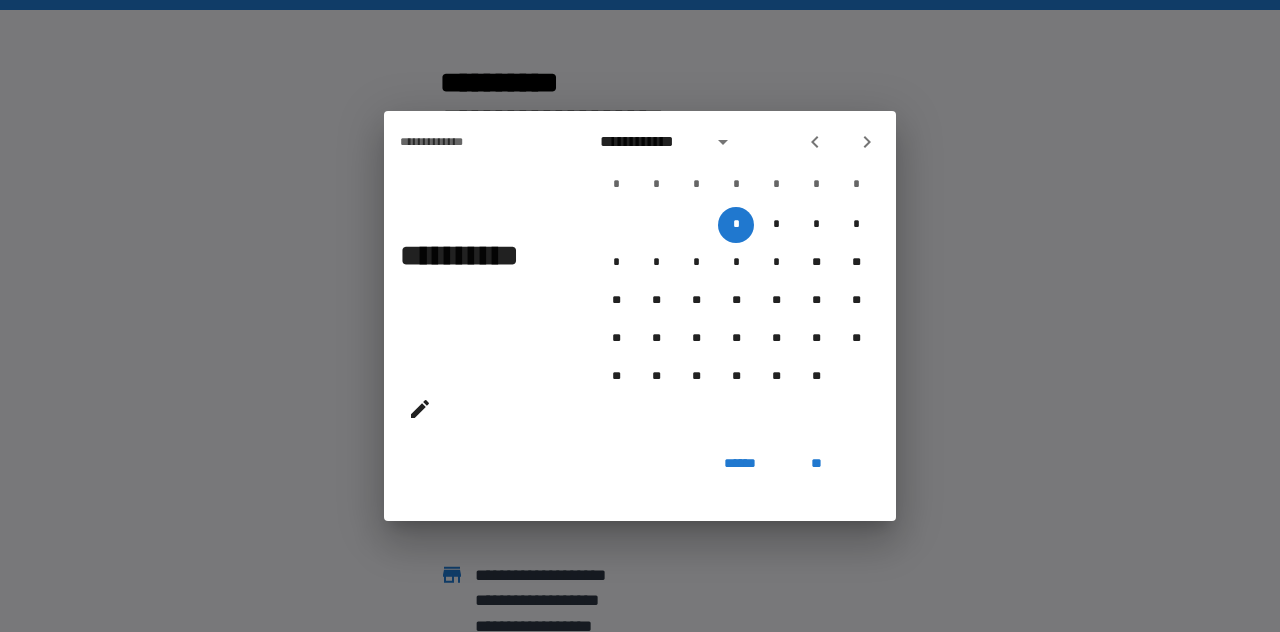 click 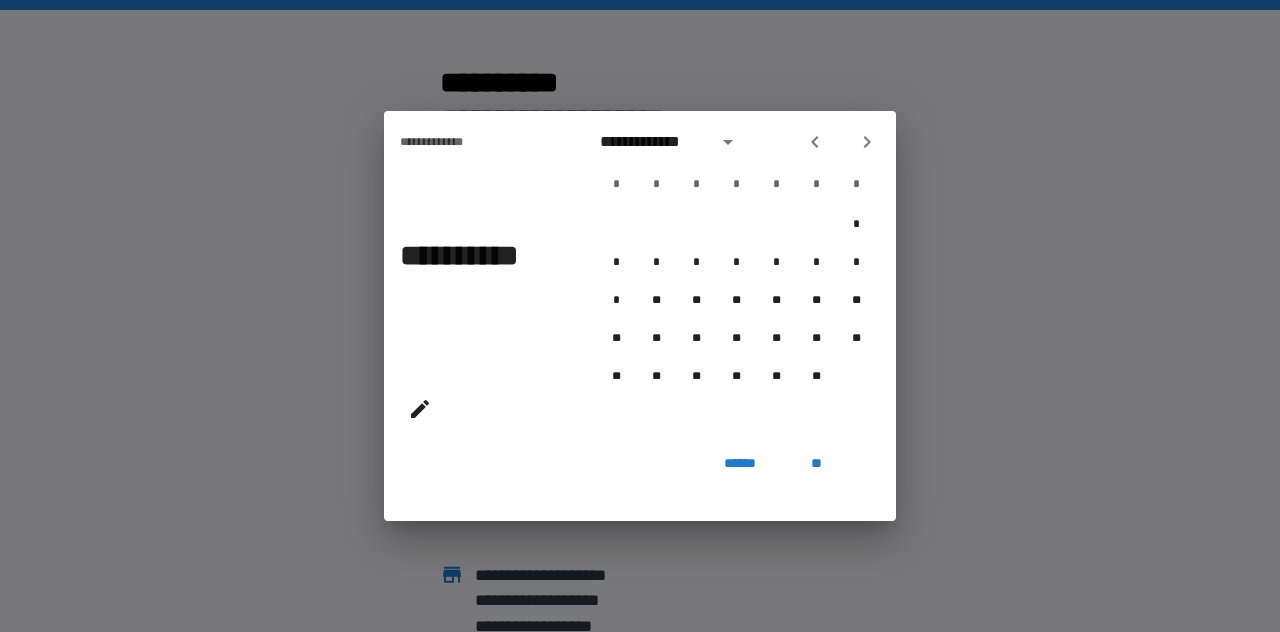 click 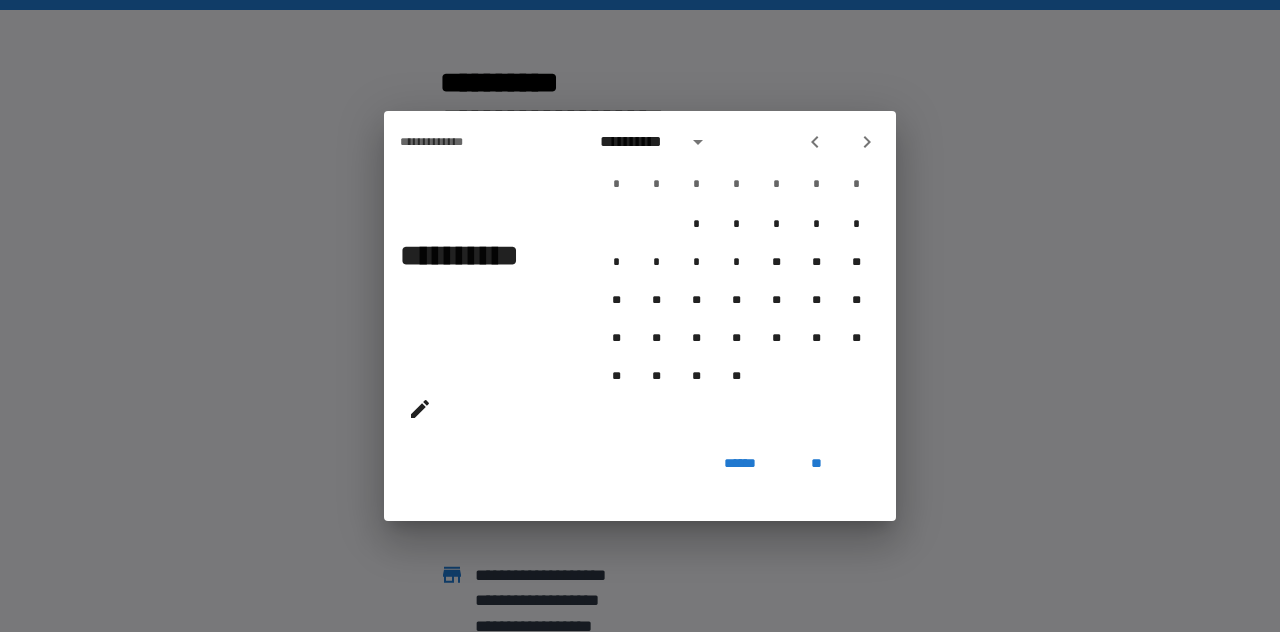 click 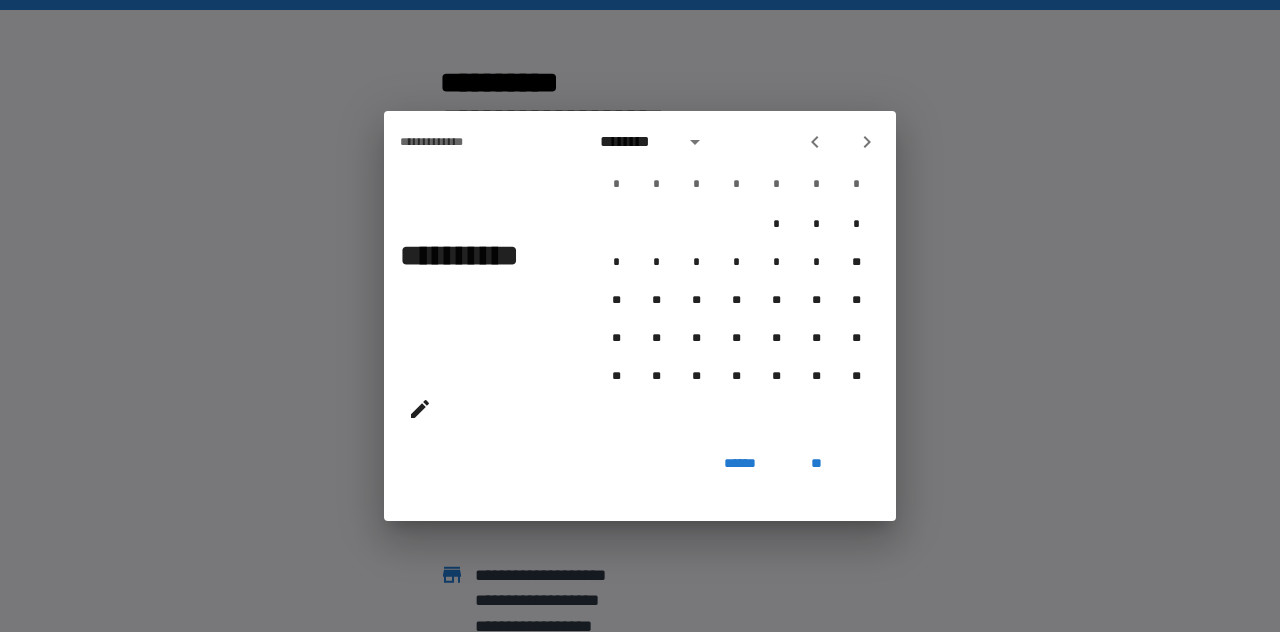 click 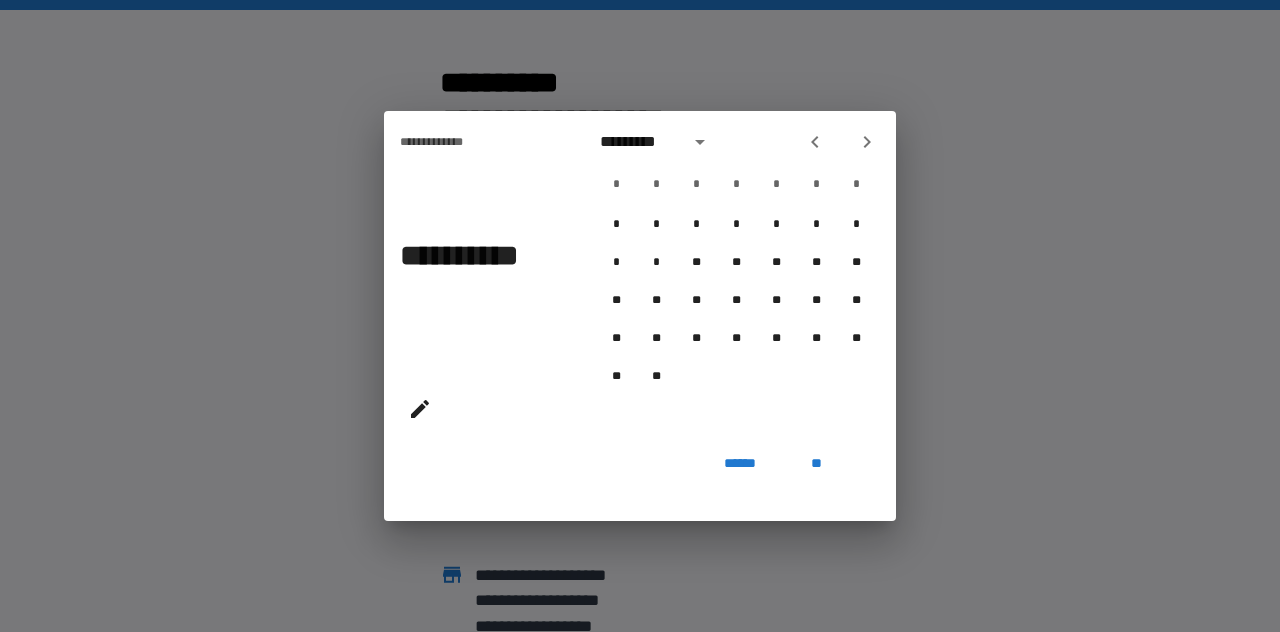 click 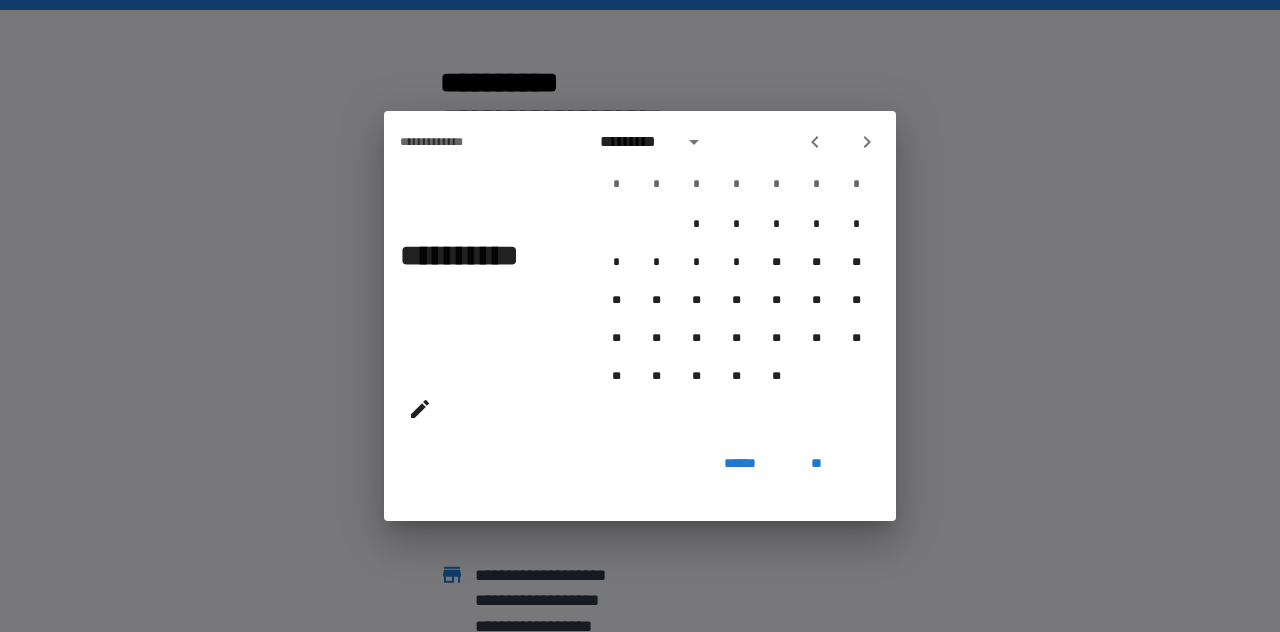 click at bounding box center [867, 142] 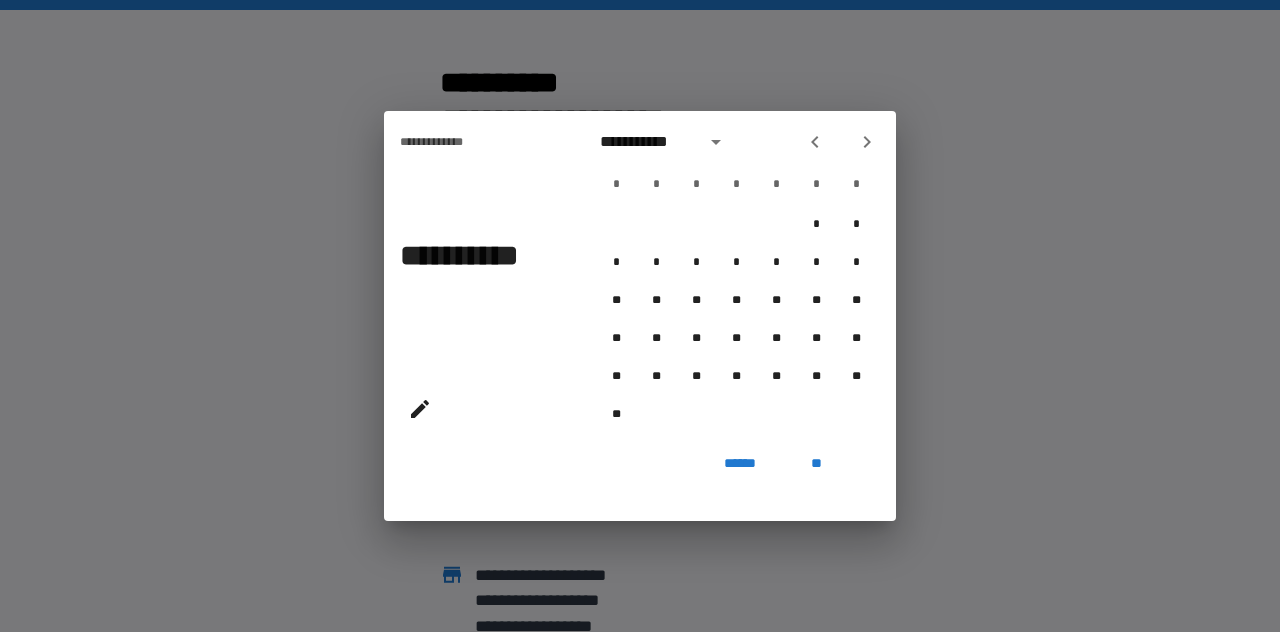 click at bounding box center [867, 142] 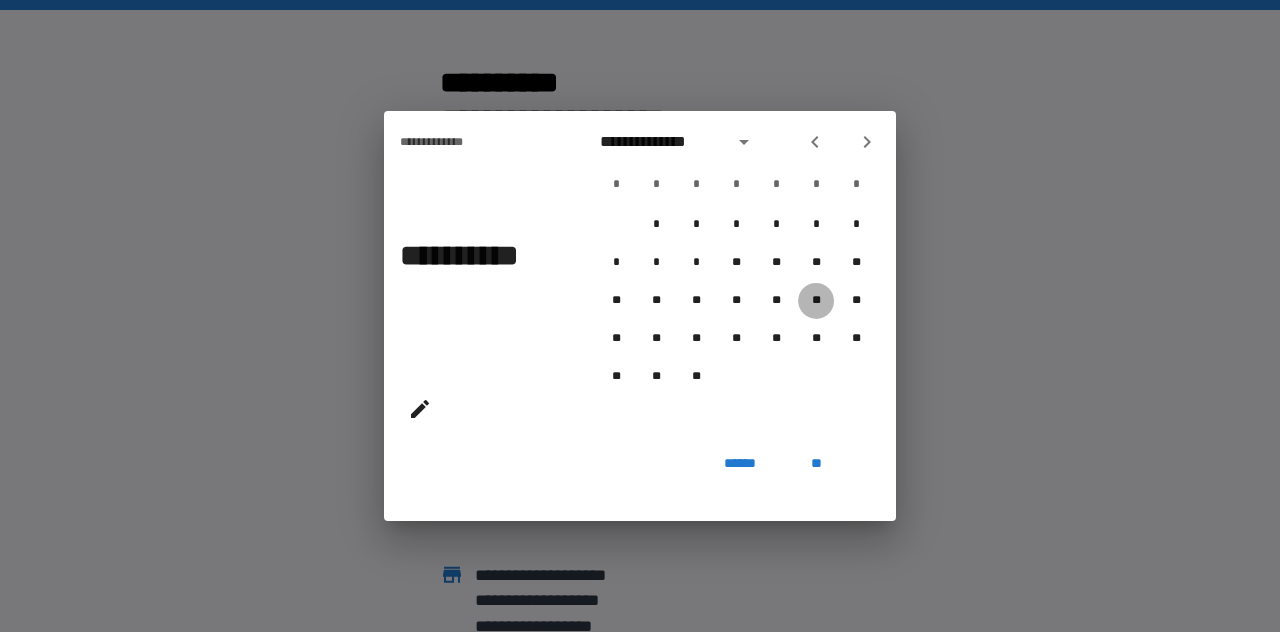 click on "**" at bounding box center (816, 301) 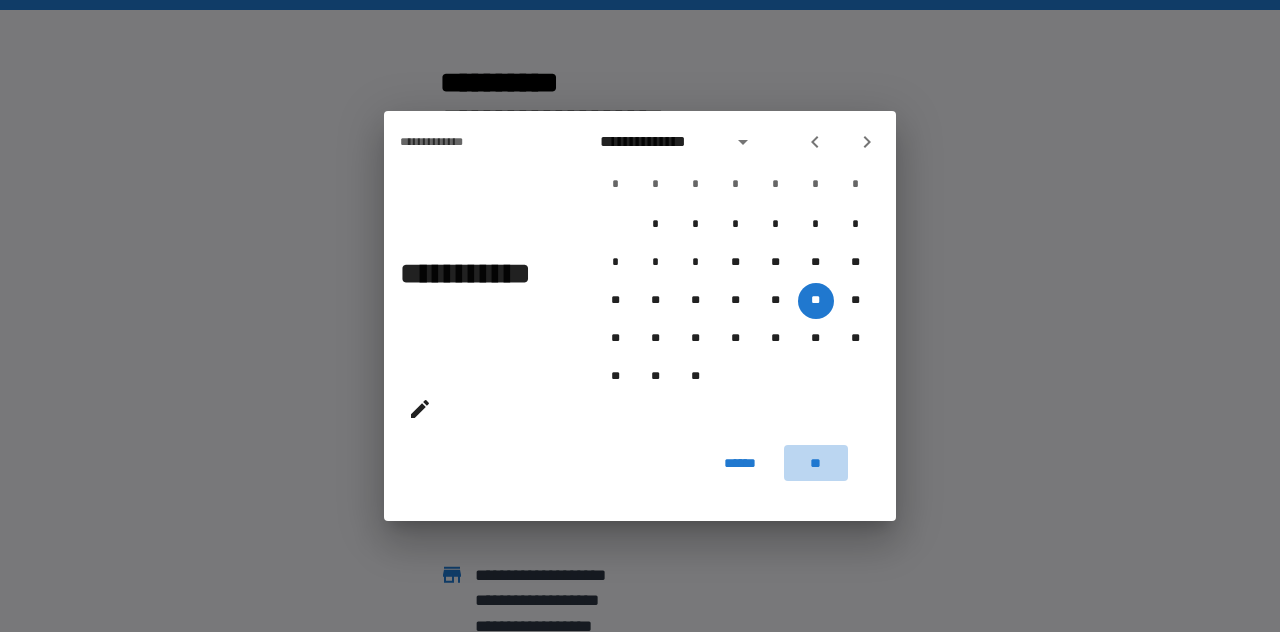 click on "**" at bounding box center (816, 463) 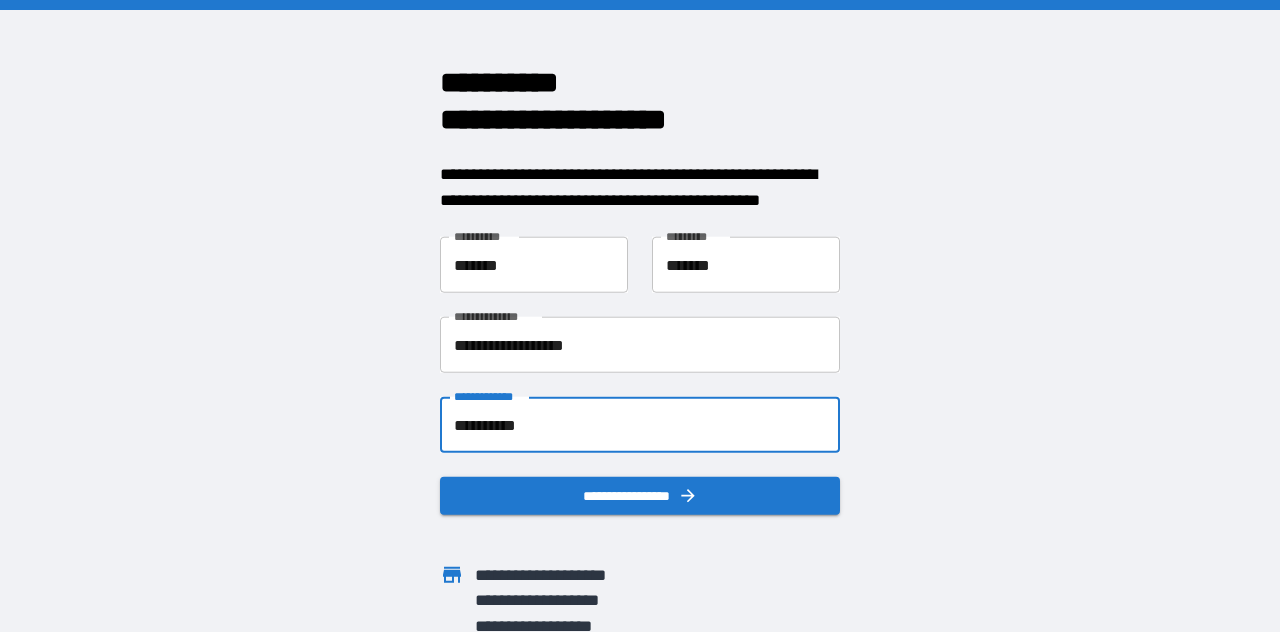 click on "**********" at bounding box center [640, 496] 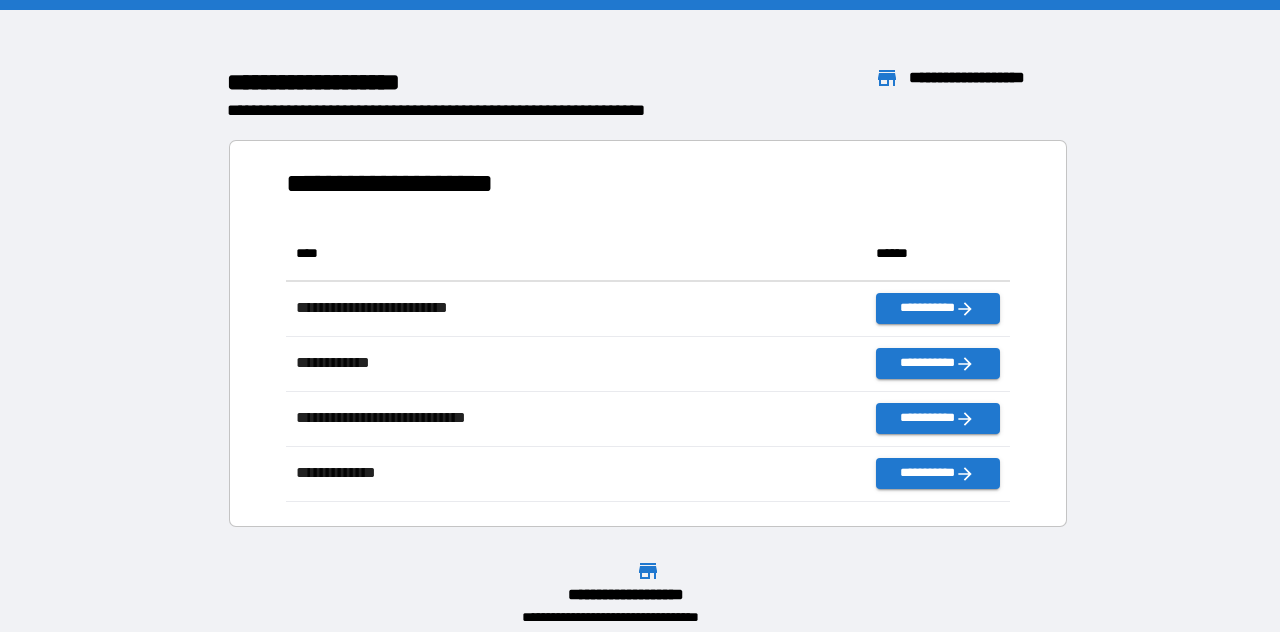 scroll, scrollTop: 1, scrollLeft: 1, axis: both 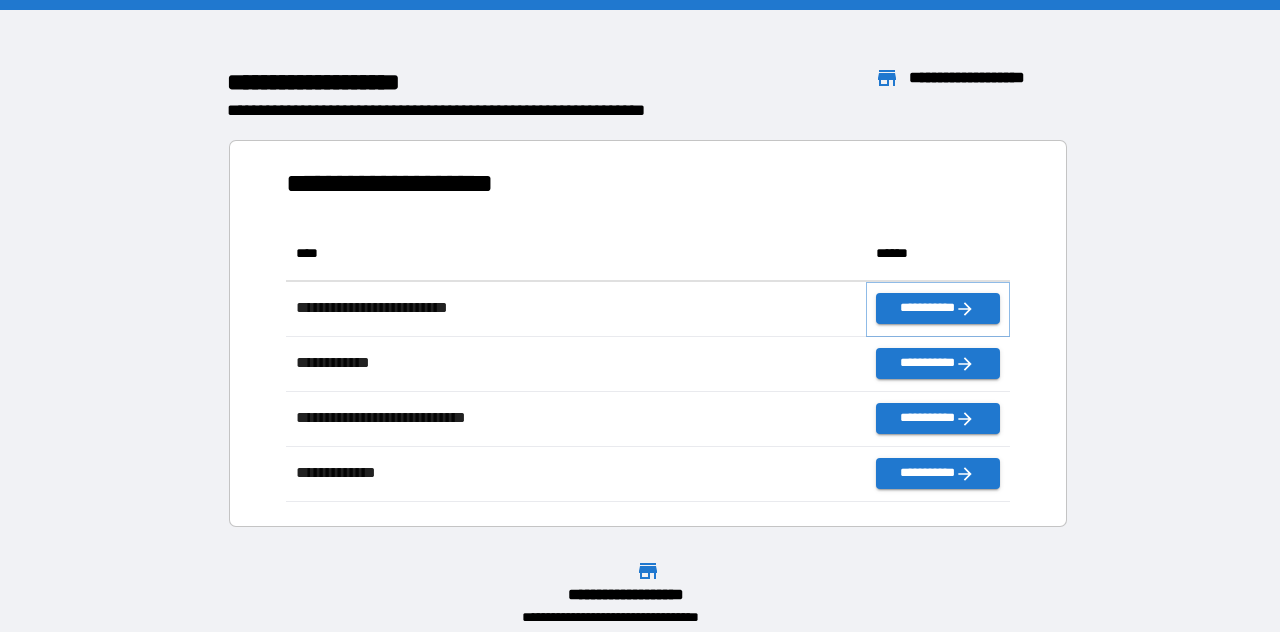 click 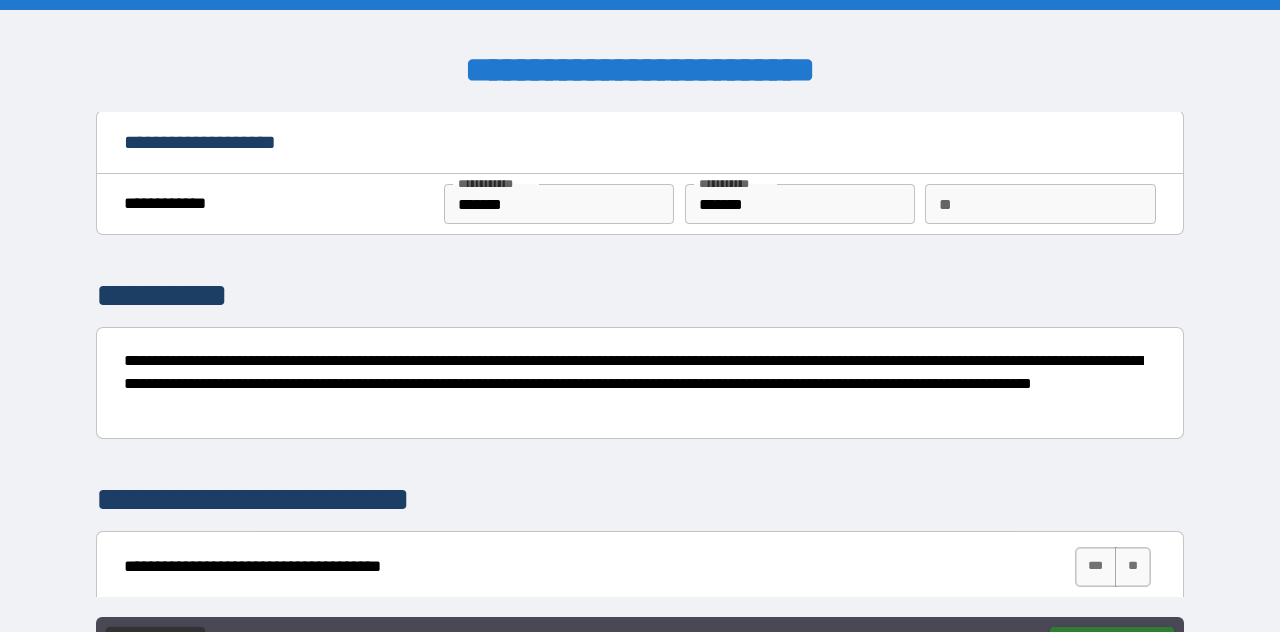 scroll, scrollTop: 0, scrollLeft: 0, axis: both 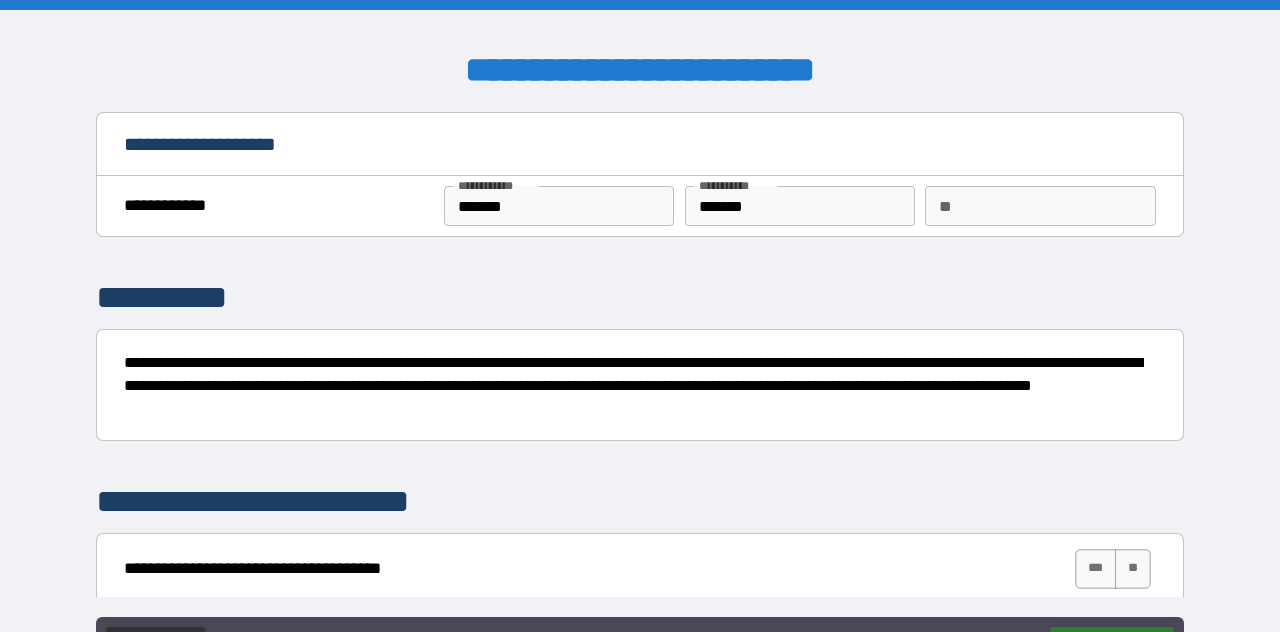 click on "**" at bounding box center (1040, 206) 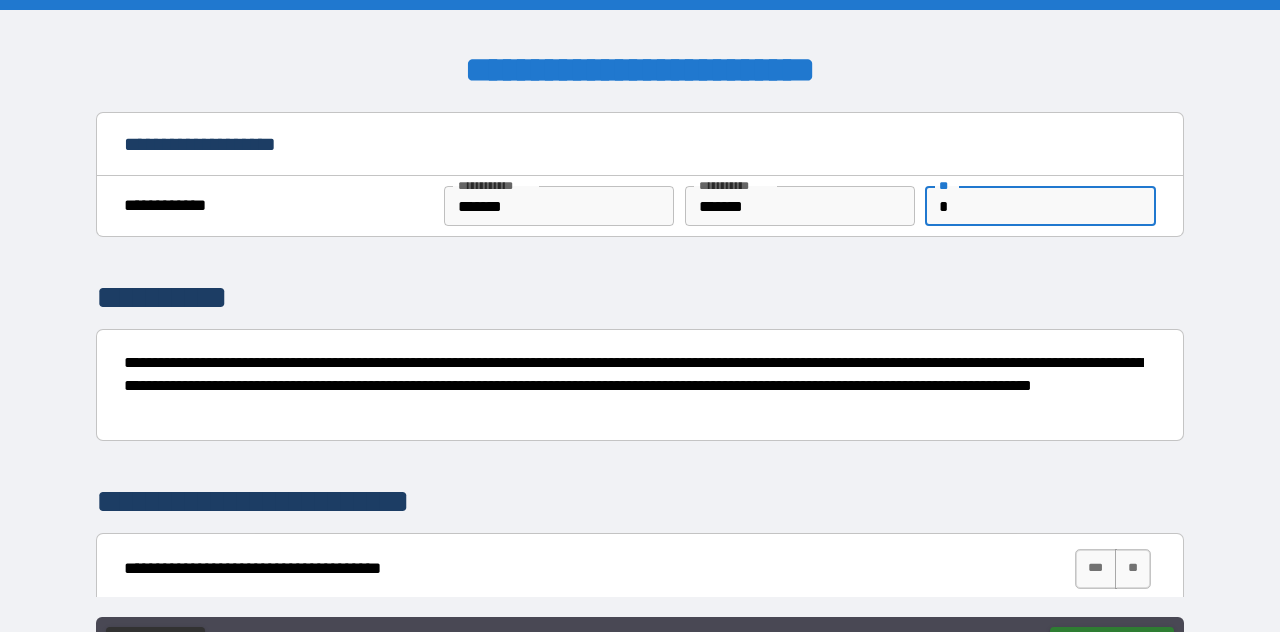type on "*" 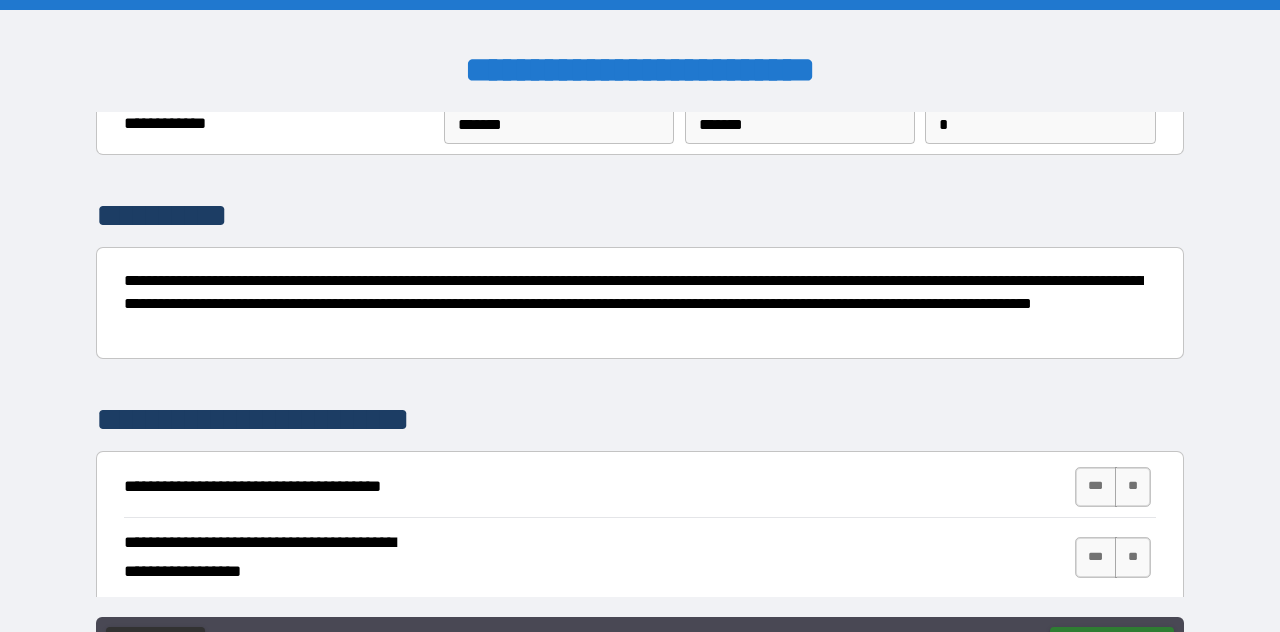 scroll, scrollTop: 82, scrollLeft: 0, axis: vertical 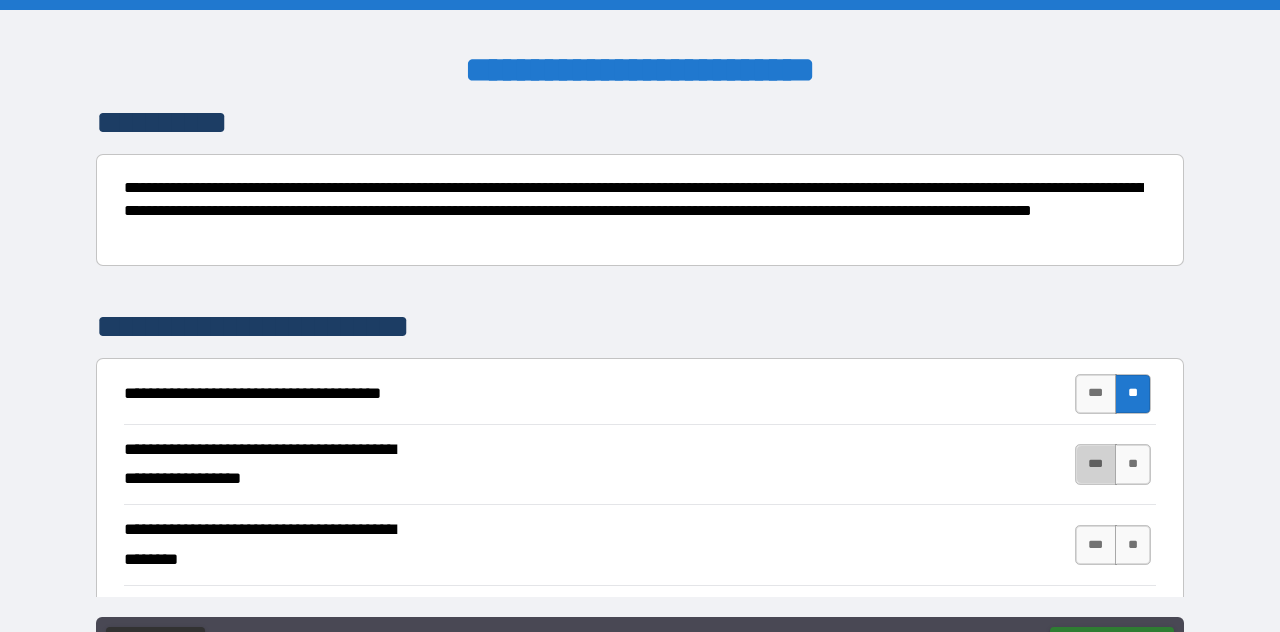 click on "***" at bounding box center [1096, 464] 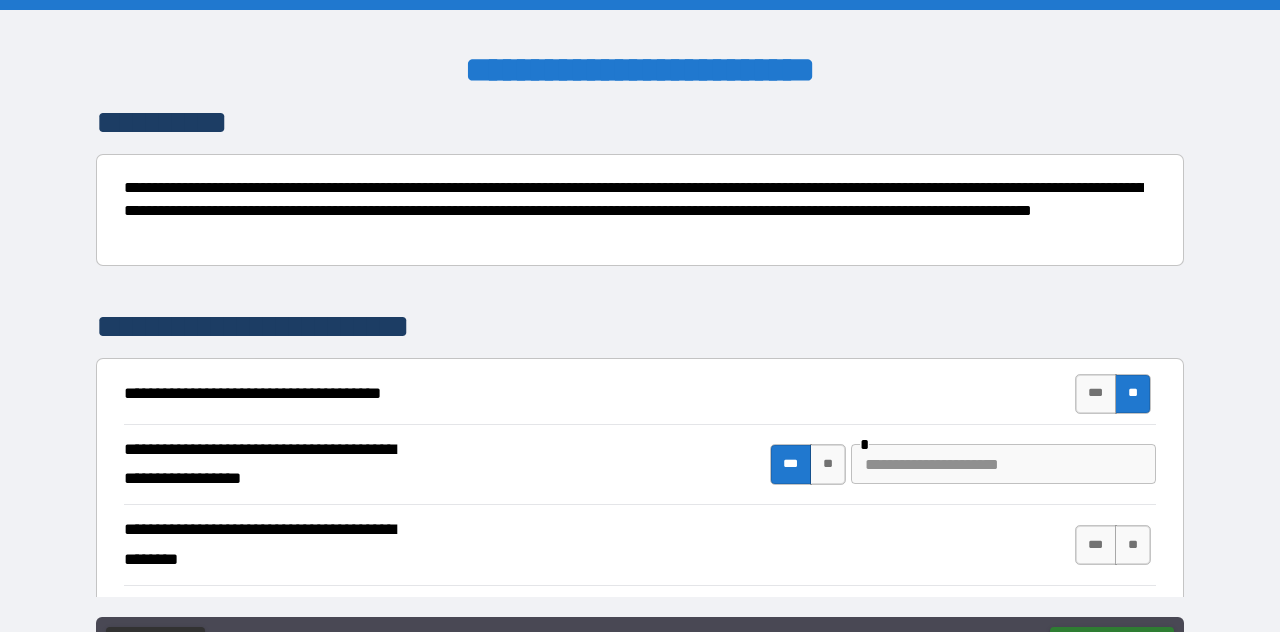 click at bounding box center (1003, 464) 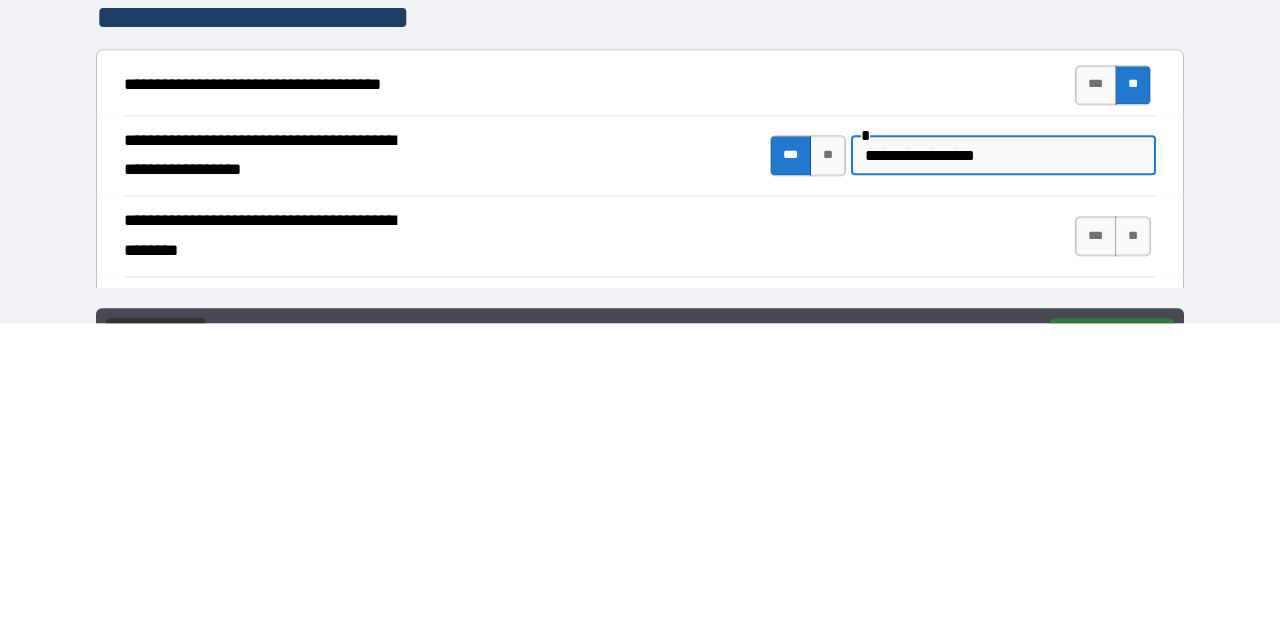 type on "**********" 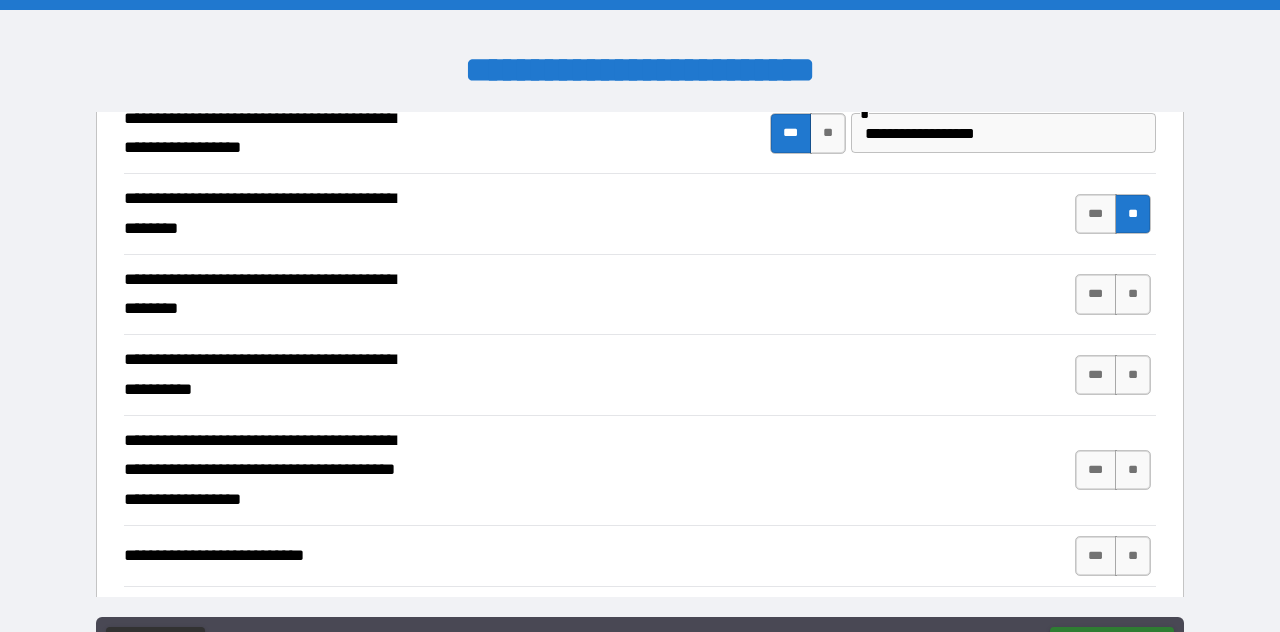 scroll, scrollTop: 510, scrollLeft: 0, axis: vertical 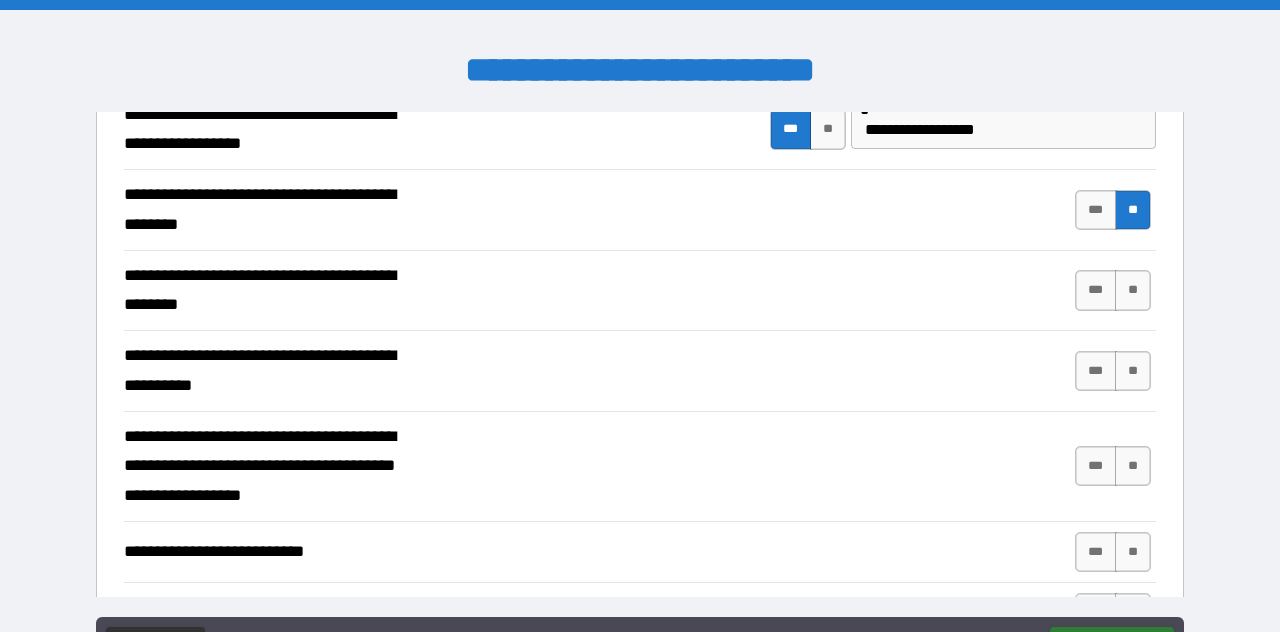 click on "***" at bounding box center (1096, 290) 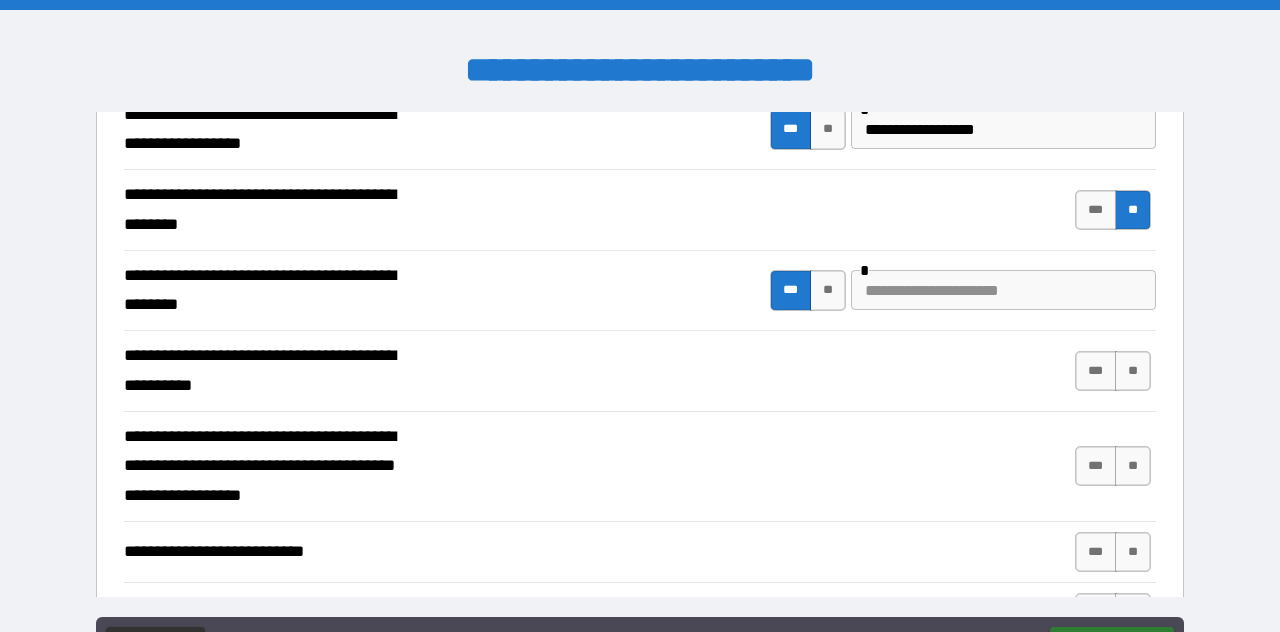 click at bounding box center (1003, 290) 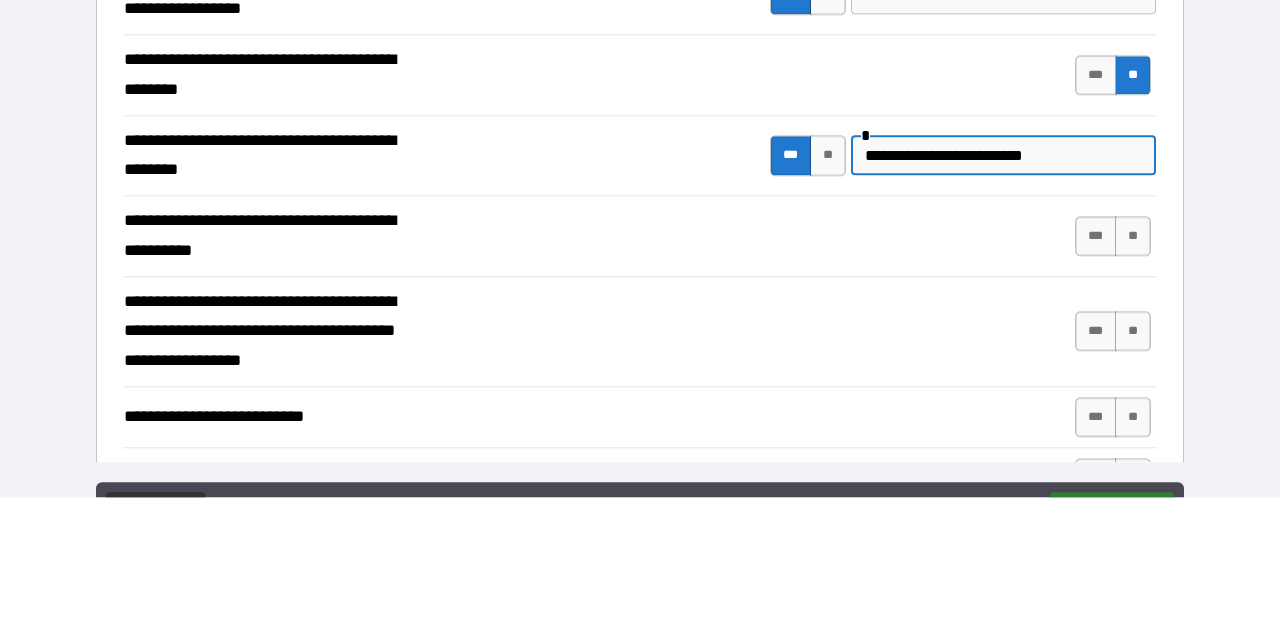 type on "**********" 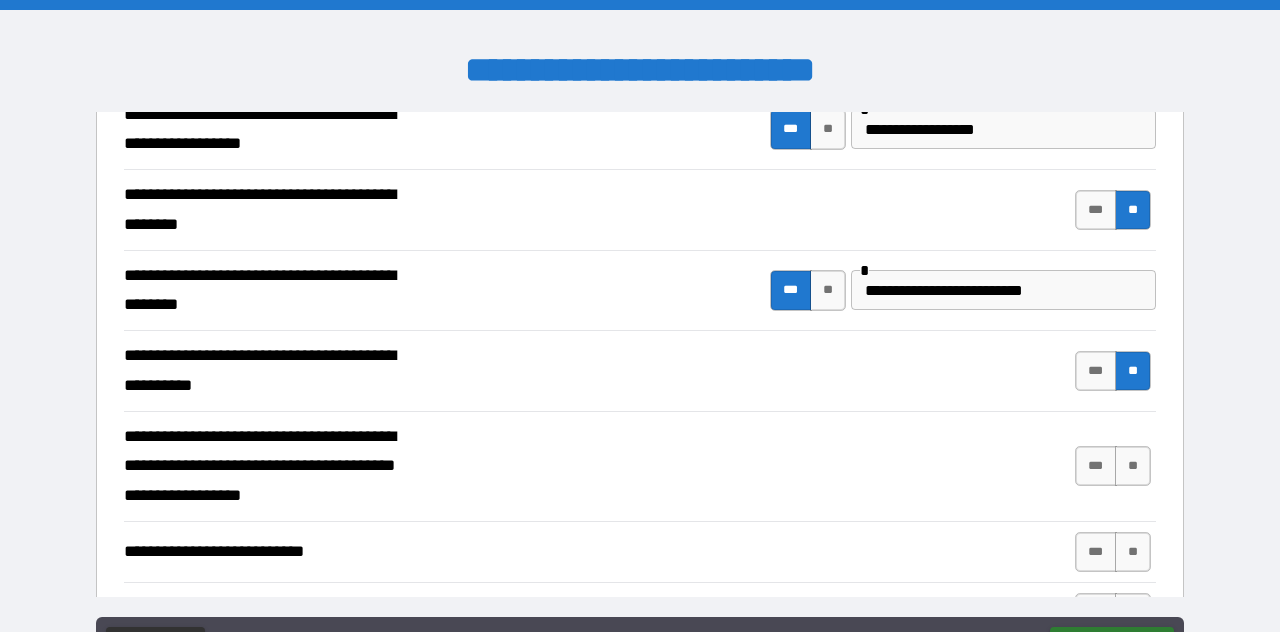 click on "**" at bounding box center (1133, 466) 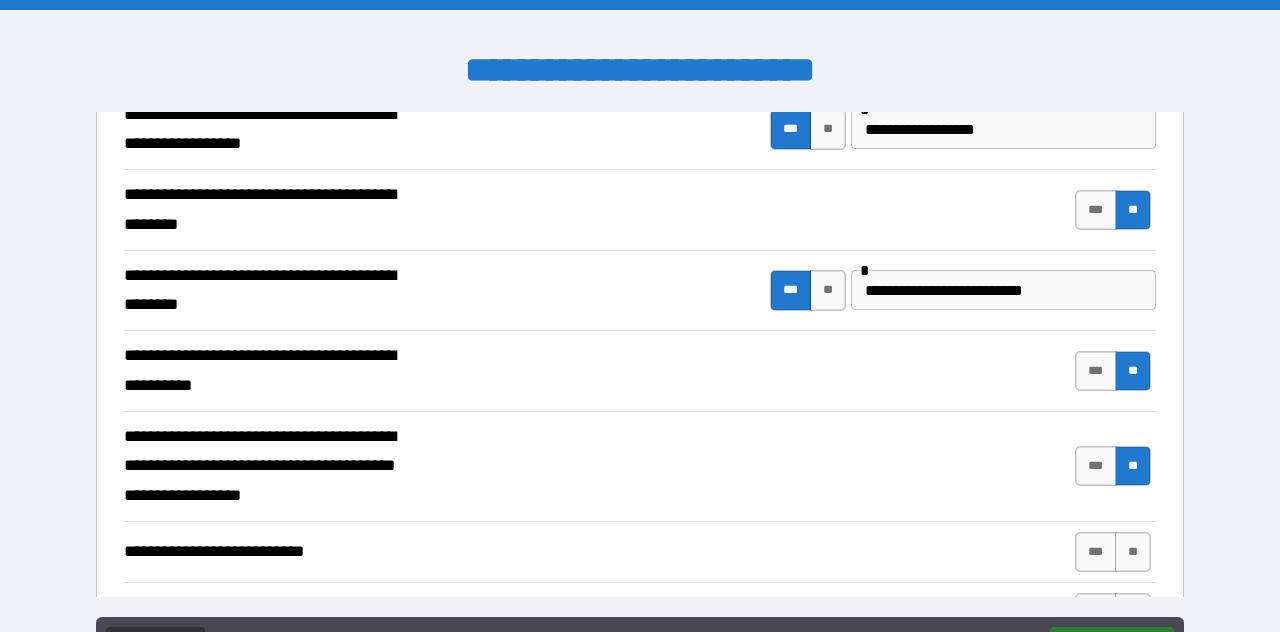 click on "**" at bounding box center (1133, 552) 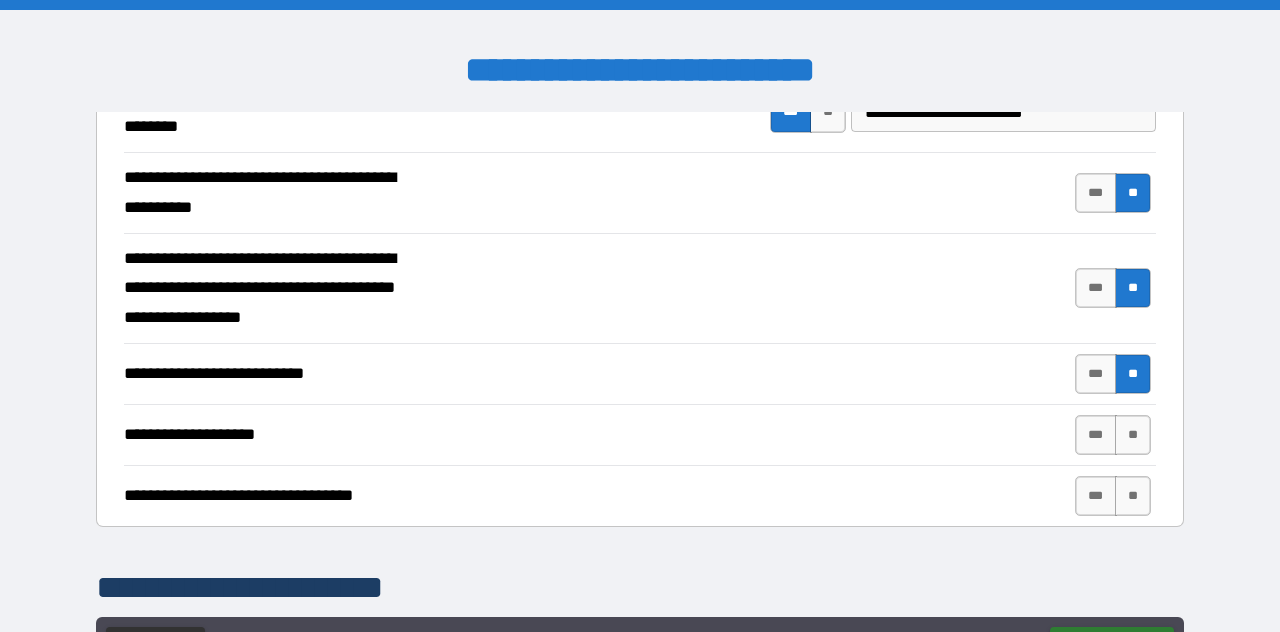 scroll, scrollTop: 693, scrollLeft: 0, axis: vertical 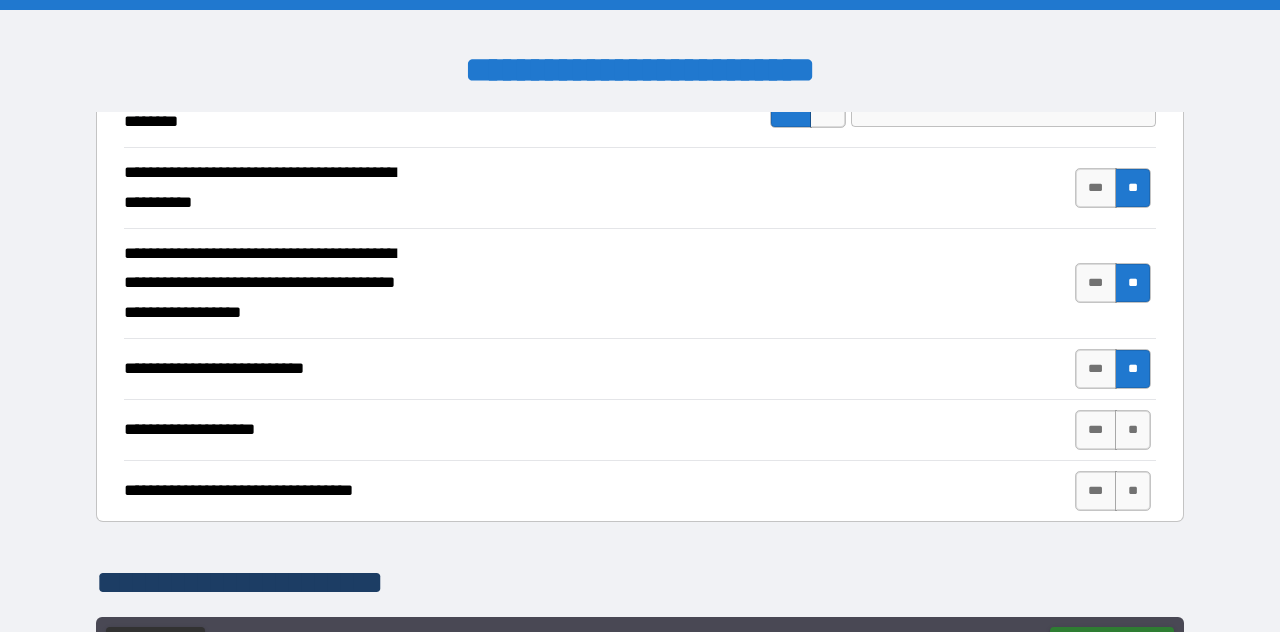 click on "***" at bounding box center [1096, 430] 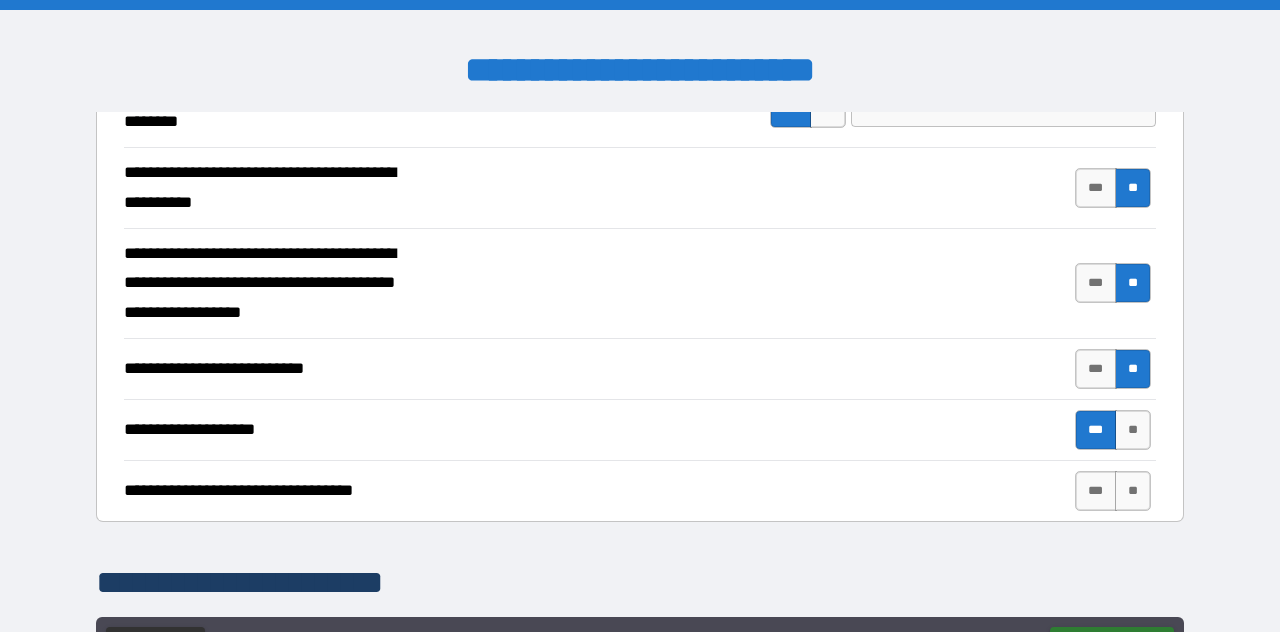click on "**" at bounding box center (1133, 491) 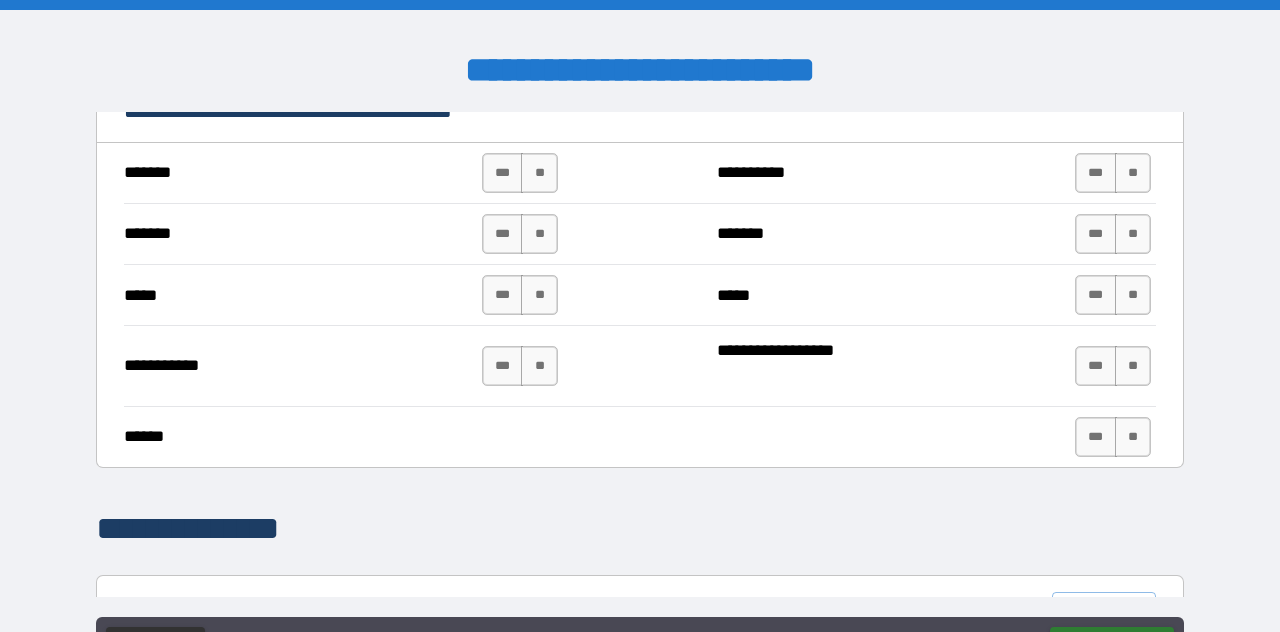 scroll, scrollTop: 1486, scrollLeft: 0, axis: vertical 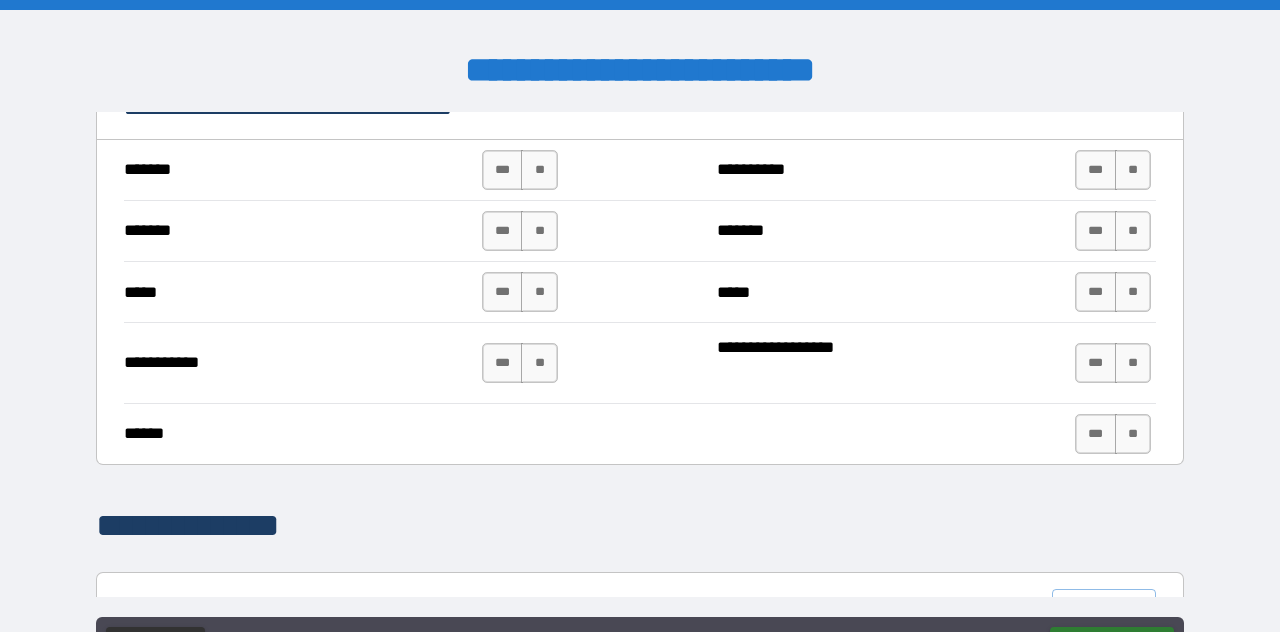 click on "***" at bounding box center (1096, 434) 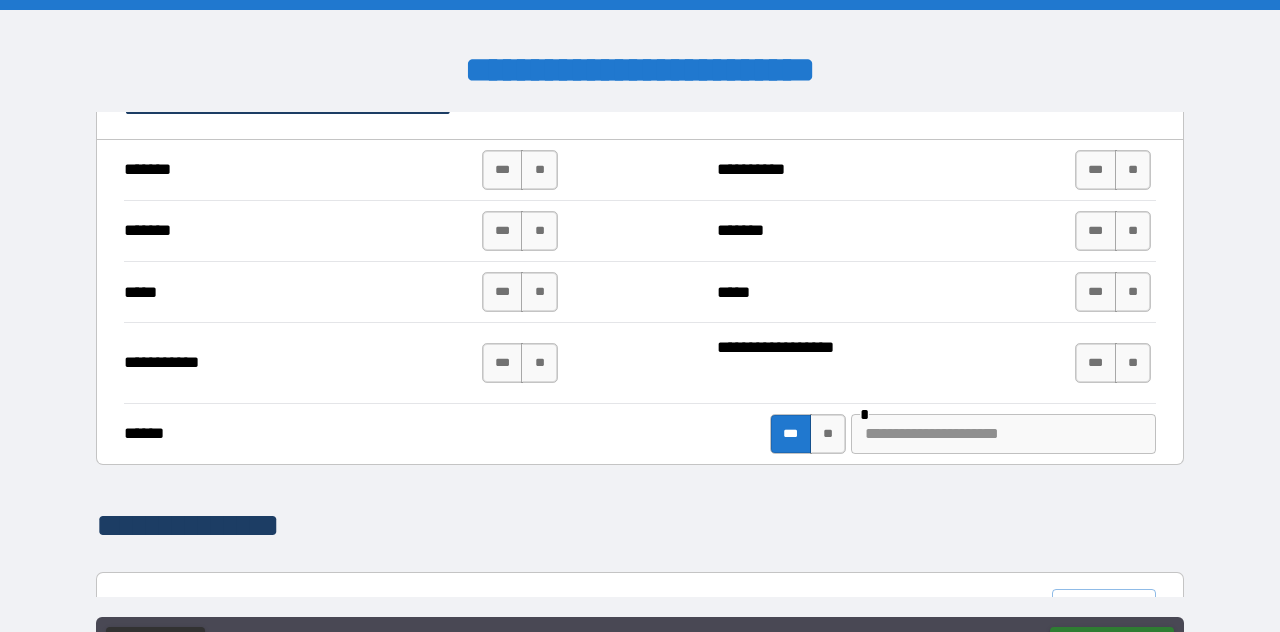 click at bounding box center (1003, 434) 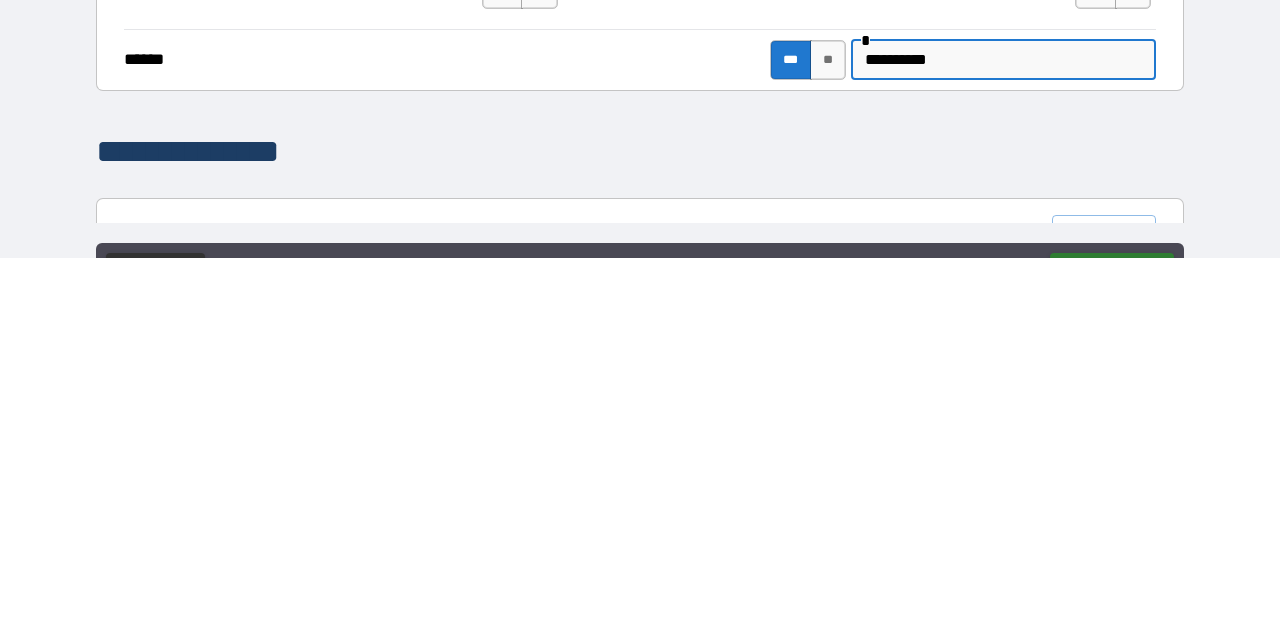 type on "*********" 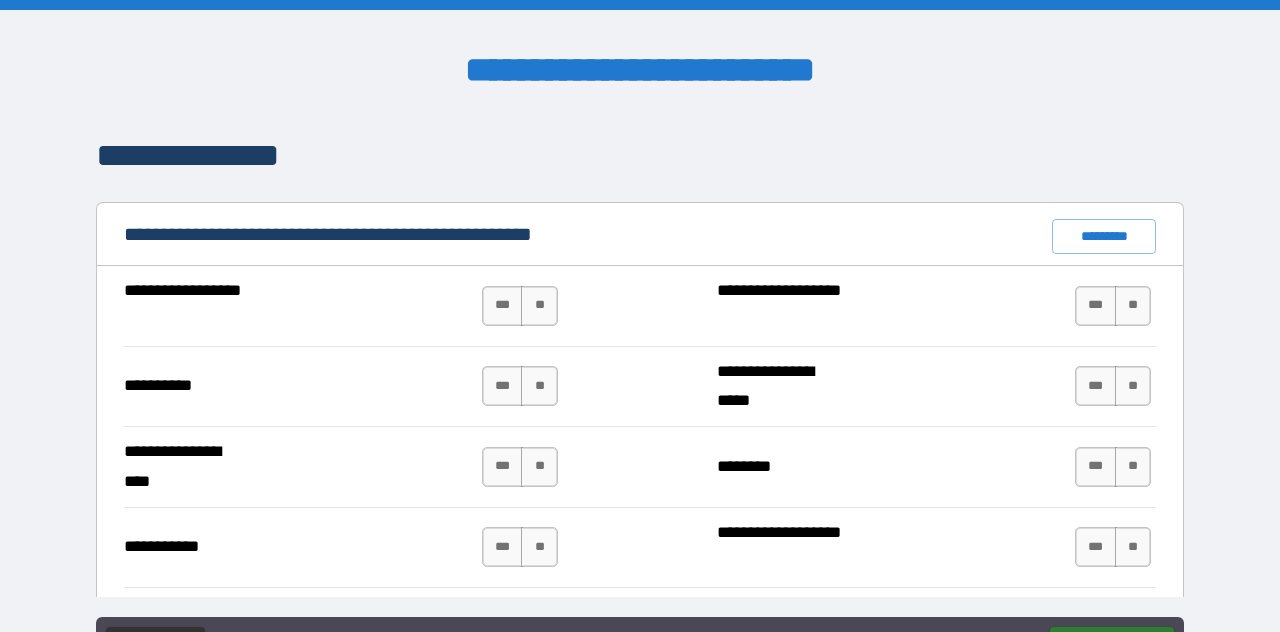 scroll, scrollTop: 1857, scrollLeft: 0, axis: vertical 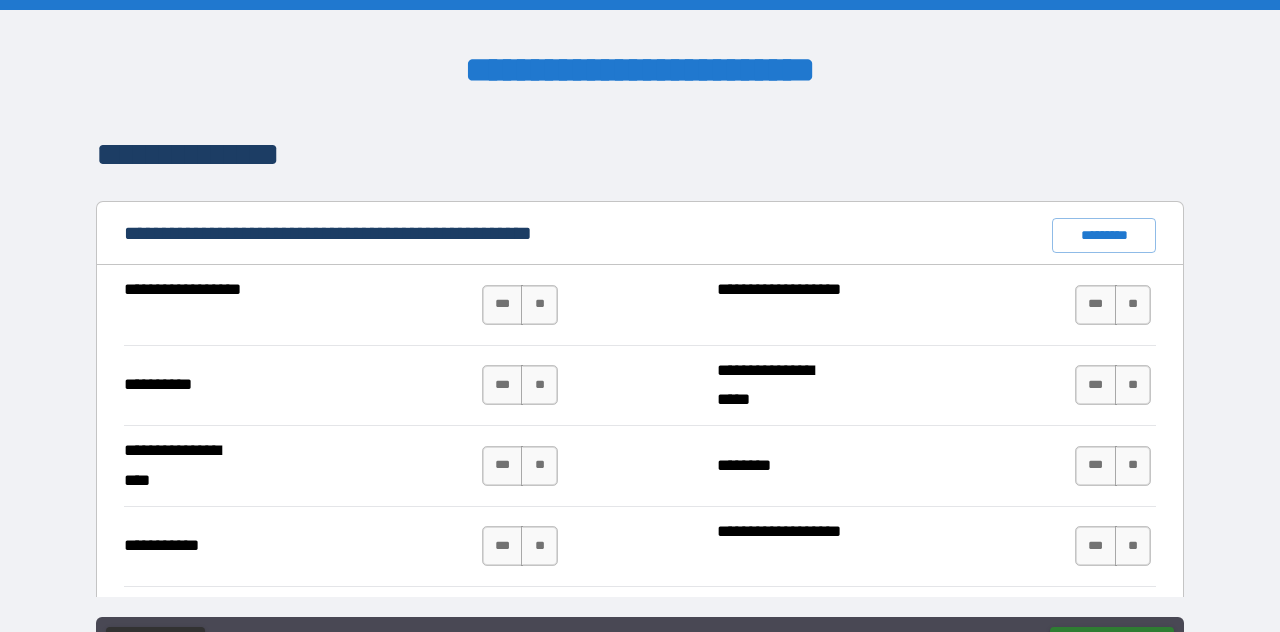 click on "*********" at bounding box center [1104, 236] 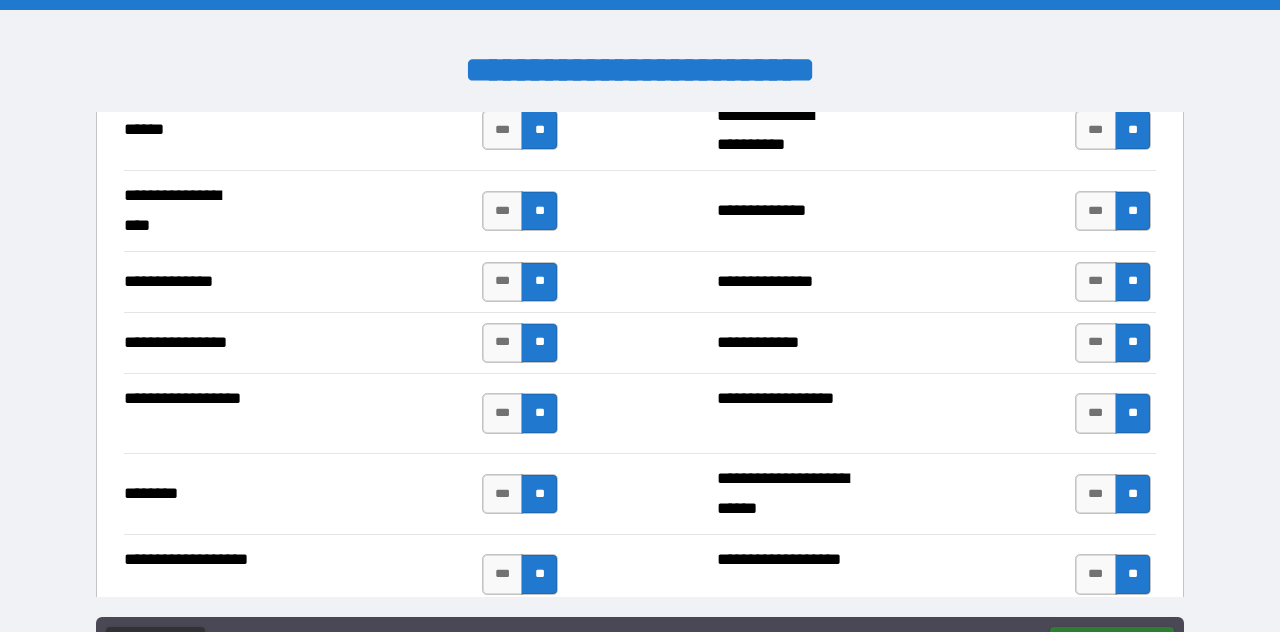 scroll, scrollTop: 3165, scrollLeft: 0, axis: vertical 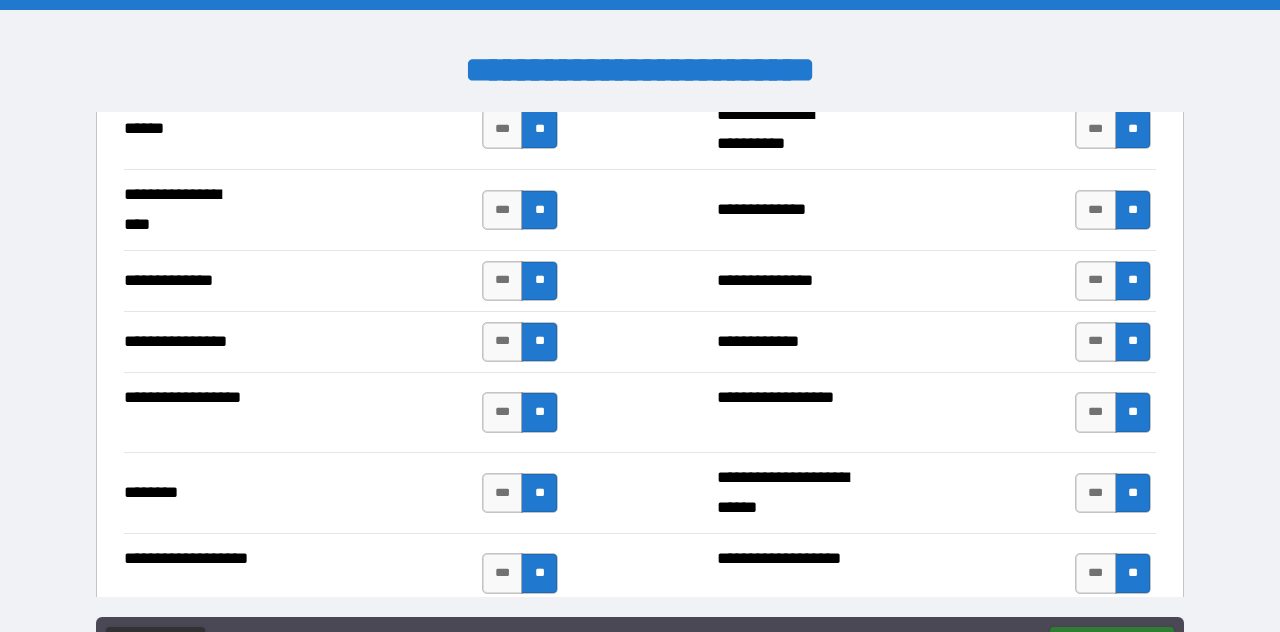 click on "***" at bounding box center [1096, 210] 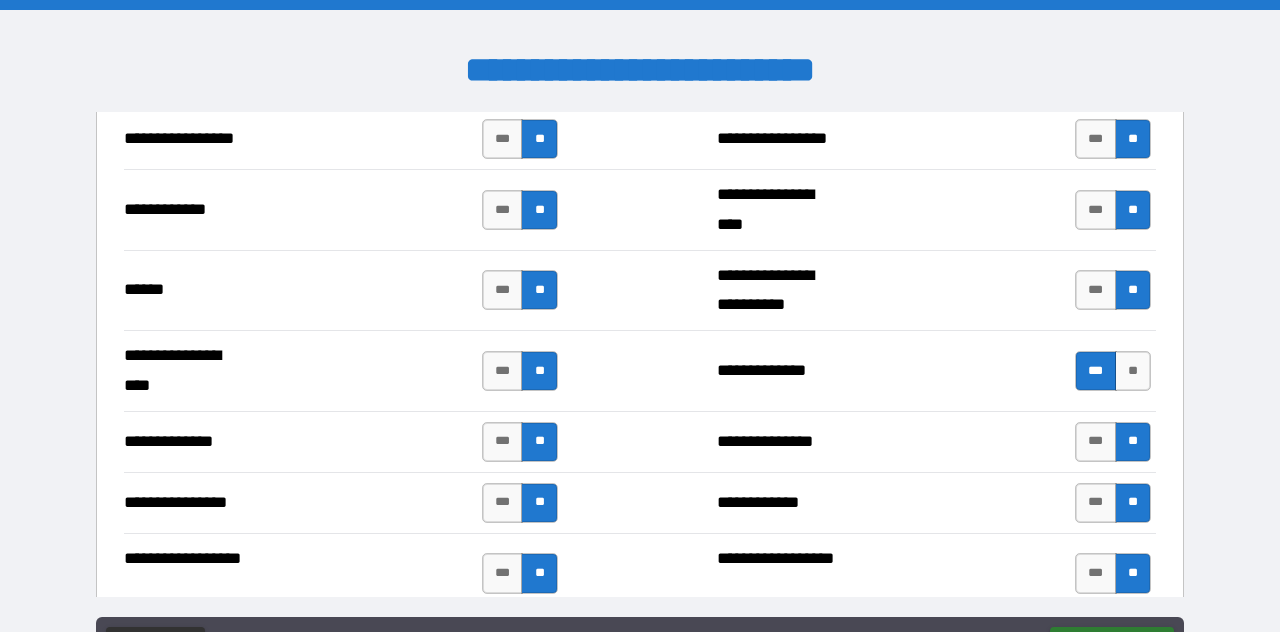 scroll, scrollTop: 3002, scrollLeft: 0, axis: vertical 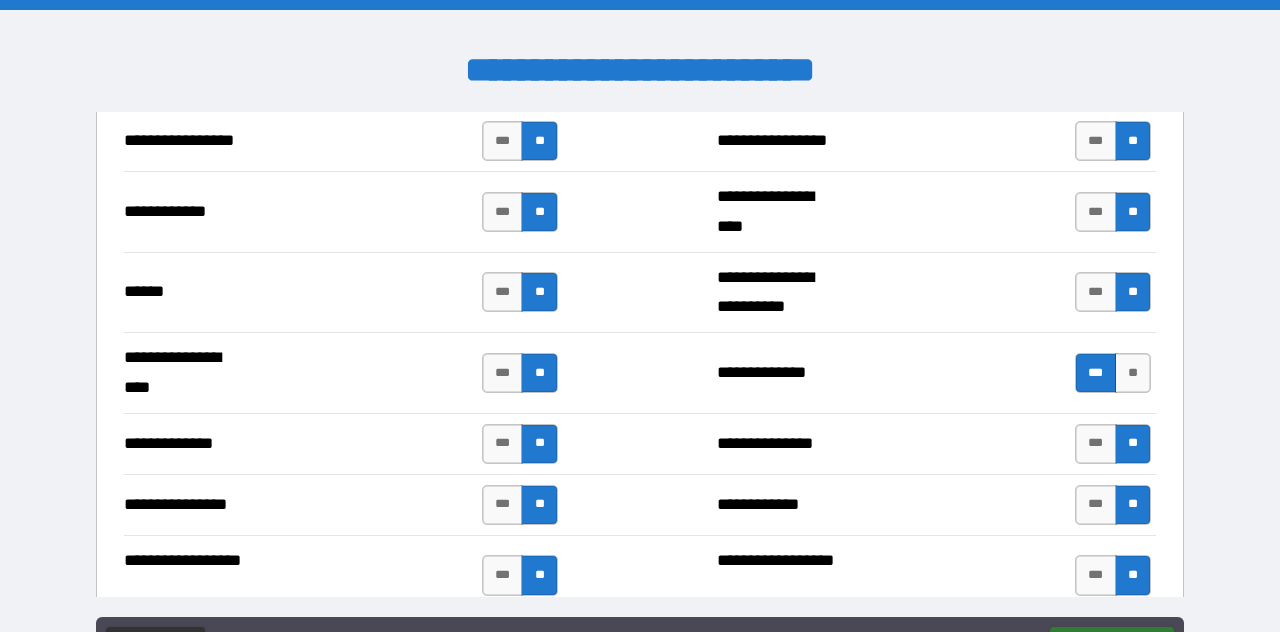 click on "***" at bounding box center [503, 292] 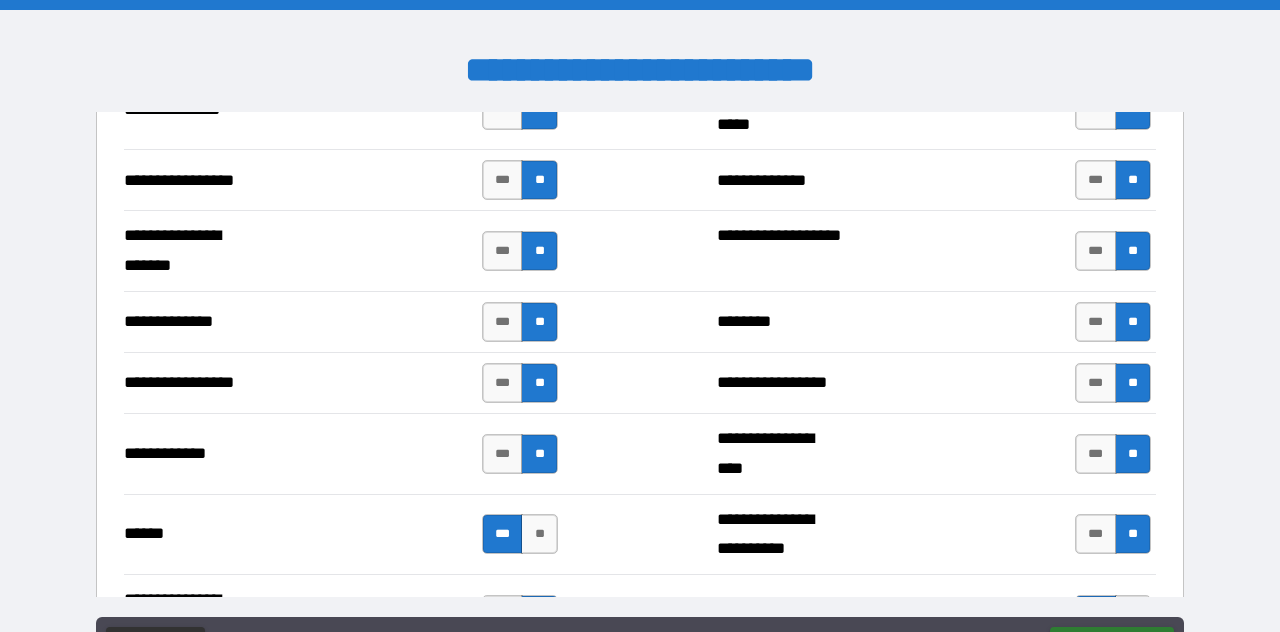 scroll, scrollTop: 2752, scrollLeft: 0, axis: vertical 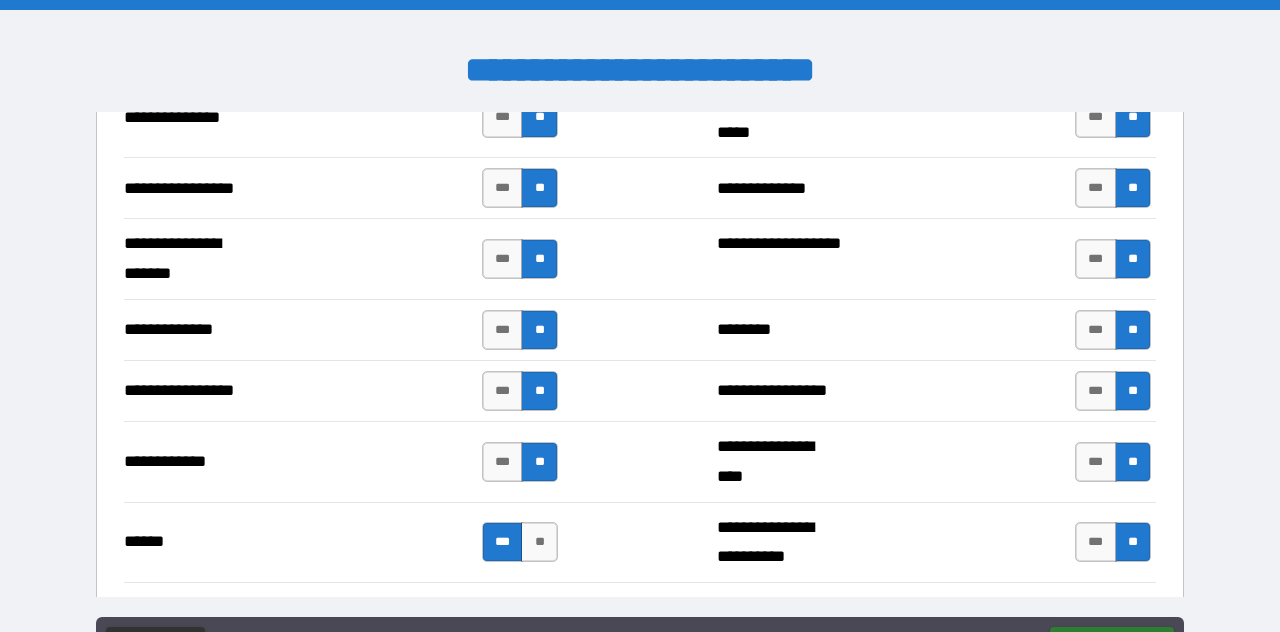 click on "***" at bounding box center (503, 330) 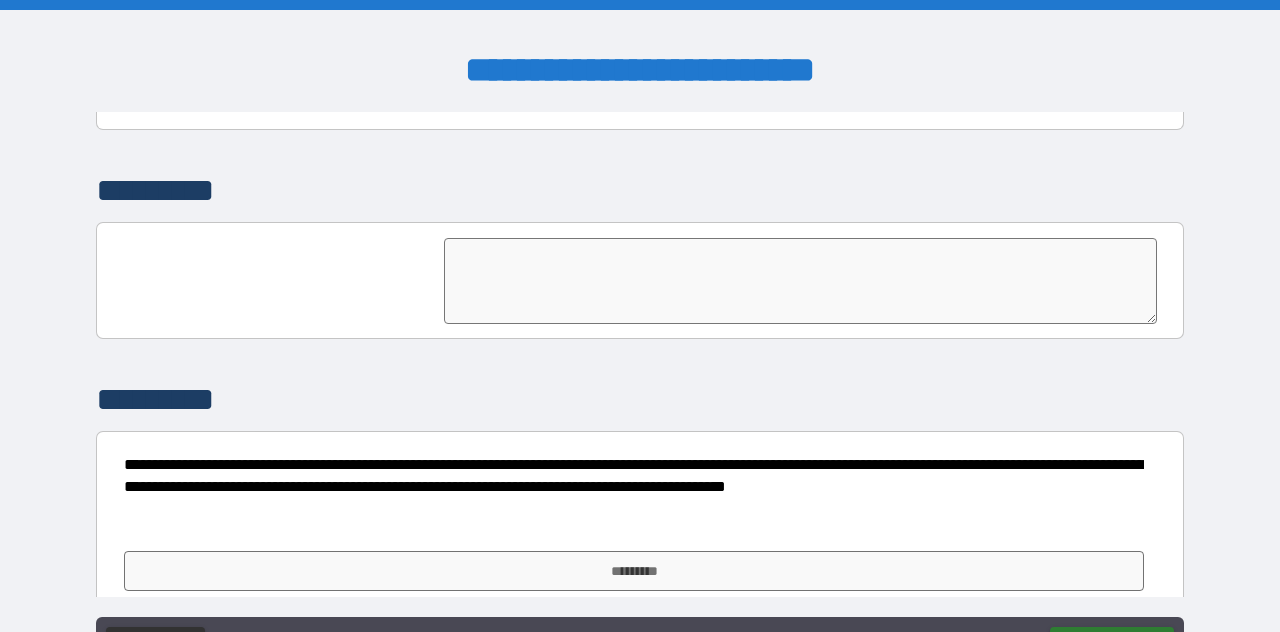 scroll, scrollTop: 4913, scrollLeft: 0, axis: vertical 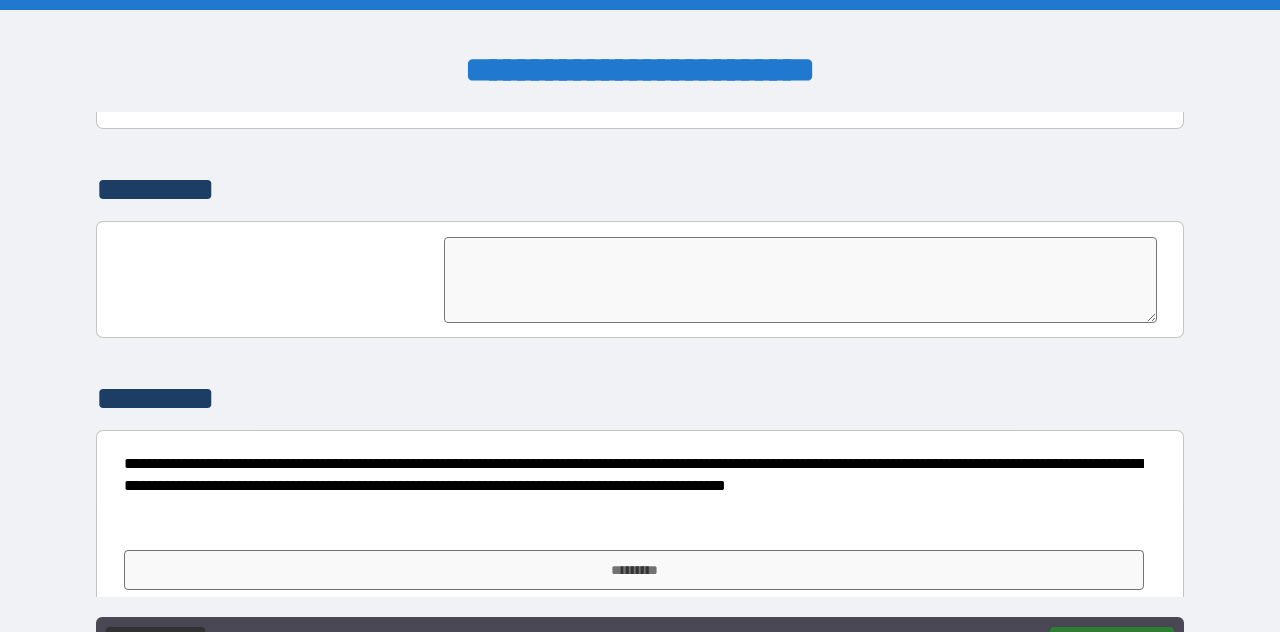 click on "*********" at bounding box center [634, 570] 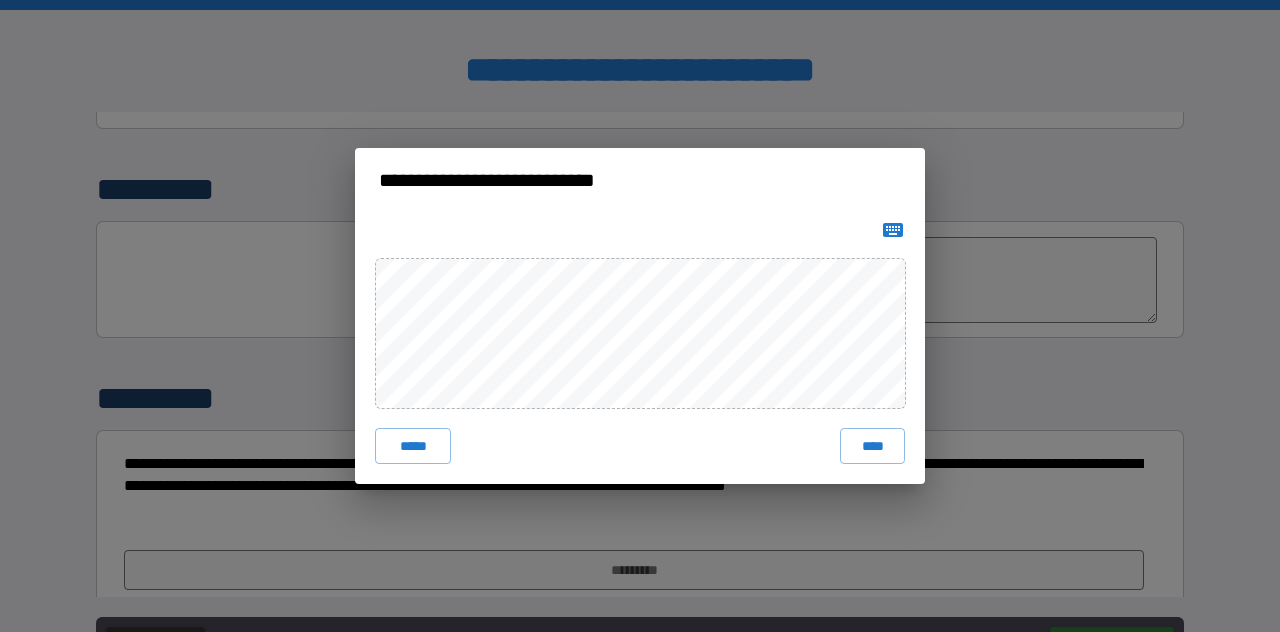 click on "****" at bounding box center [872, 446] 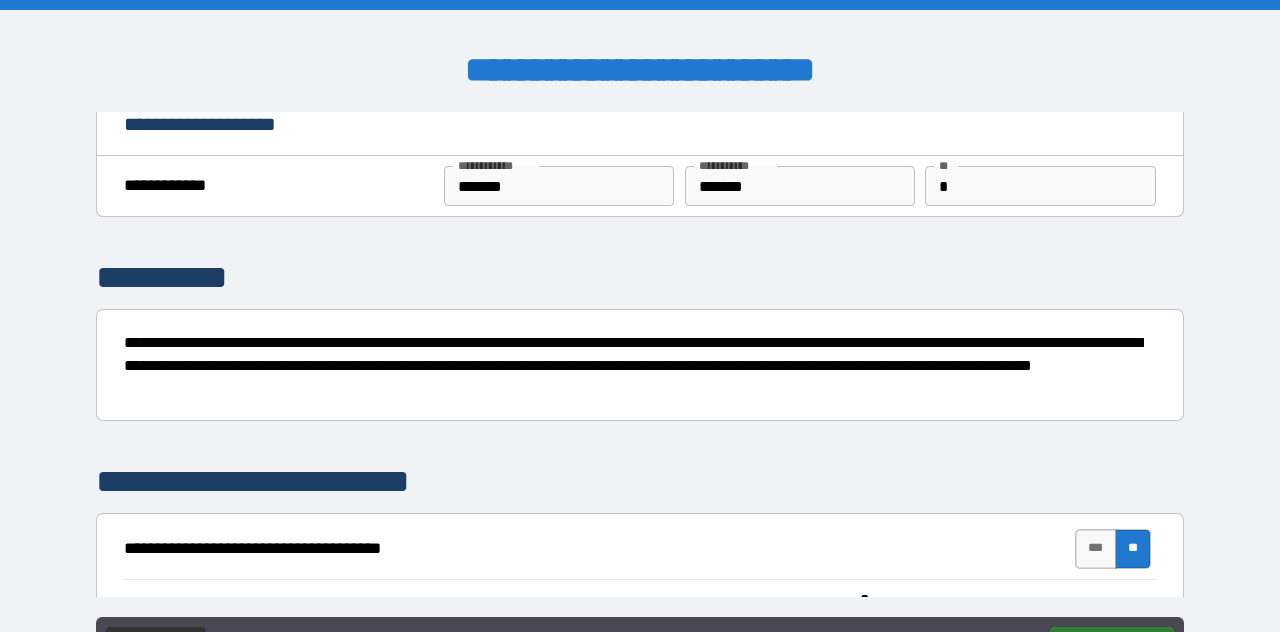 scroll, scrollTop: 20, scrollLeft: 0, axis: vertical 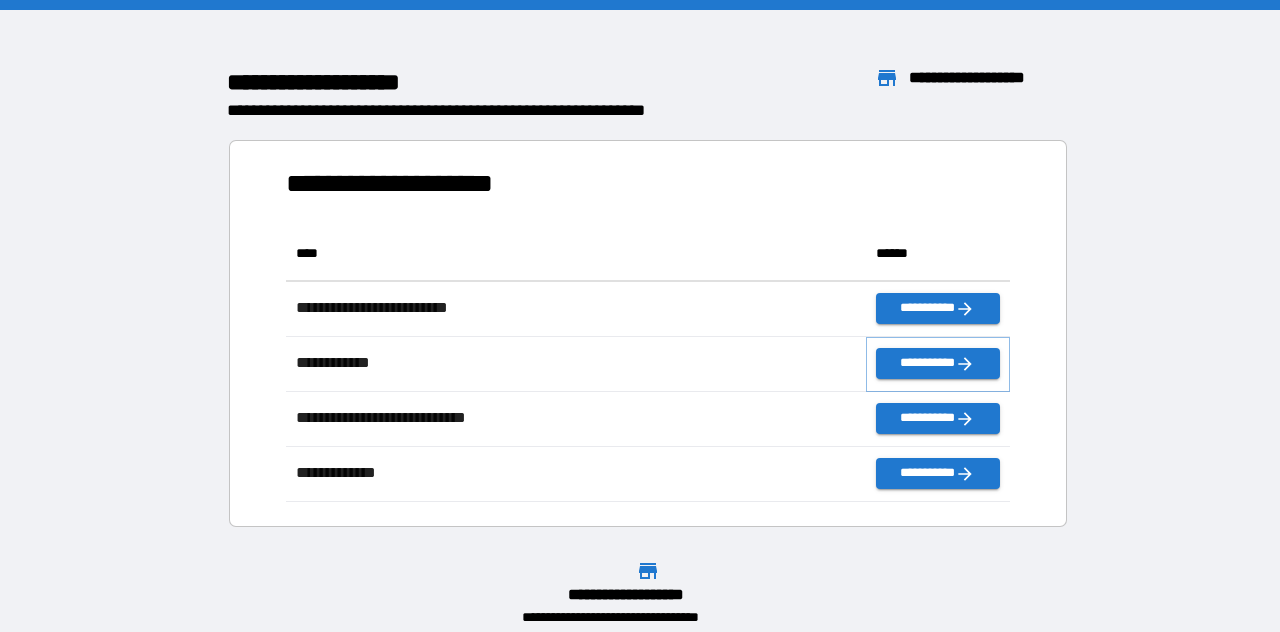 click on "**********" at bounding box center [938, 363] 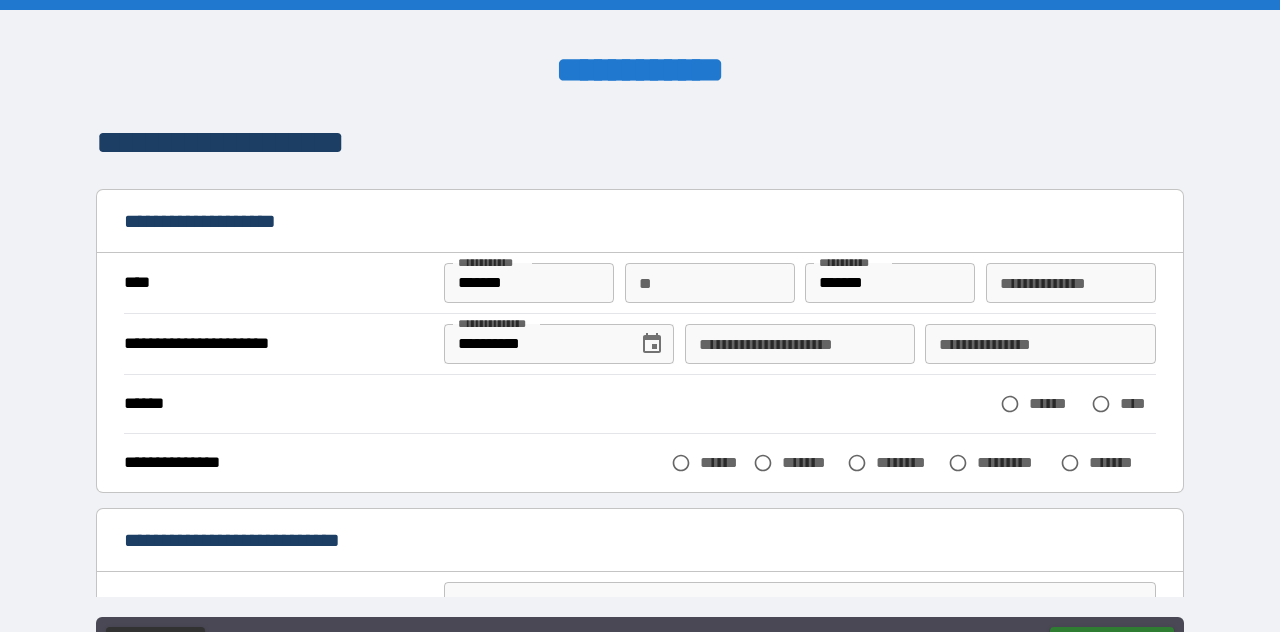 click on "**********" at bounding box center [800, 344] 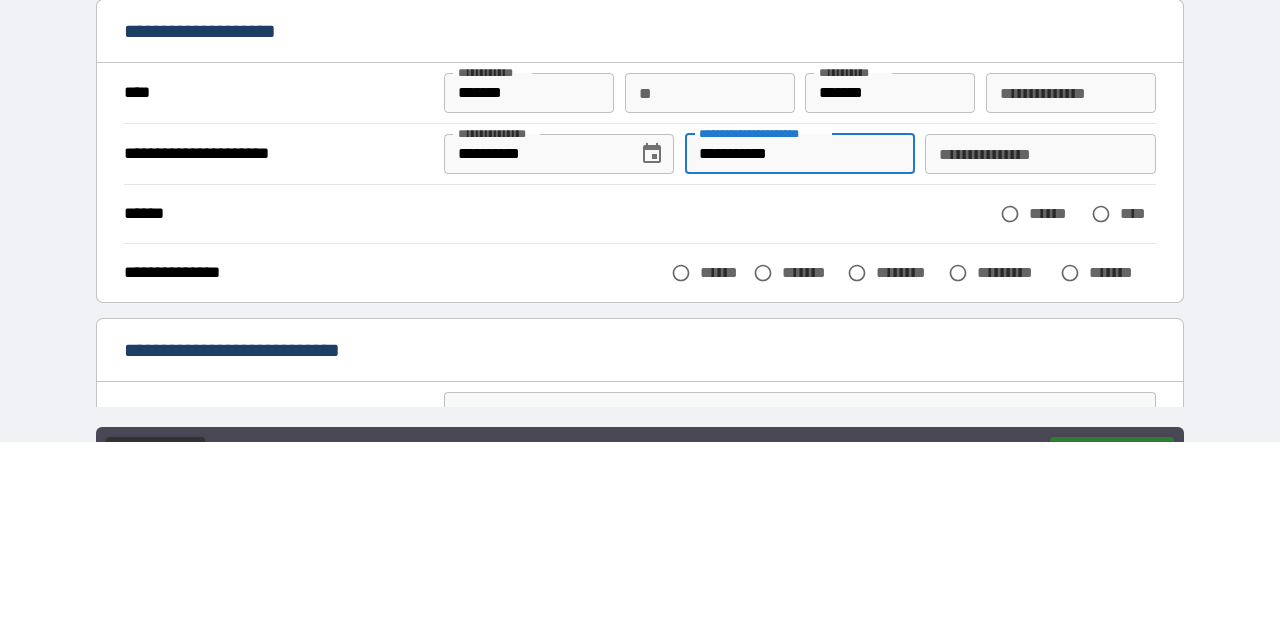 type on "**********" 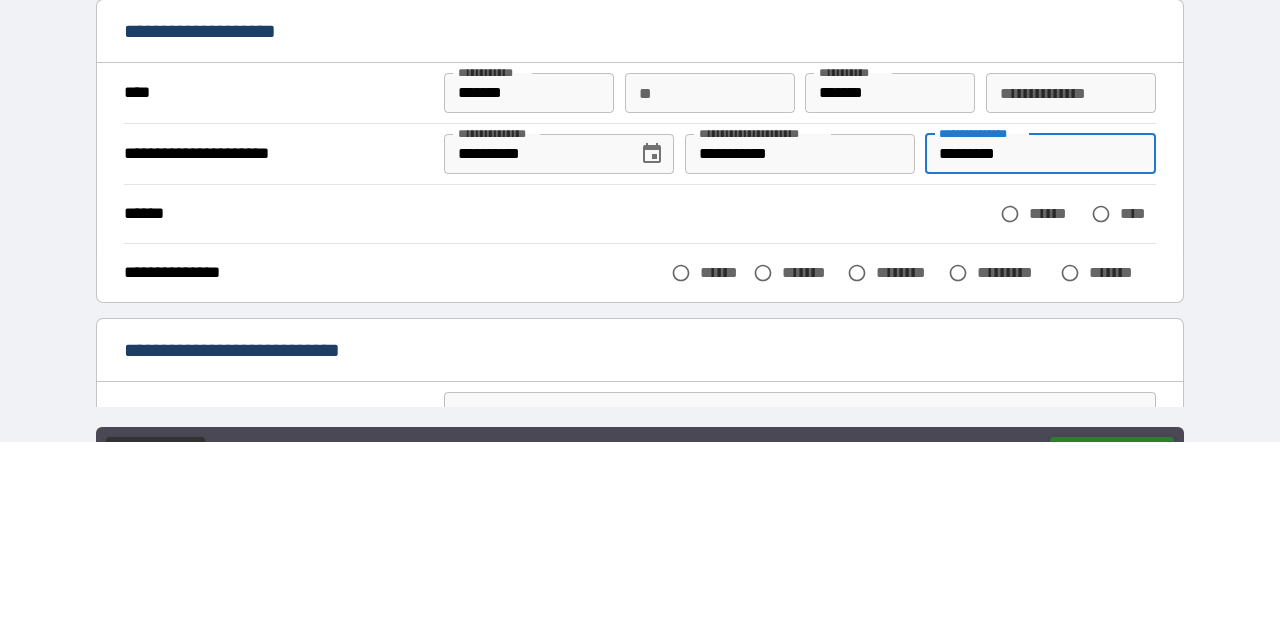 type on "*********" 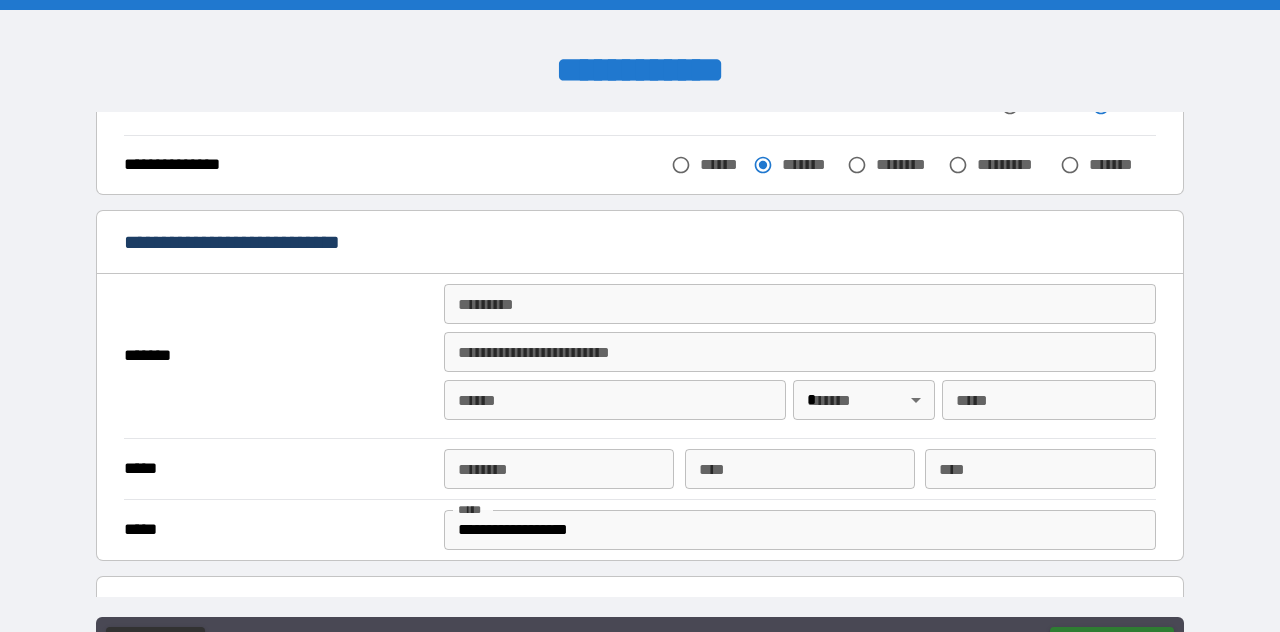 scroll, scrollTop: 298, scrollLeft: 0, axis: vertical 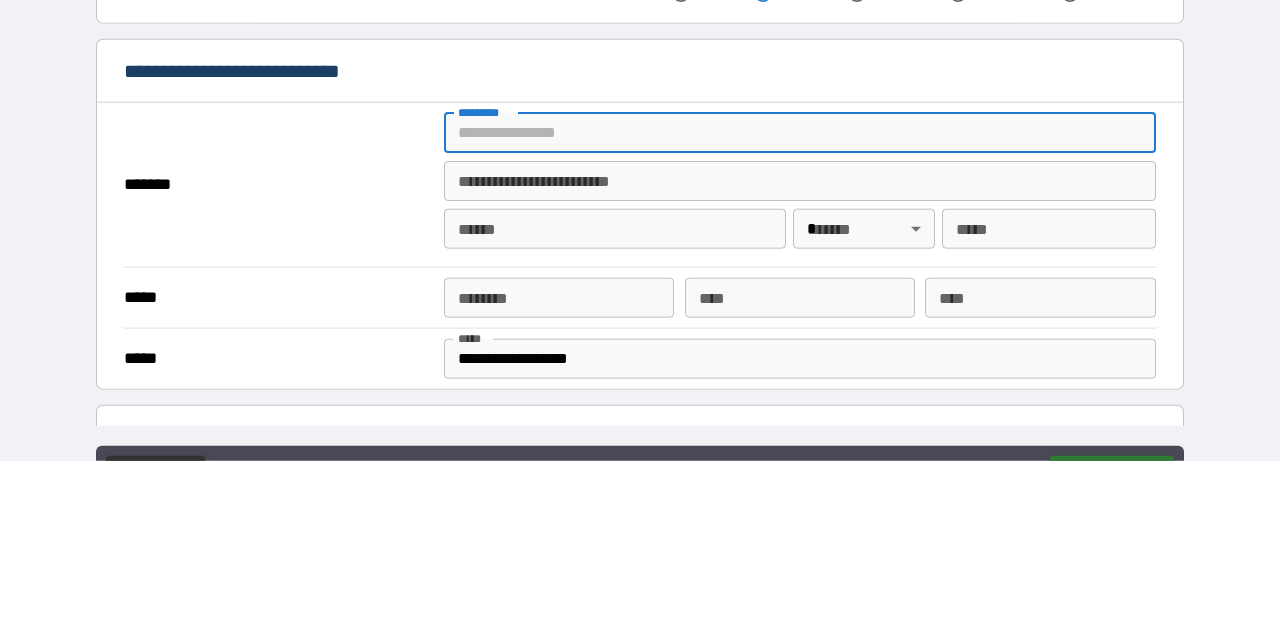 type on "**********" 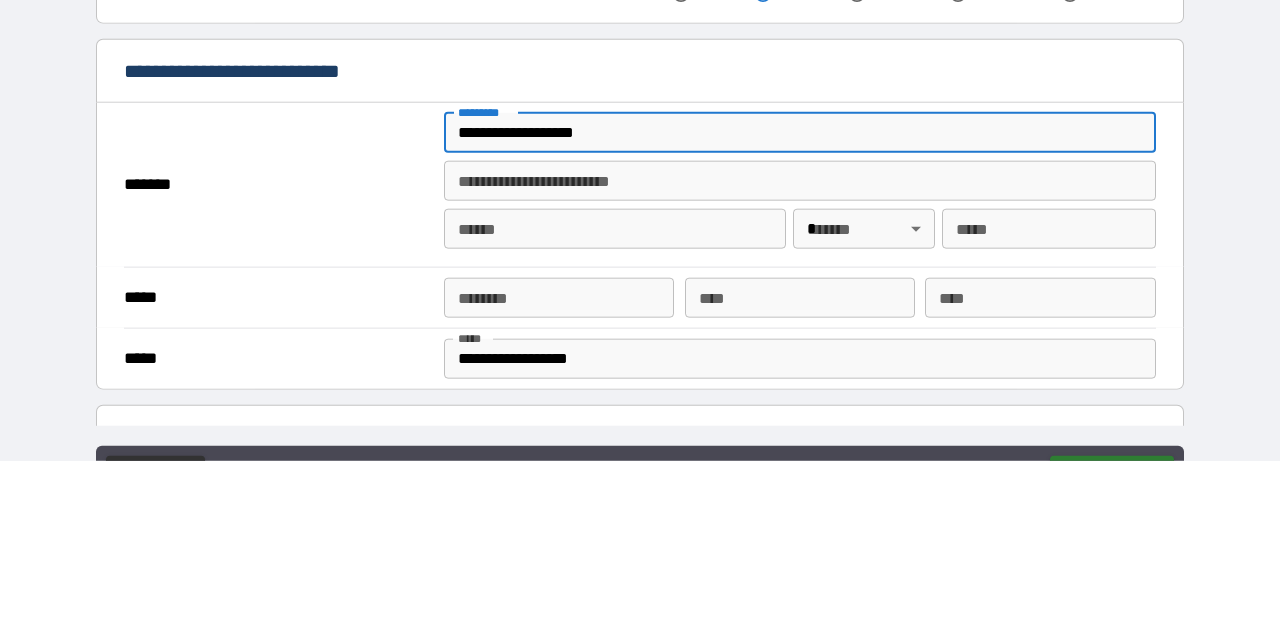 type on "*******" 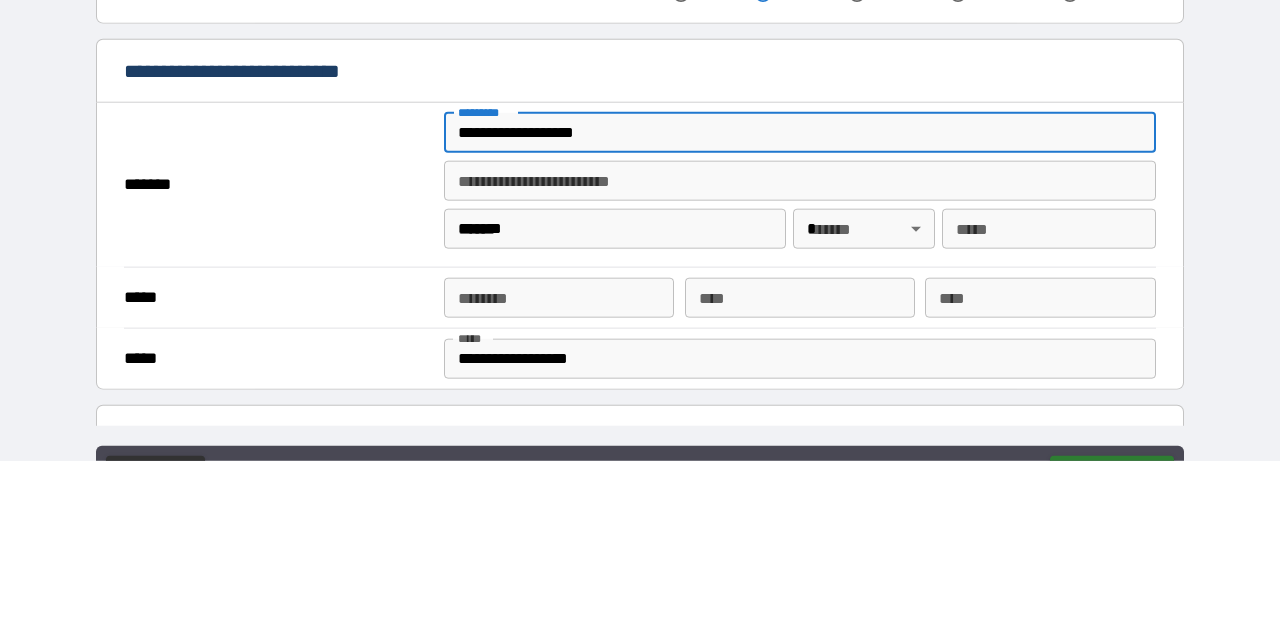 type 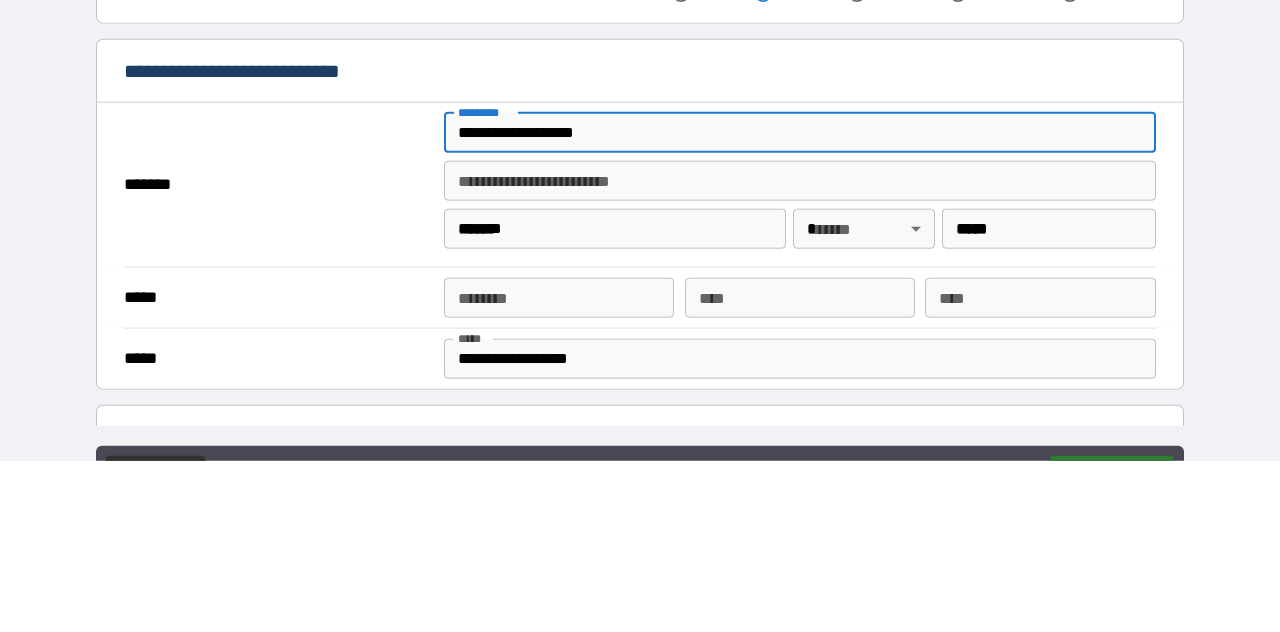 type 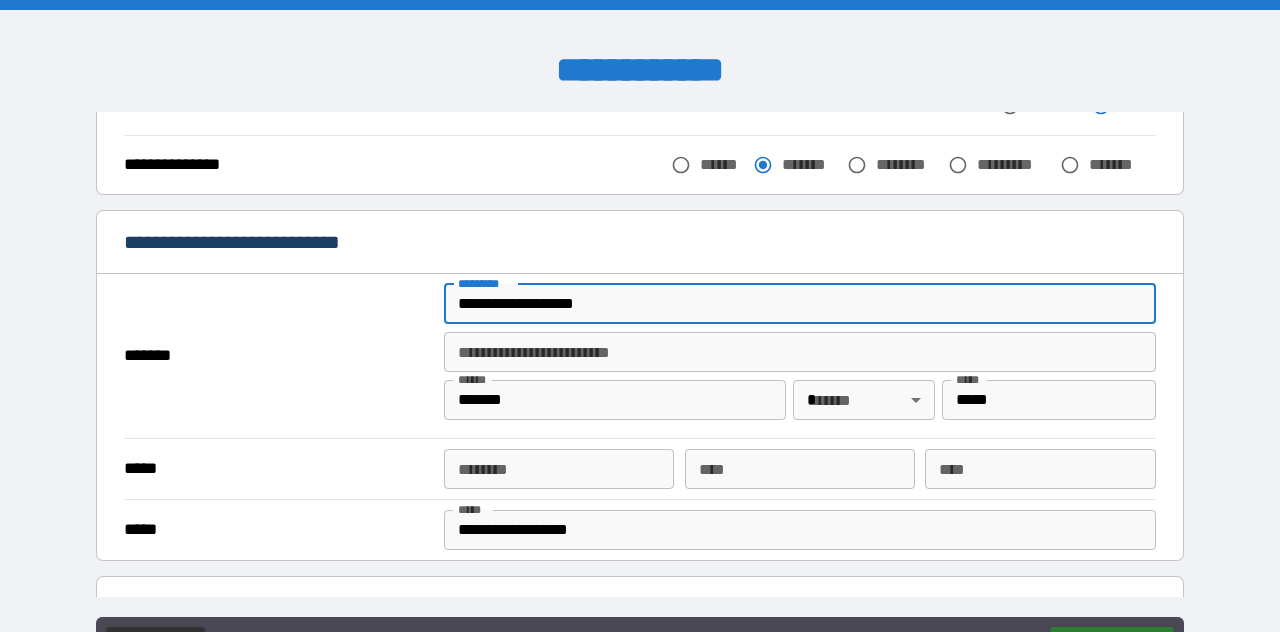 click on "******   *" at bounding box center (559, 469) 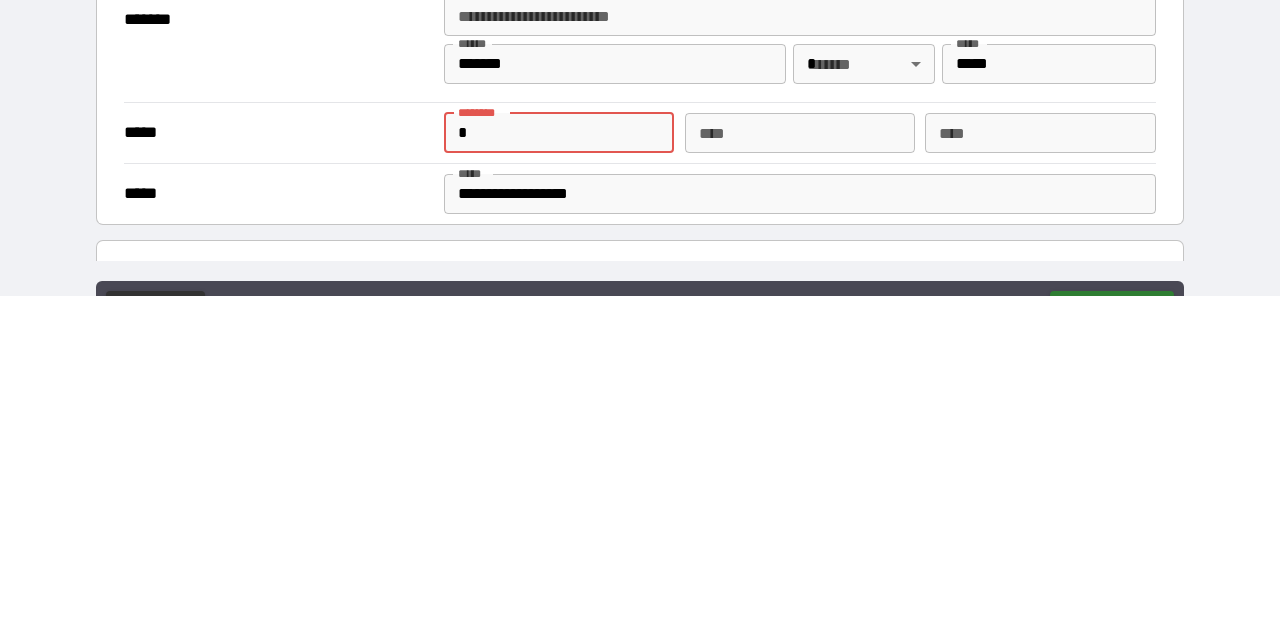 type on "**********" 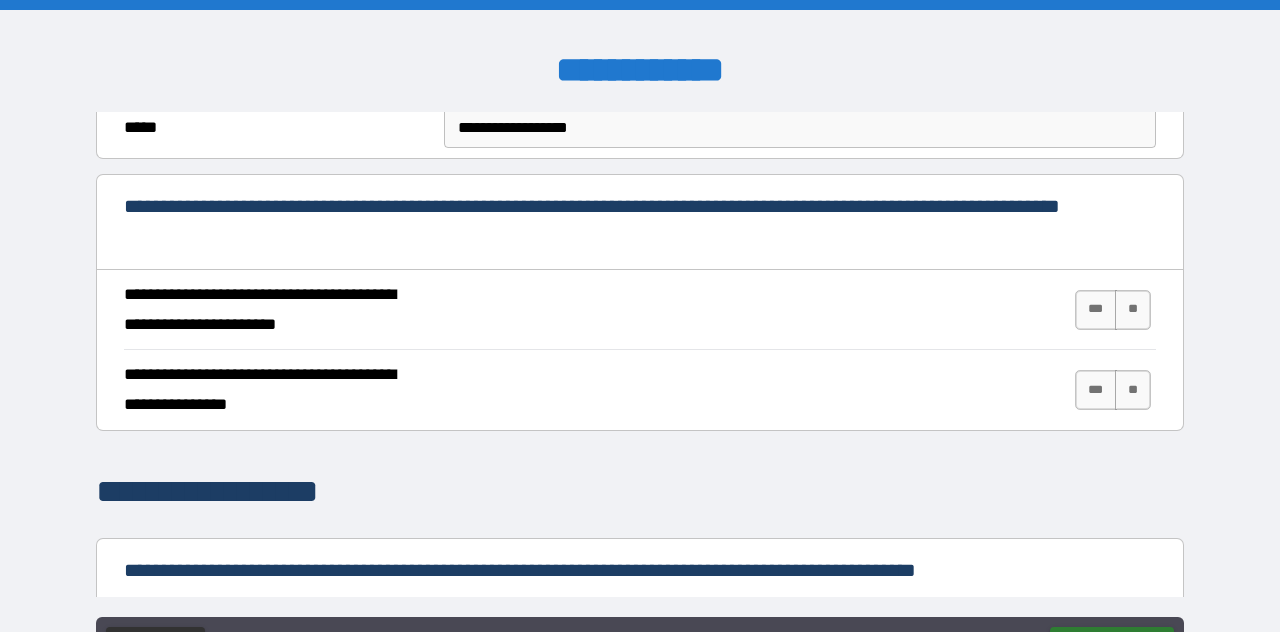 scroll, scrollTop: 703, scrollLeft: 0, axis: vertical 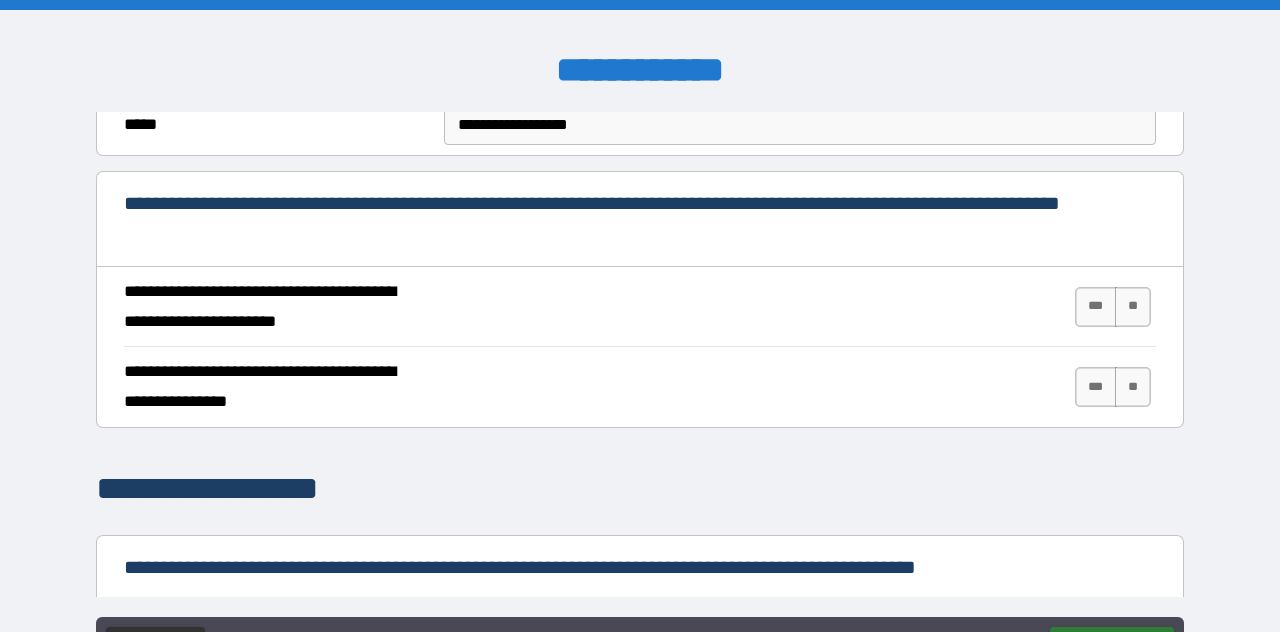 click on "***" at bounding box center (1096, 307) 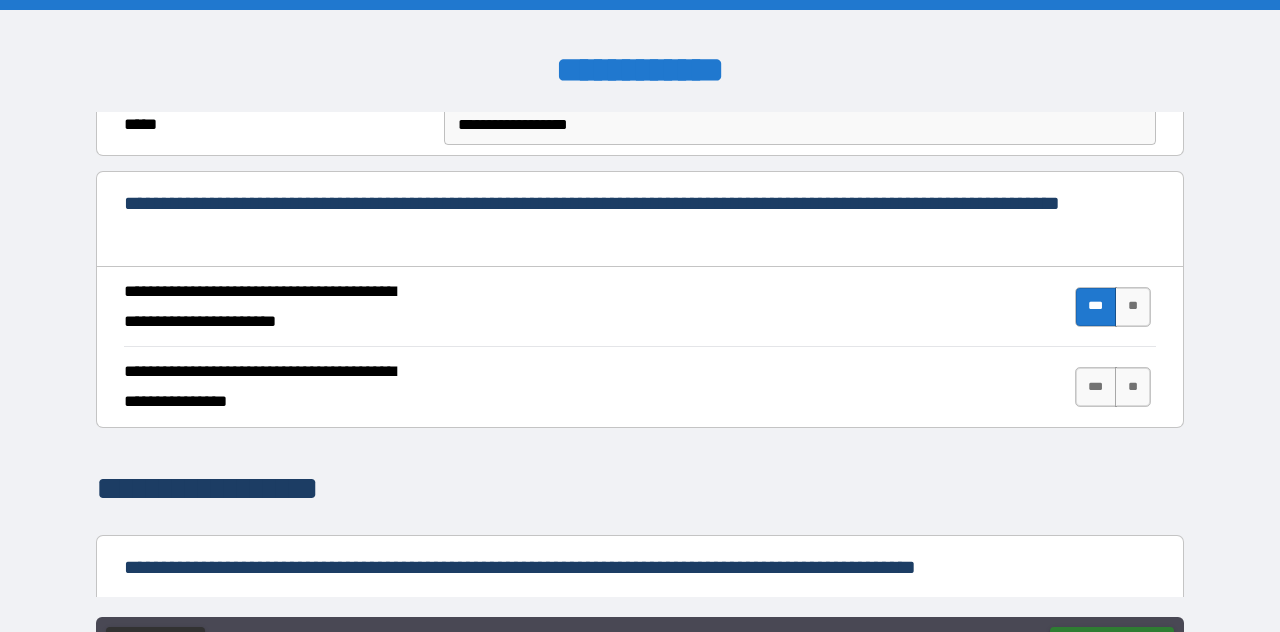 click on "***" at bounding box center [1096, 387] 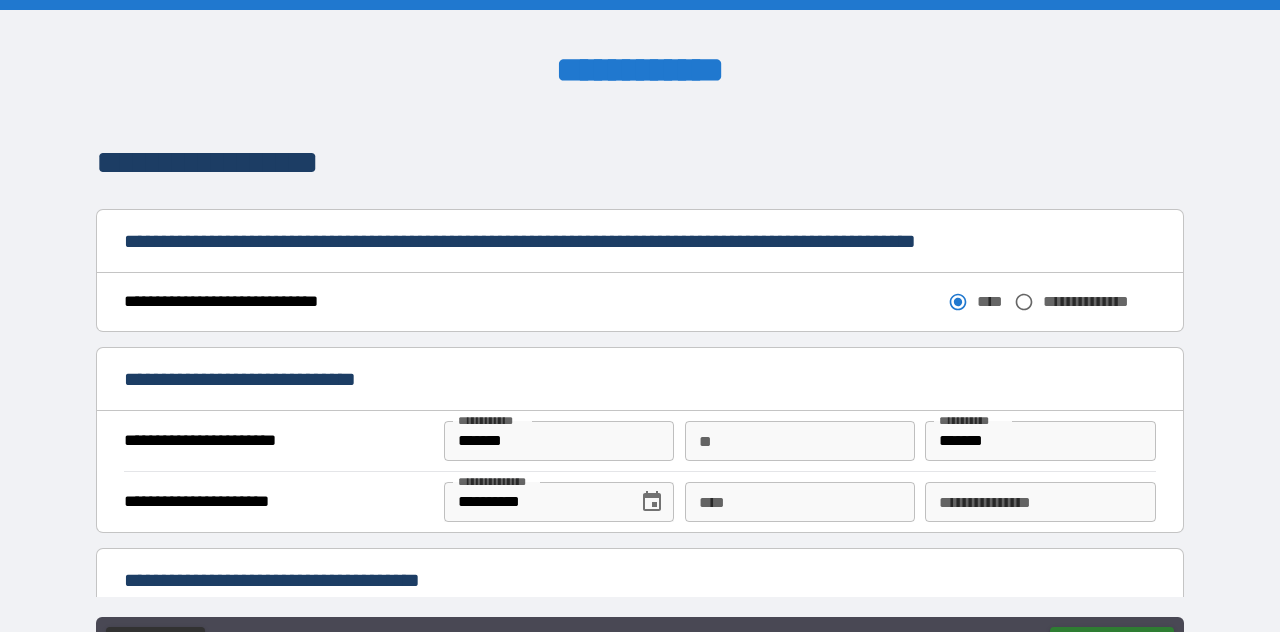 scroll, scrollTop: 1030, scrollLeft: 0, axis: vertical 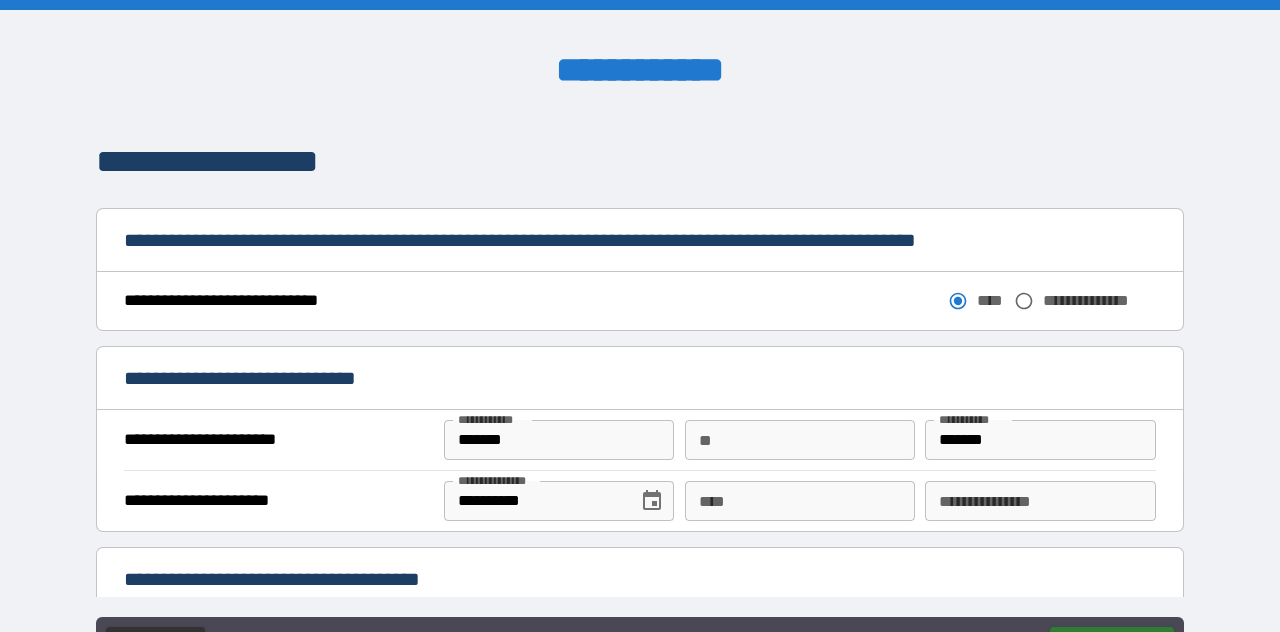 click on "**" at bounding box center (800, 440) 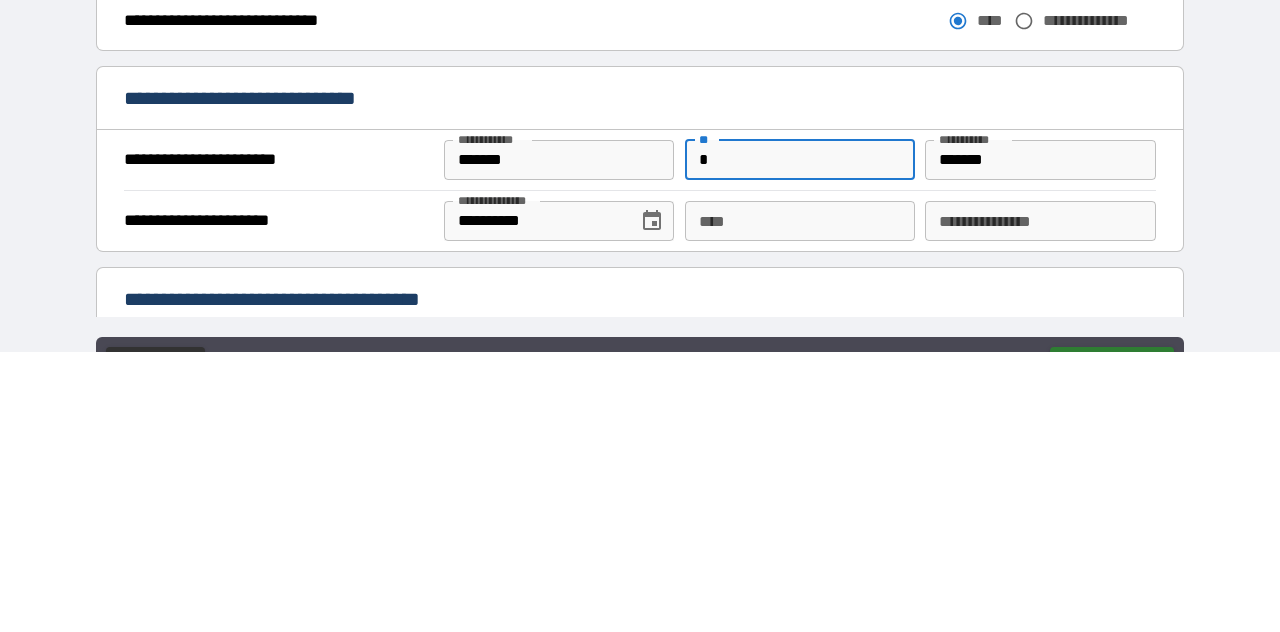type on "*" 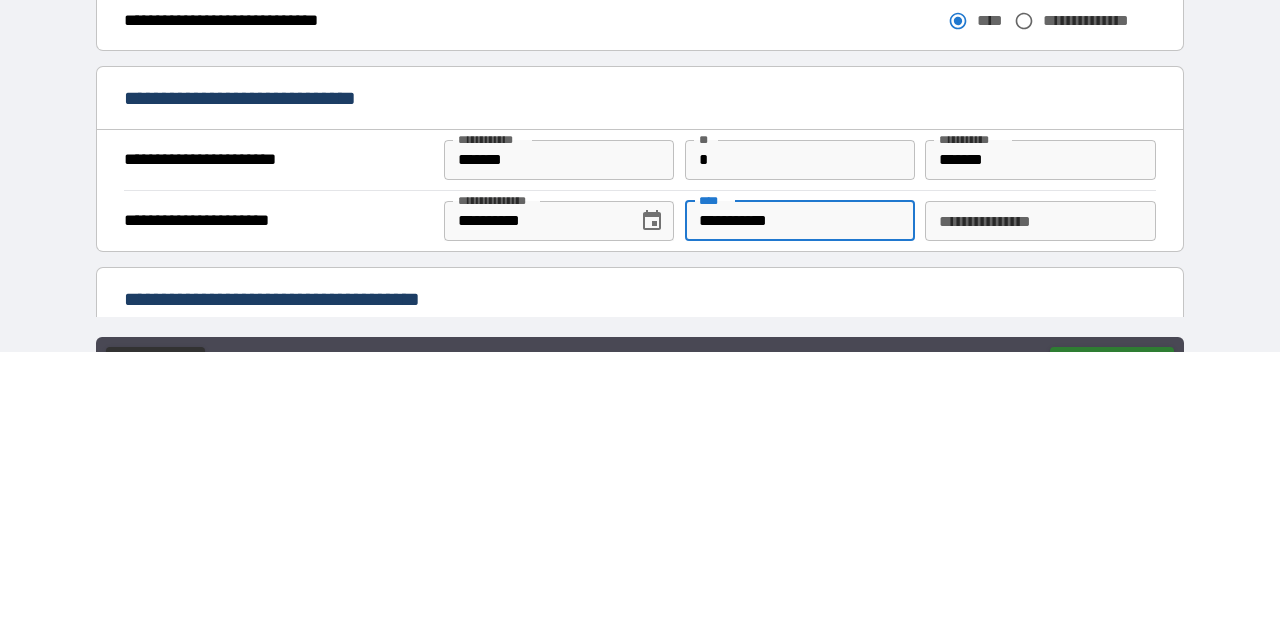 type on "**********" 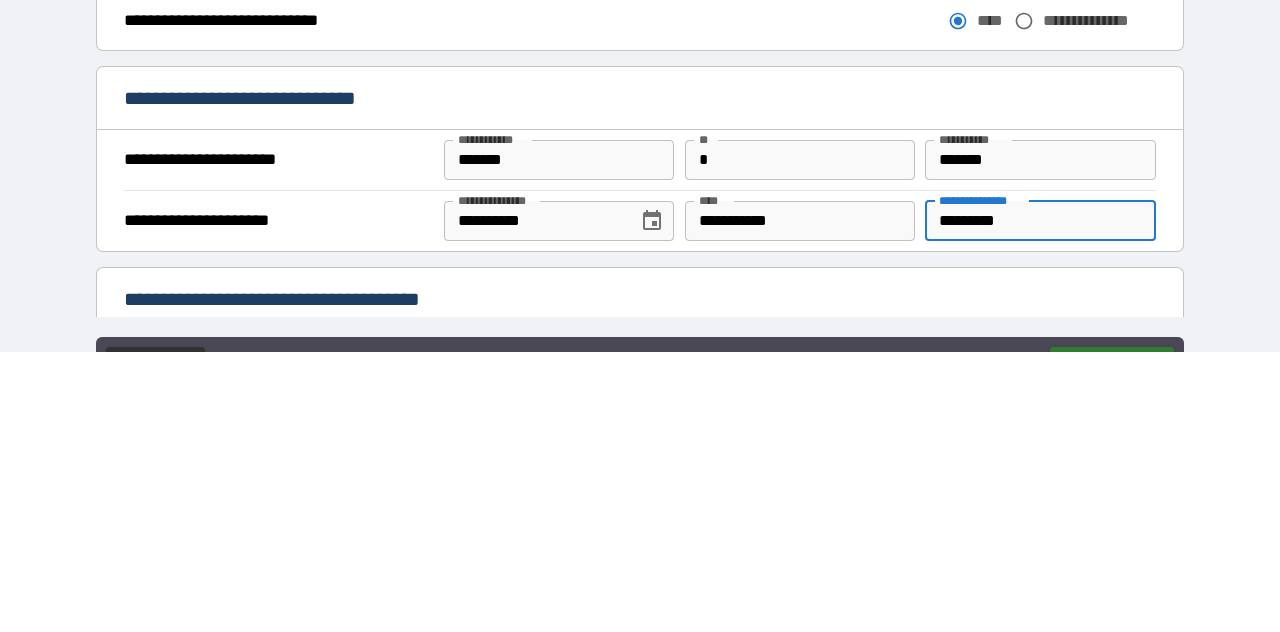 type on "*********" 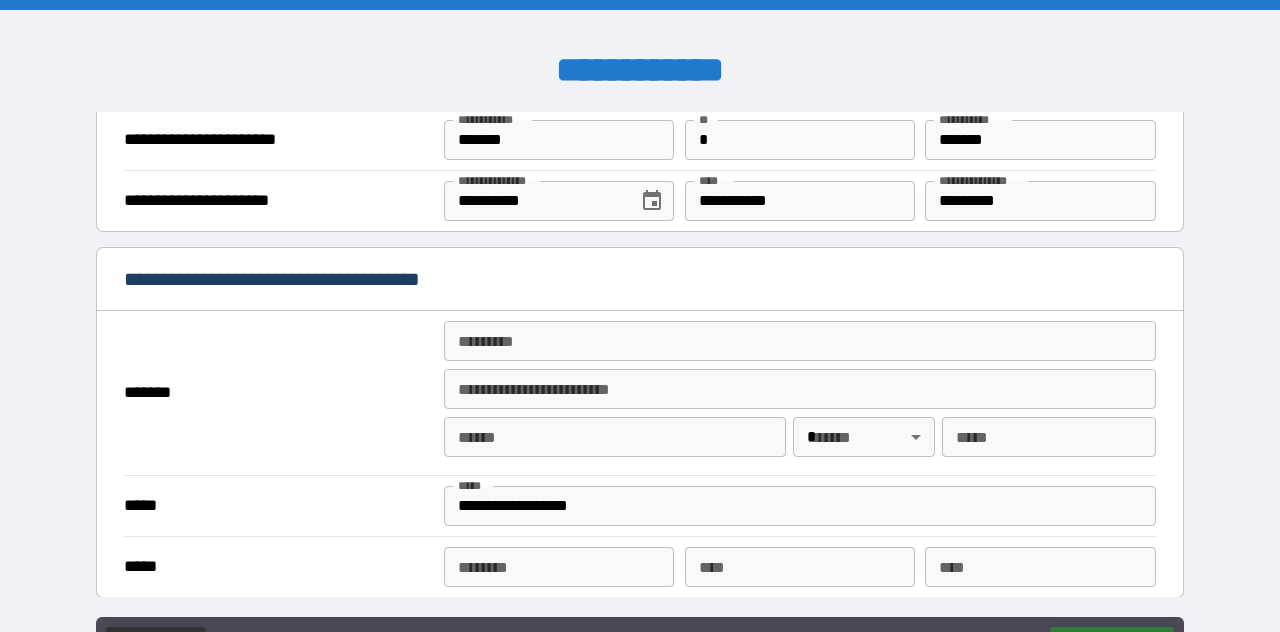 scroll, scrollTop: 1378, scrollLeft: 0, axis: vertical 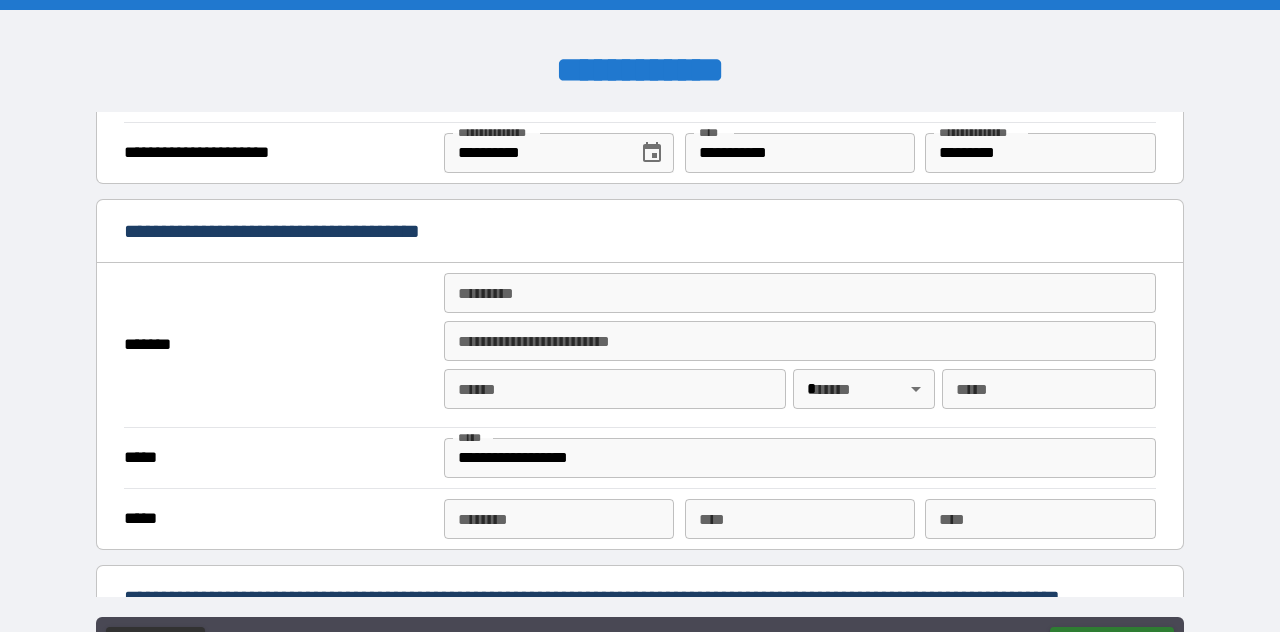click on "*******   *" at bounding box center (800, 293) 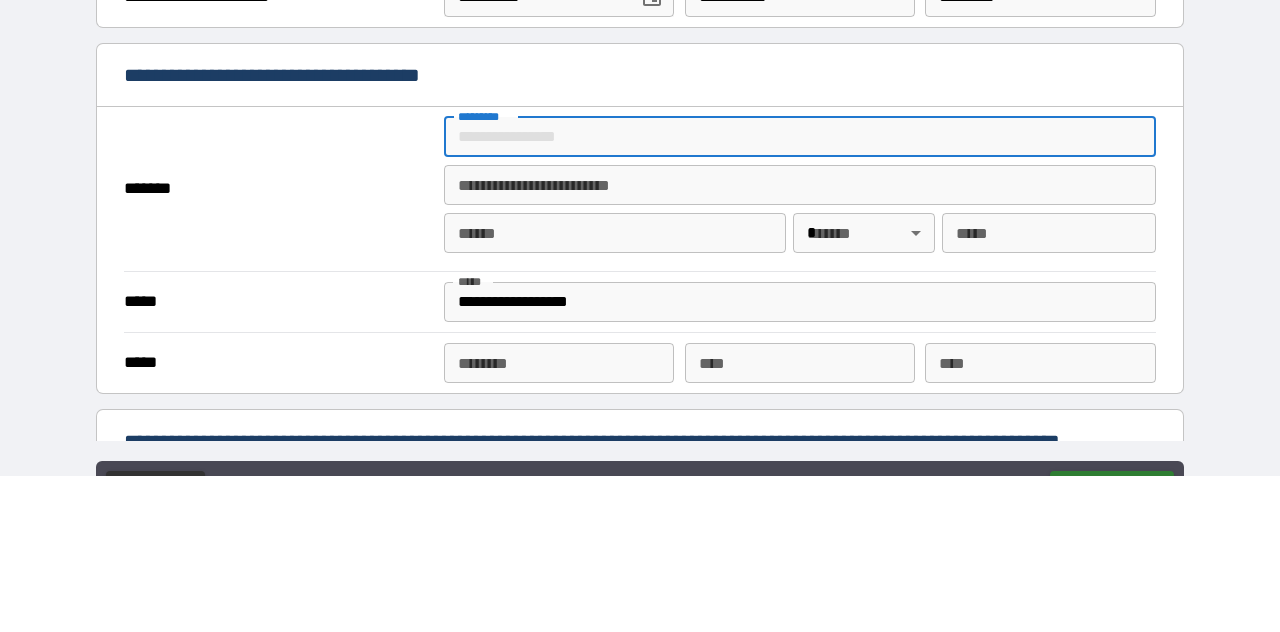 type on "**********" 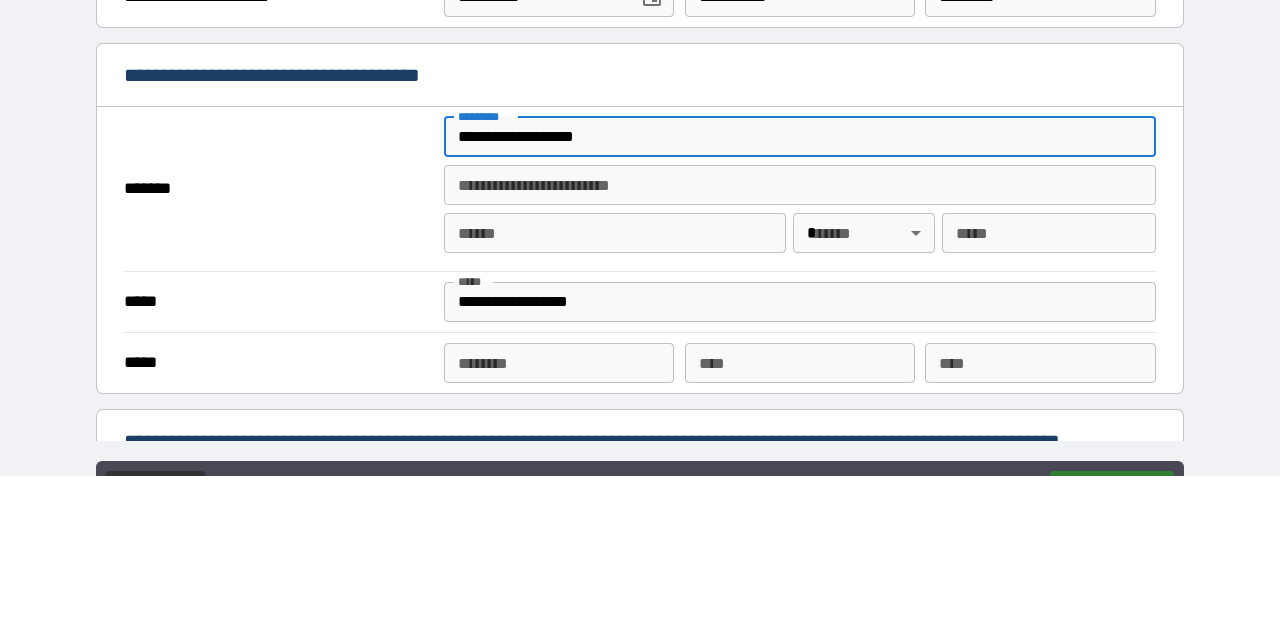 type on "*******" 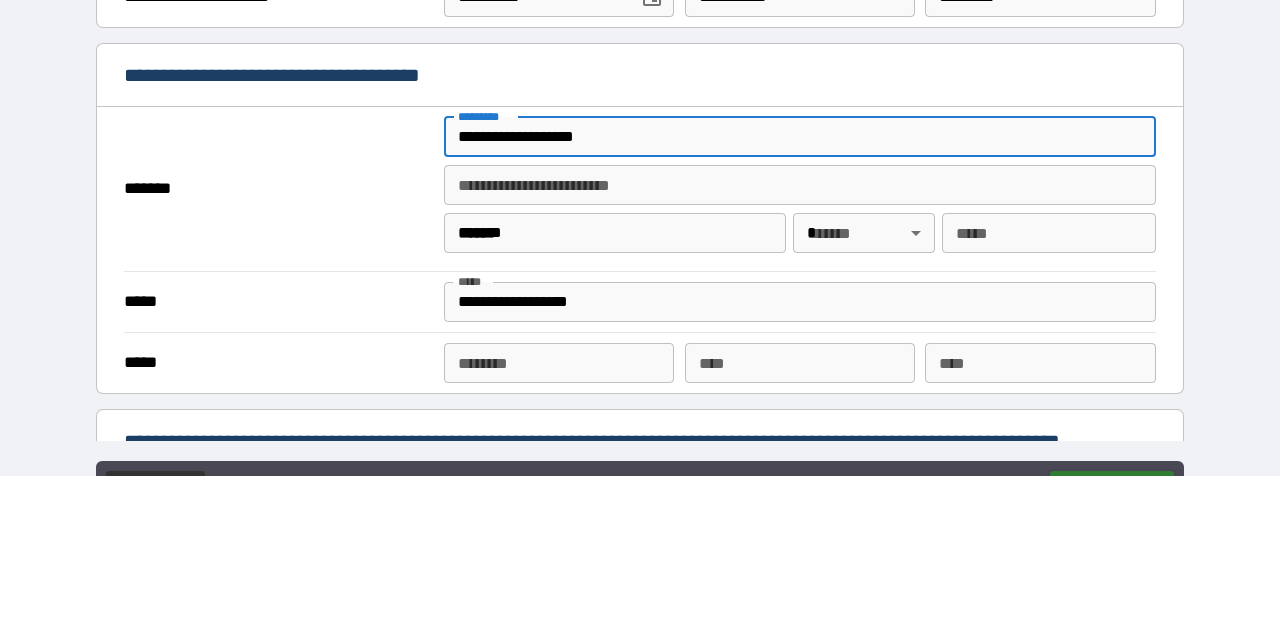 type 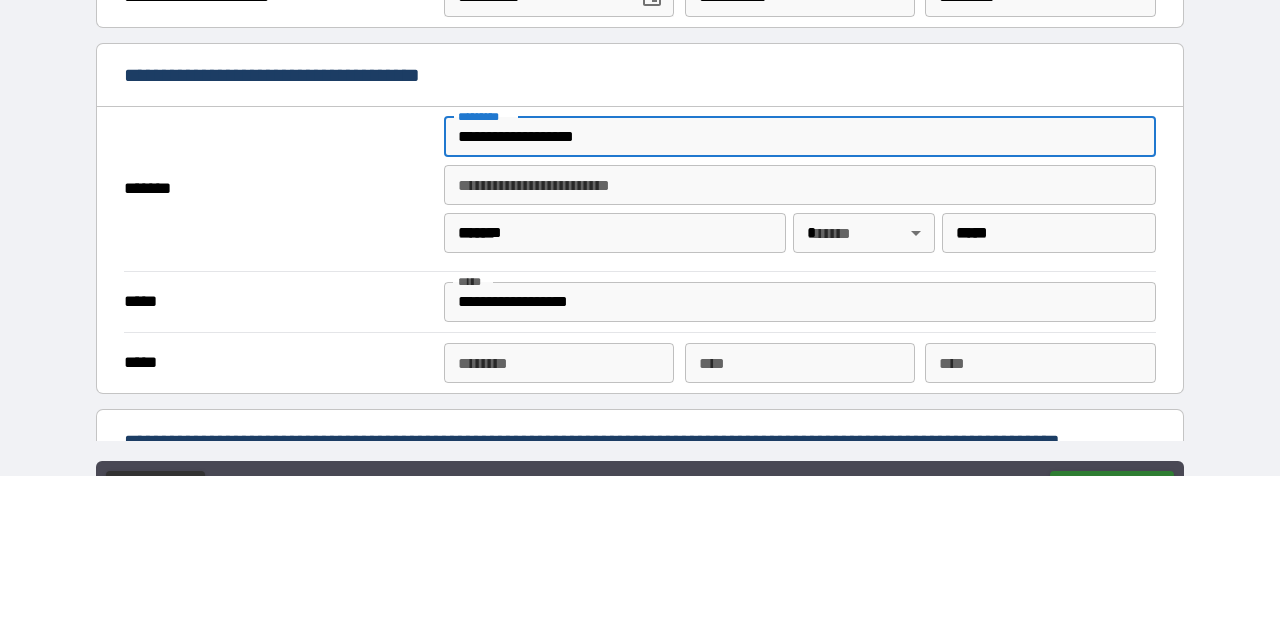 type 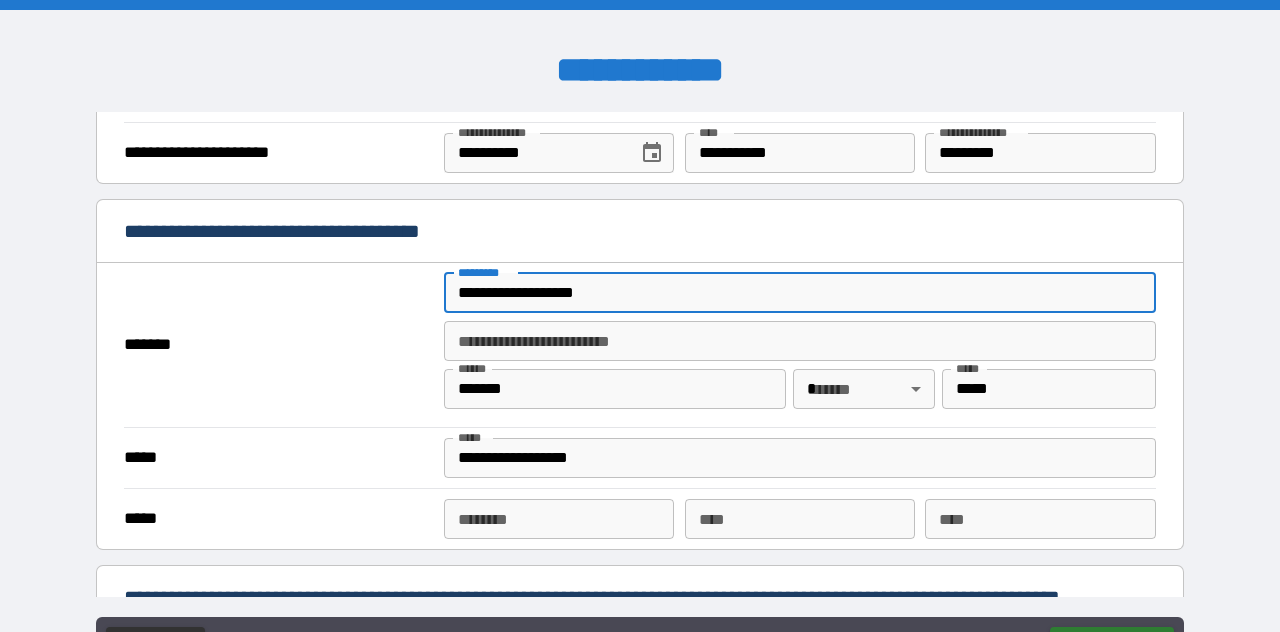 click on "******   *" at bounding box center (559, 519) 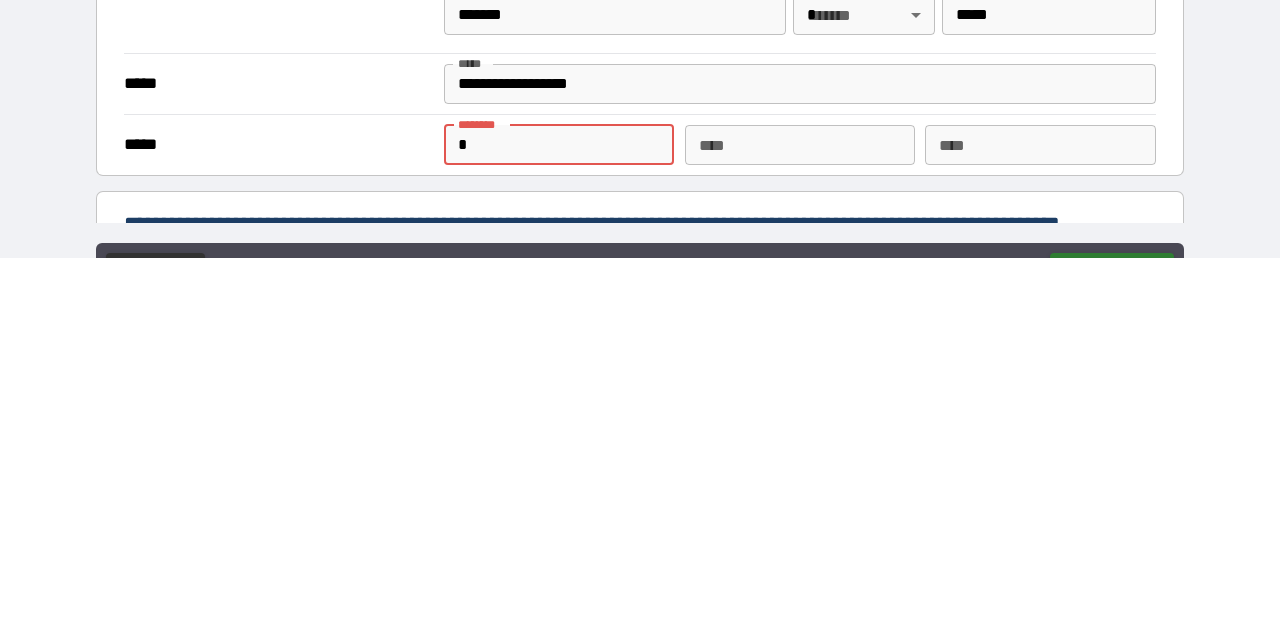 type on "**********" 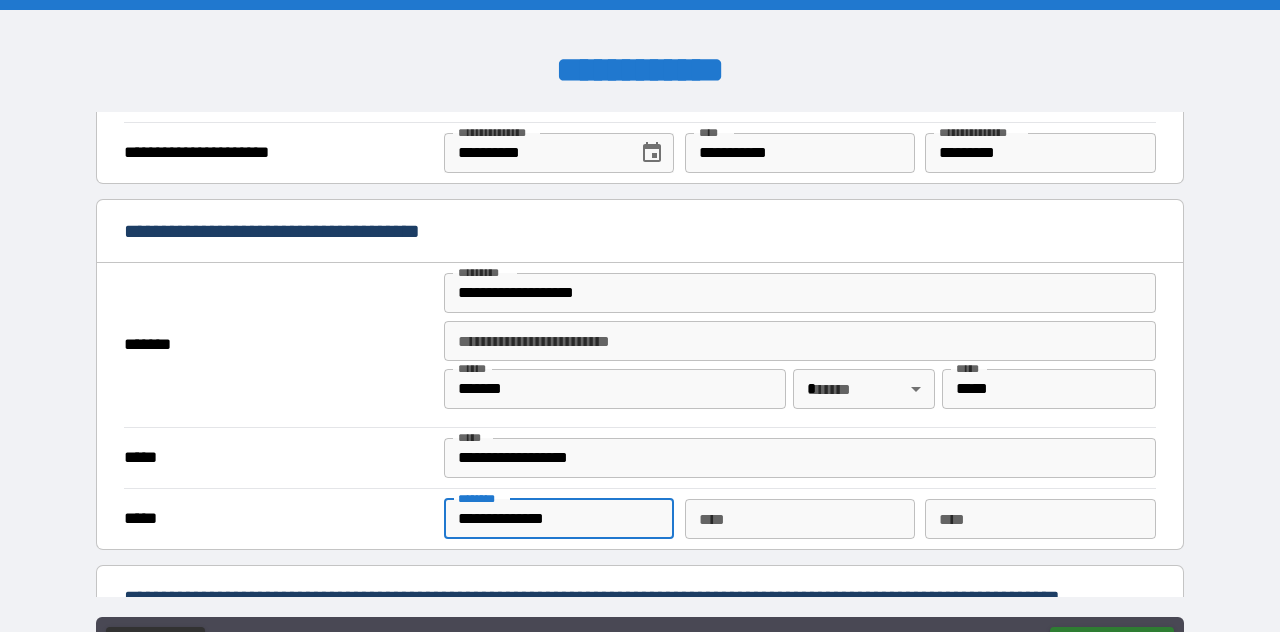 click on "[FIRST] [LAST] [MIDDLE_INITIAL] [STREET_NAME] [STREET_TYPE], [CITY], [STATE] [ZIP_CODE]   [APARTMENT_TYPE] [APARTMENT_NUMBER]   [BUILDING_NAME] [BUILDING_NUMBER]   [FLOOR_NUMBER] [FLOOR_TYPE] [FLOOR_NAME]   [UNIT_TYPE] [UNIT_NUMBER]   [OFFICE_TYPE] [OFFICE_NUMBER]   [SUITE_TYPE] [SUITE_NUMBER]   [ROOM_TYPE] [ROOM_NUMBER]   [PO_BOX_TYPE] [PO_BOX_NUMBER]   [POSTAL_CODE] [POSTAL_CODE_EXTENSION]" at bounding box center [640, 364] 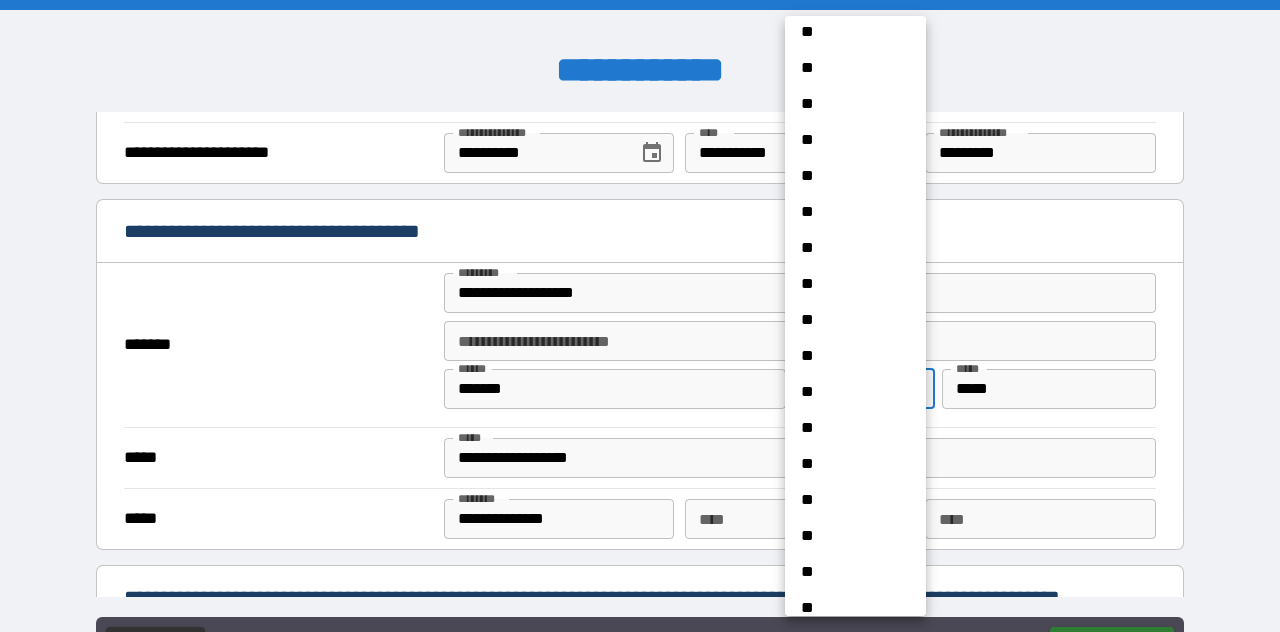 scroll, scrollTop: 1415, scrollLeft: 0, axis: vertical 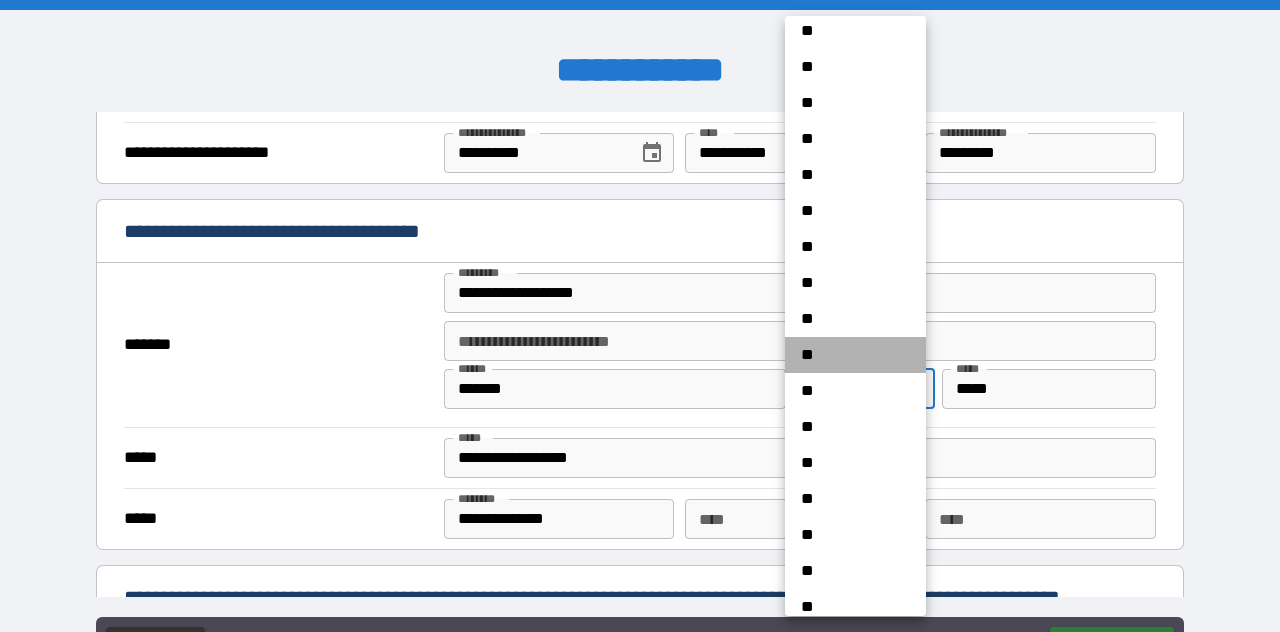 click on "**" at bounding box center (855, 355) 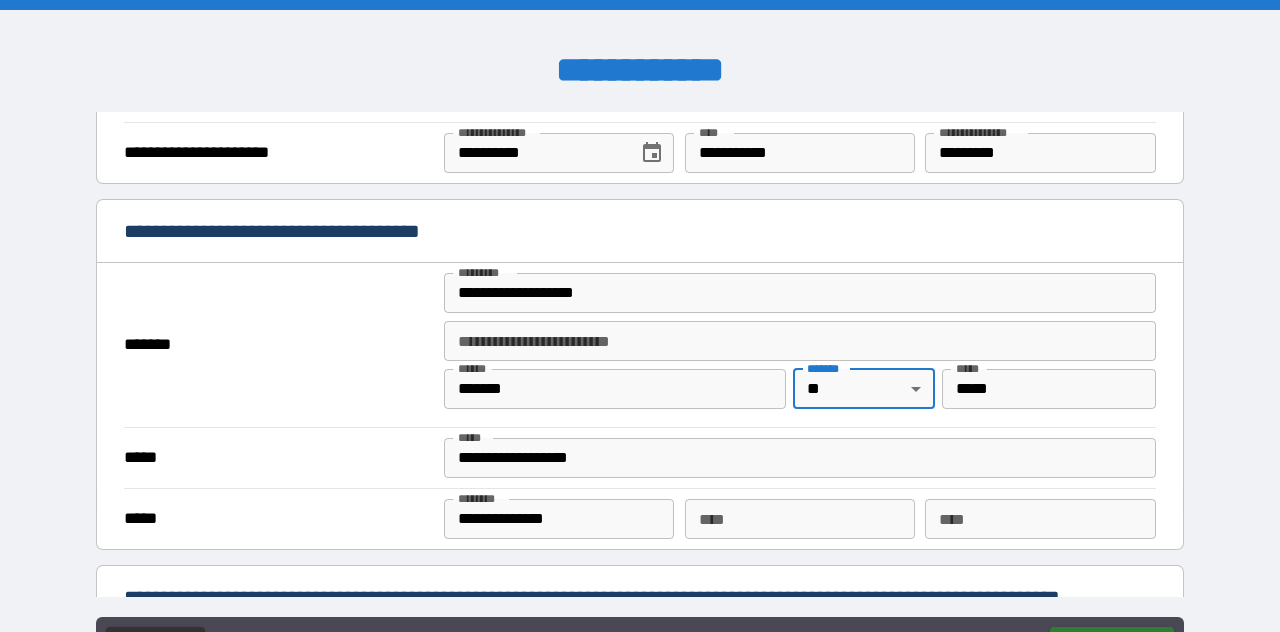 click on "[FIRST] [LAST] [MIDDLE_INITIAL] [STREET_NAME] [STREET_TYPE], [CITY], [STATE] [ZIP_CODE]   [APARTMENT_TYPE] [APARTMENT_NUMBER]   [BUILDING_NAME] [BUILDING_NUMBER]   [FLOOR_NUMBER] [FLOOR_TYPE] [FLOOR_NAME]   [UNIT_TYPE] [UNIT_NUMBER]   [OFFICE_TYPE] [OFFICE_NUMBER]   [SUITE_TYPE] [SUITE_NUMBER]   [ROOM_TYPE] [ROOM_NUMBER]   [PO_BOX_TYPE] [PO_BOX_NUMBER]   [POSTAL_CODE] [POSTAL_CODE_EXTENSION]" at bounding box center (640, 364) 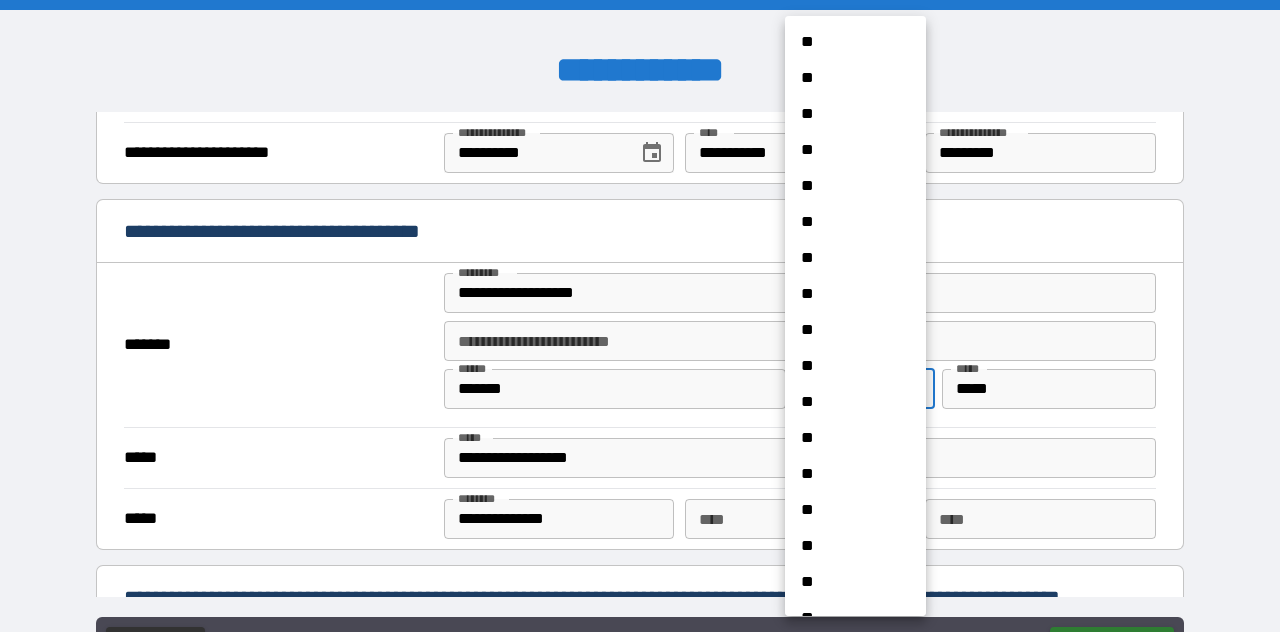 scroll, scrollTop: 1454, scrollLeft: 0, axis: vertical 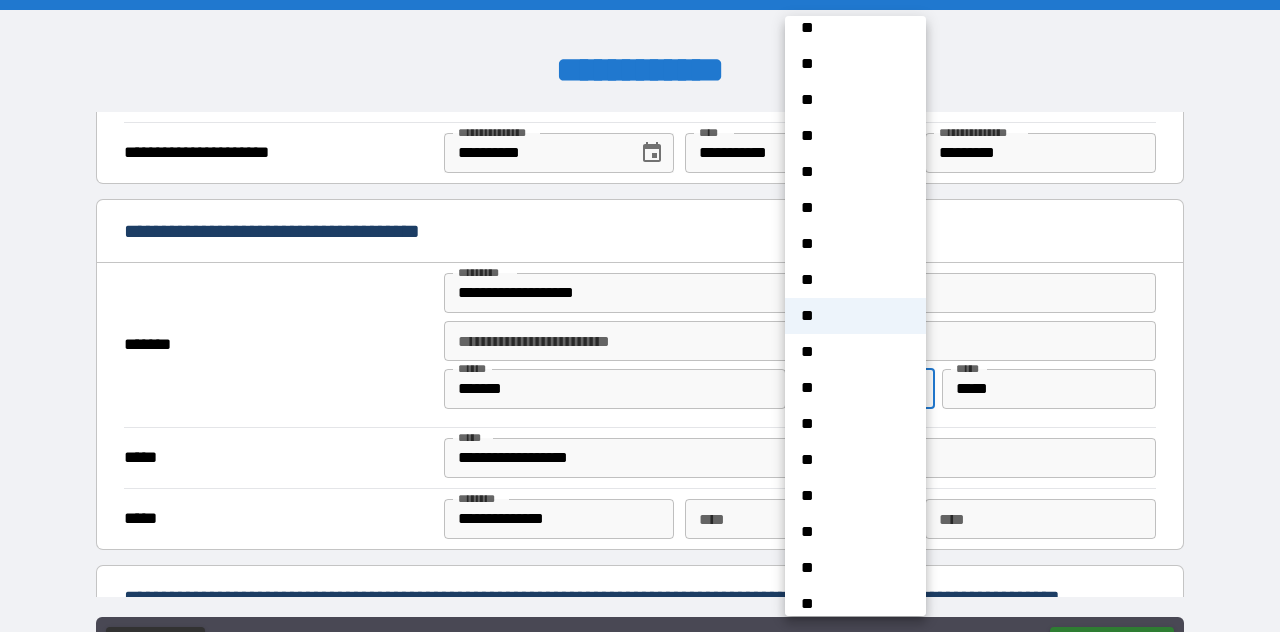 click on "**" at bounding box center (855, 352) 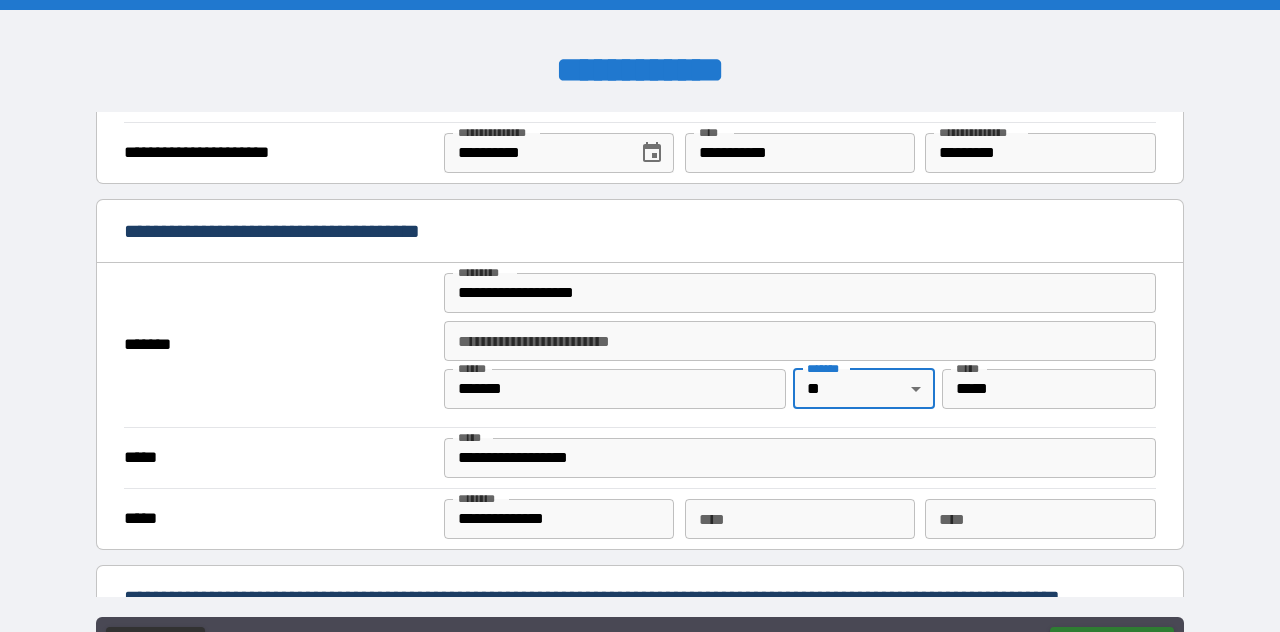 scroll, scrollTop: 1176, scrollLeft: 0, axis: vertical 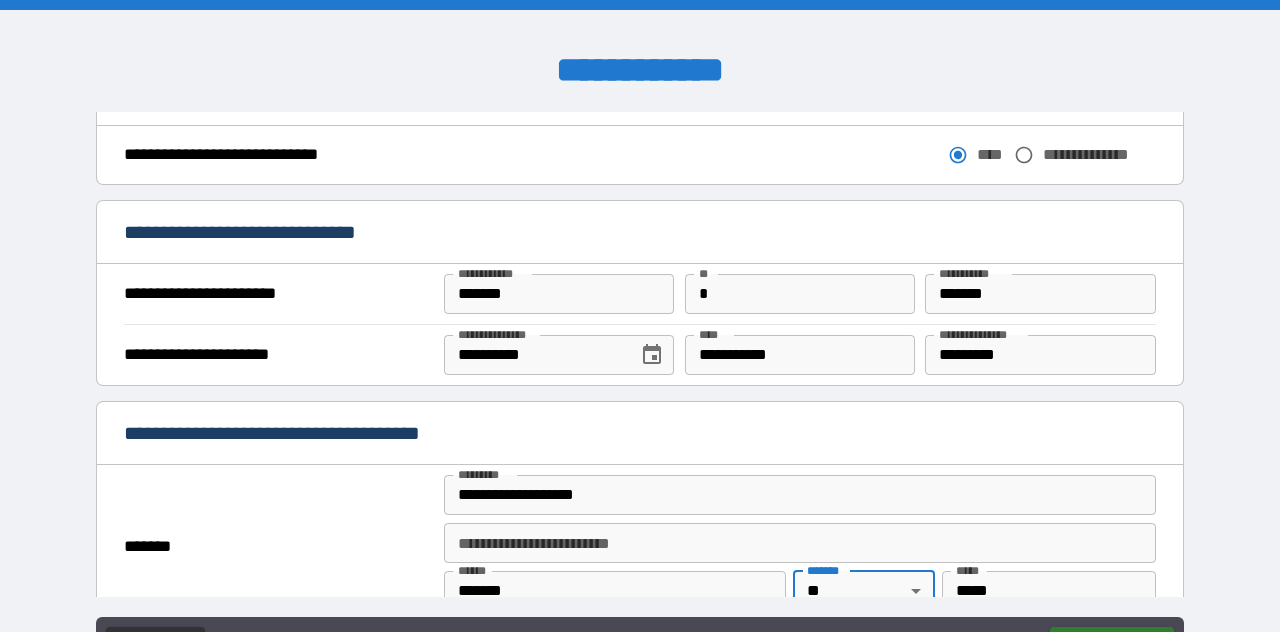 click on "[FIRST] [LAST]   [STREET_NAME] [STREET_TYPE], [CITY], [STATE] [ZIP_CODE]" at bounding box center (640, 355) 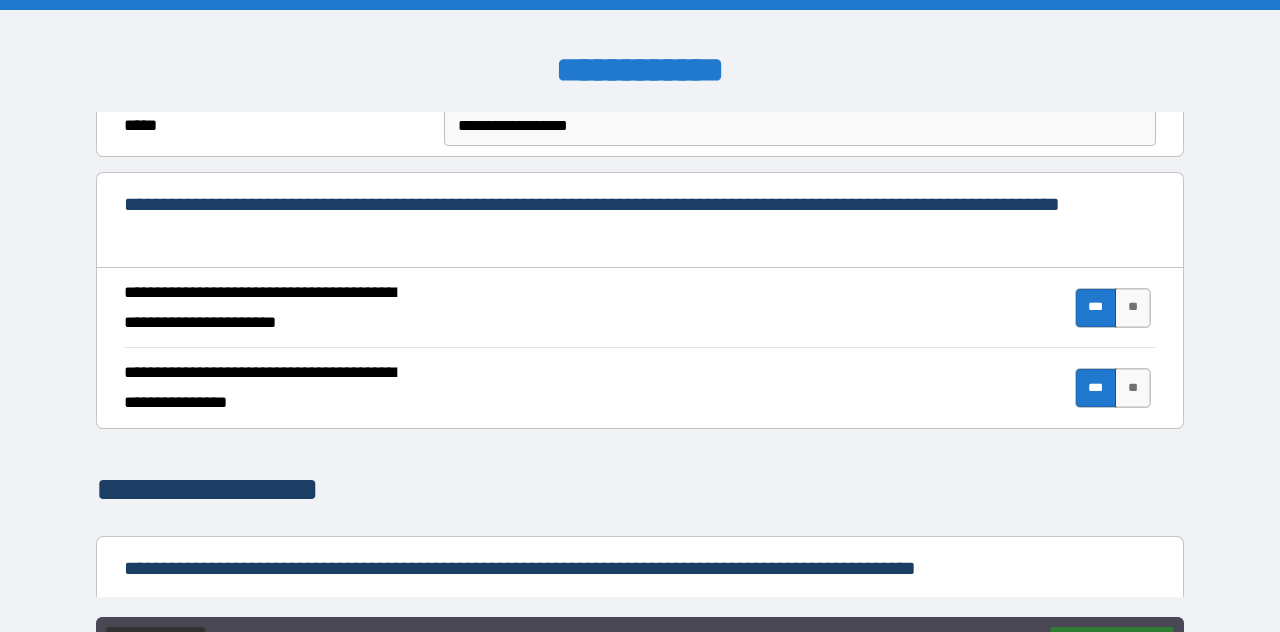 scroll, scrollTop: 406, scrollLeft: 0, axis: vertical 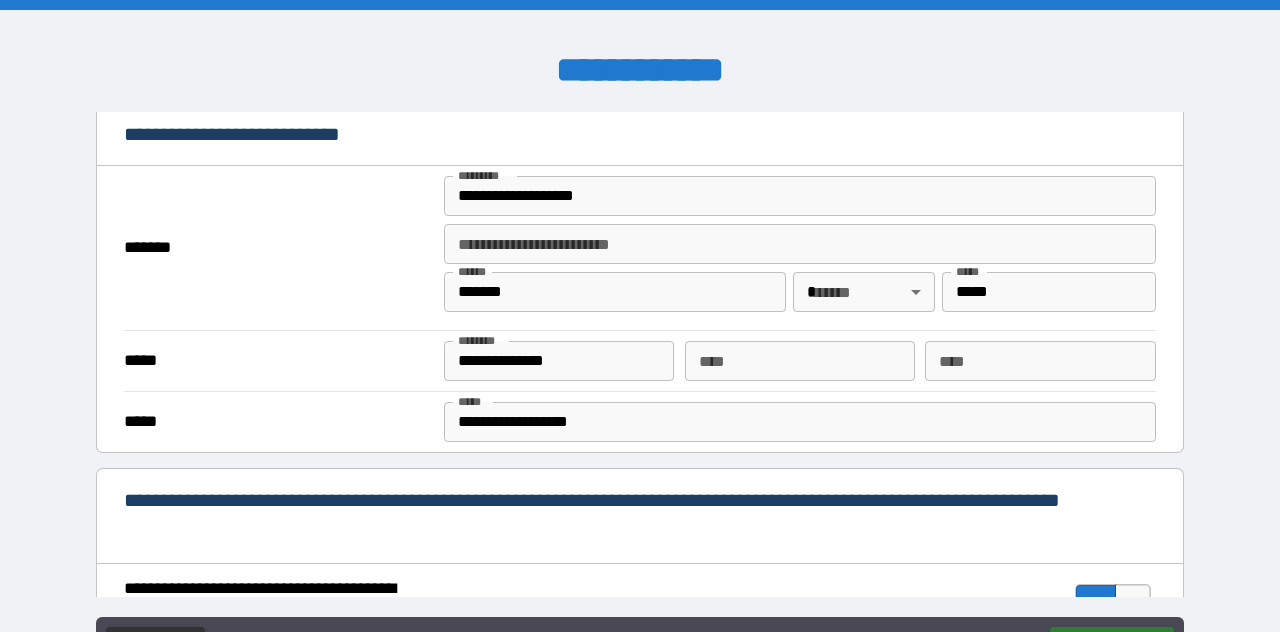 click on "[FIRST] [LAST] [MIDDLE_INITIAL] [STREET_NAME] [STREET_TYPE], [CITY], [STATE] [ZIP_CODE]   [APARTMENT_TYPE] [APARTMENT_NUMBER]   [BUILDING_NAME] [BUILDING_NUMBER]   [FLOOR_NUMBER] [FLOOR_TYPE] [FLOOR_NAME]   [UNIT_TYPE] [UNIT_NUMBER]   [OFFICE_TYPE] [OFFICE_NUMBER]   [SUITE_TYPE] [SUITE_NUMBER]   [ROOM_TYPE] [ROOM_NUMBER]   [PO_BOX_TYPE] [PO_BOX_NUMBER]   [POSTAL_CODE] [POSTAL_CODE_EXTENSION]" at bounding box center (640, 364) 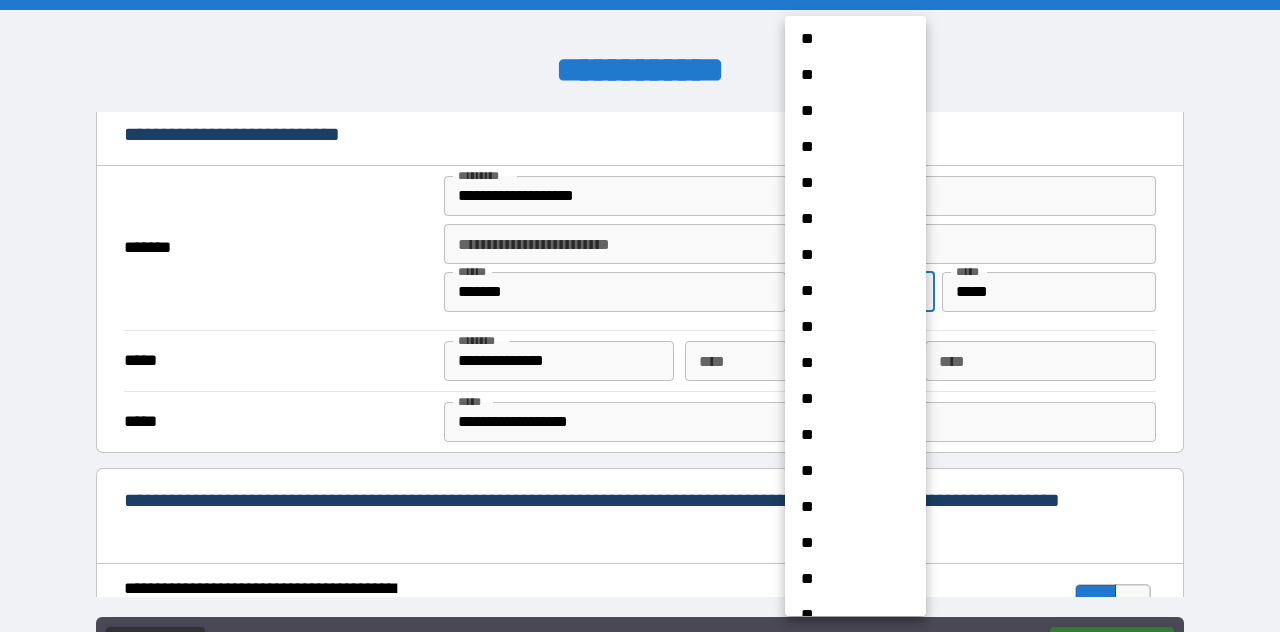 scroll, scrollTop: 1336, scrollLeft: 0, axis: vertical 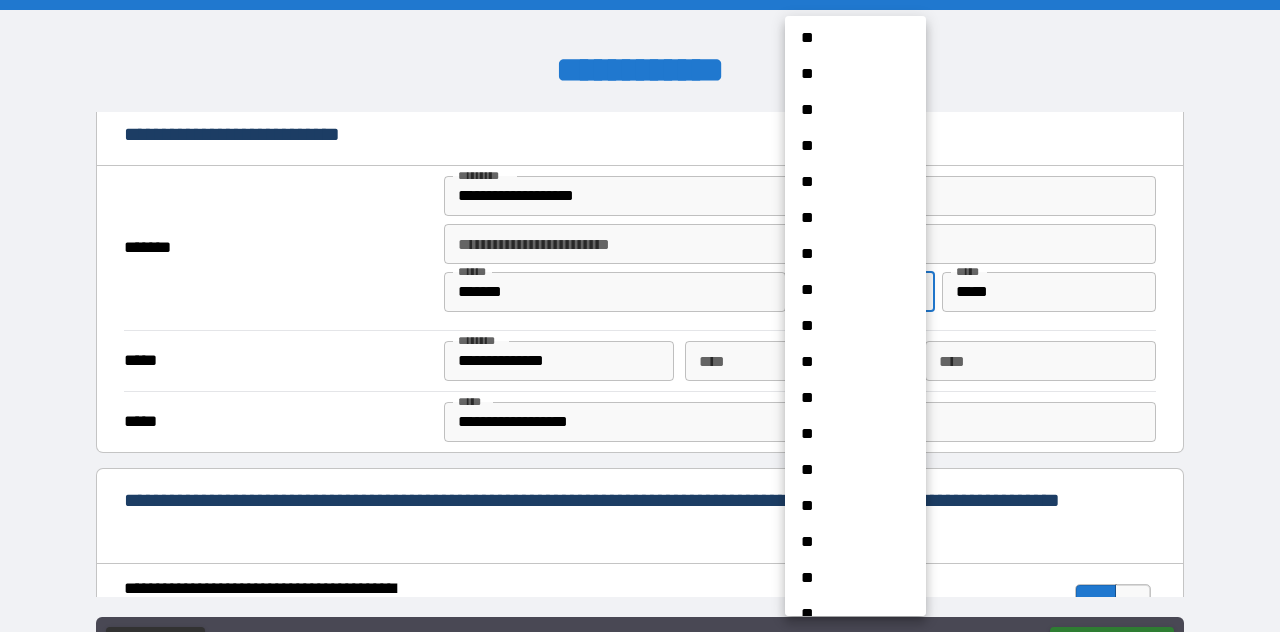 click on "**" at bounding box center (855, 470) 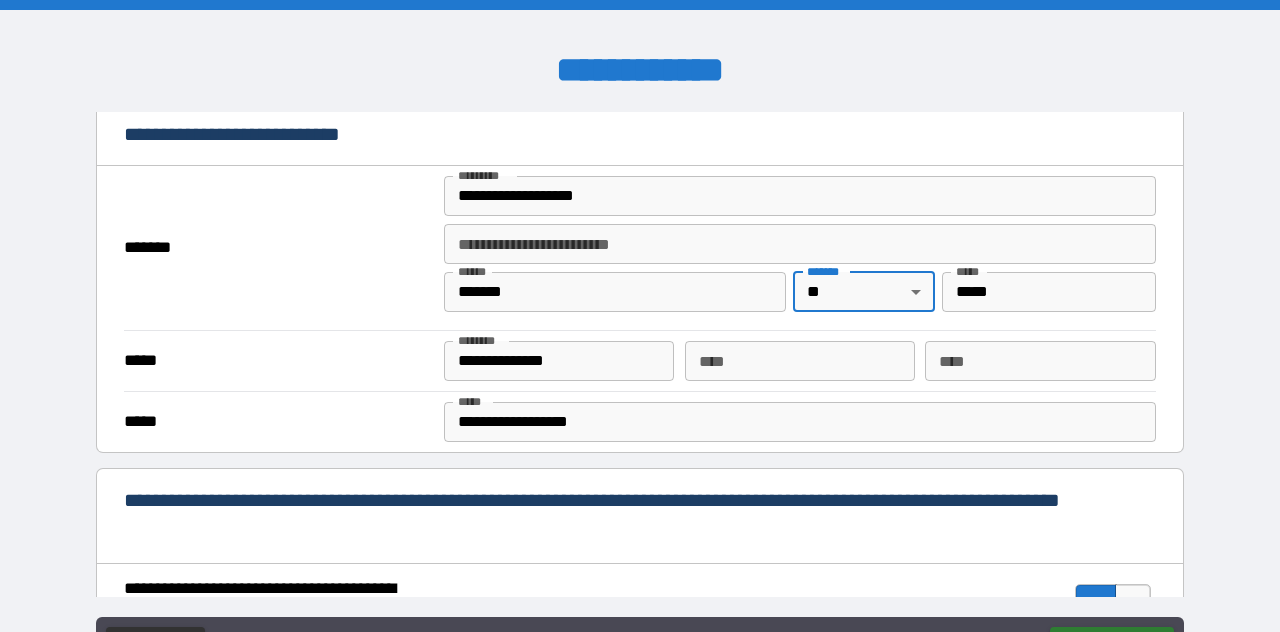 click on "**********" at bounding box center [640, 366] 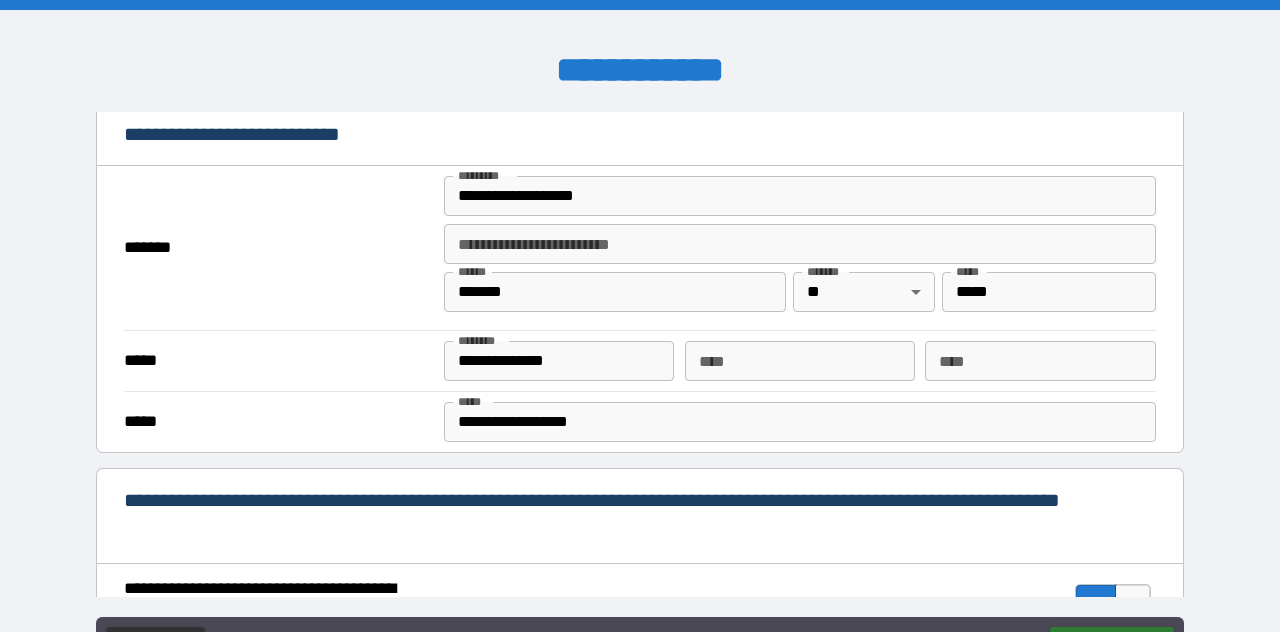 click on "**********" at bounding box center [640, 366] 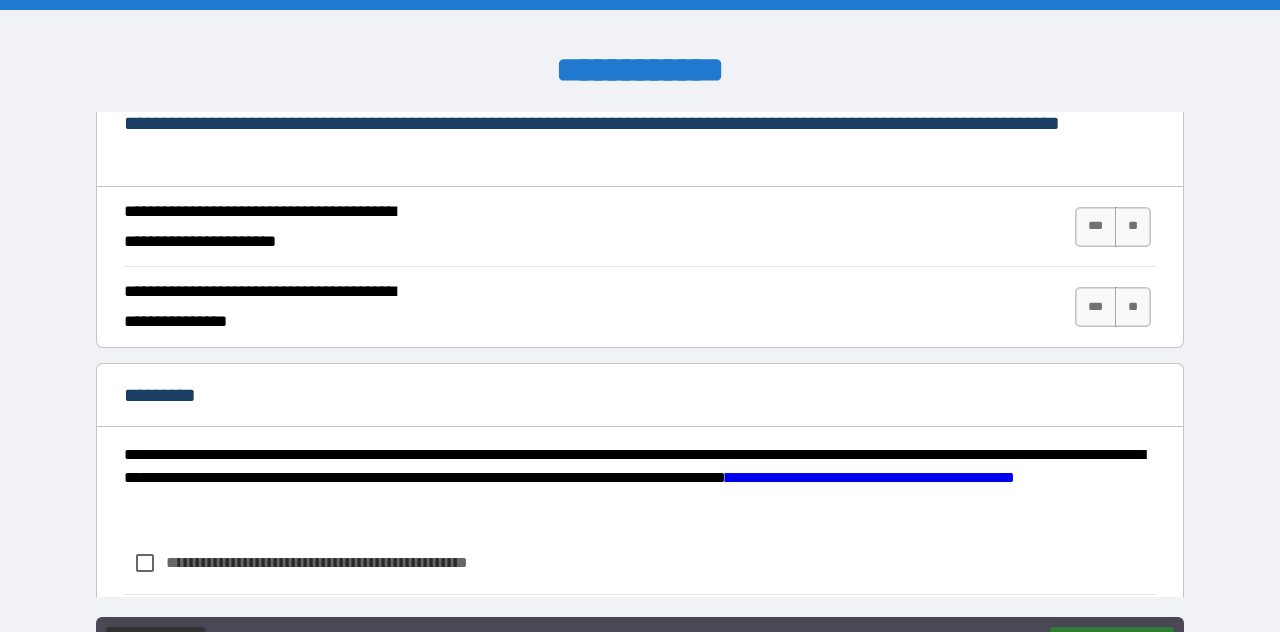 scroll, scrollTop: 1854, scrollLeft: 0, axis: vertical 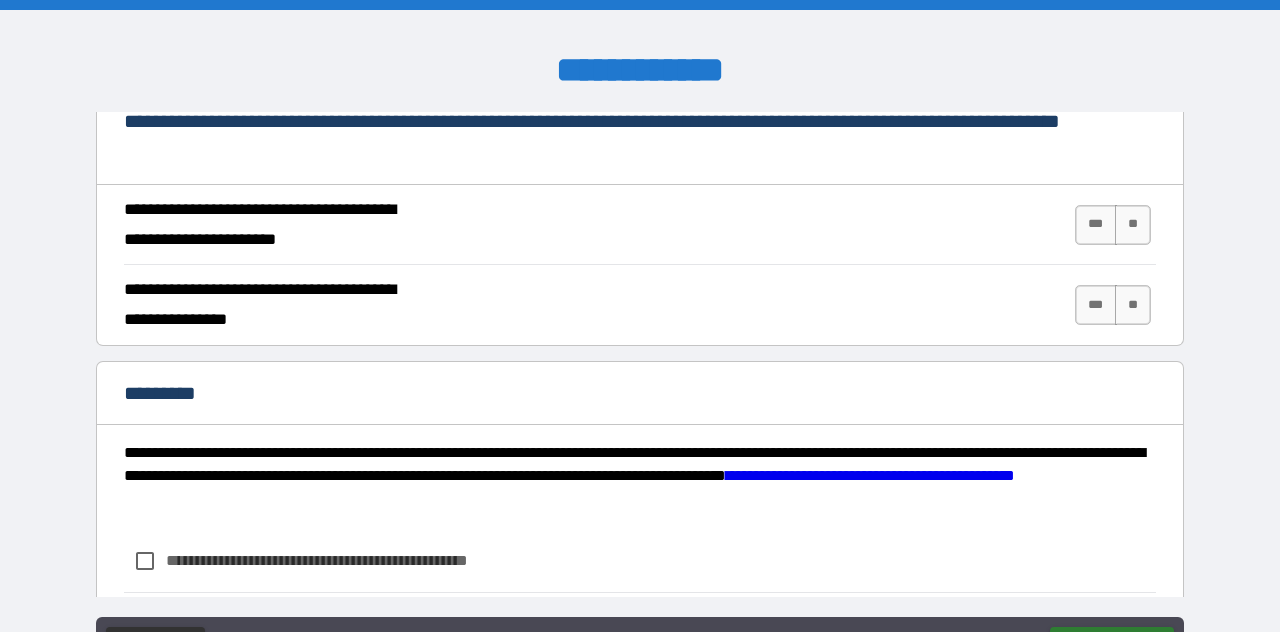 click on "***" at bounding box center (1096, 225) 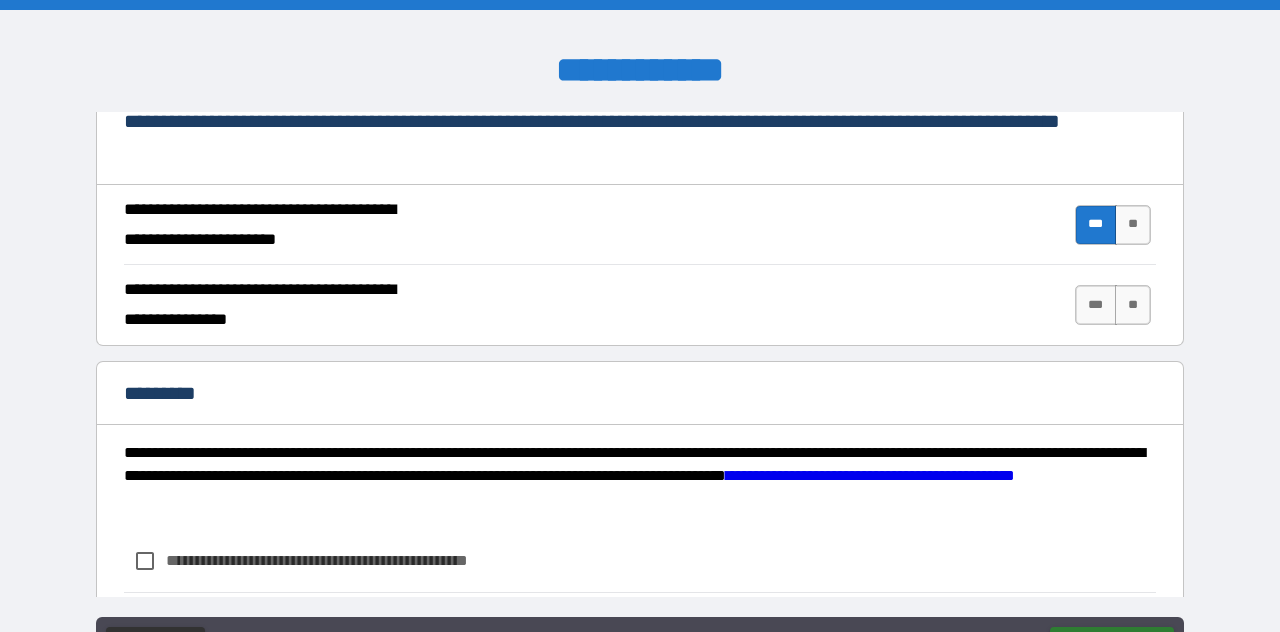 click on "**" at bounding box center (1133, 305) 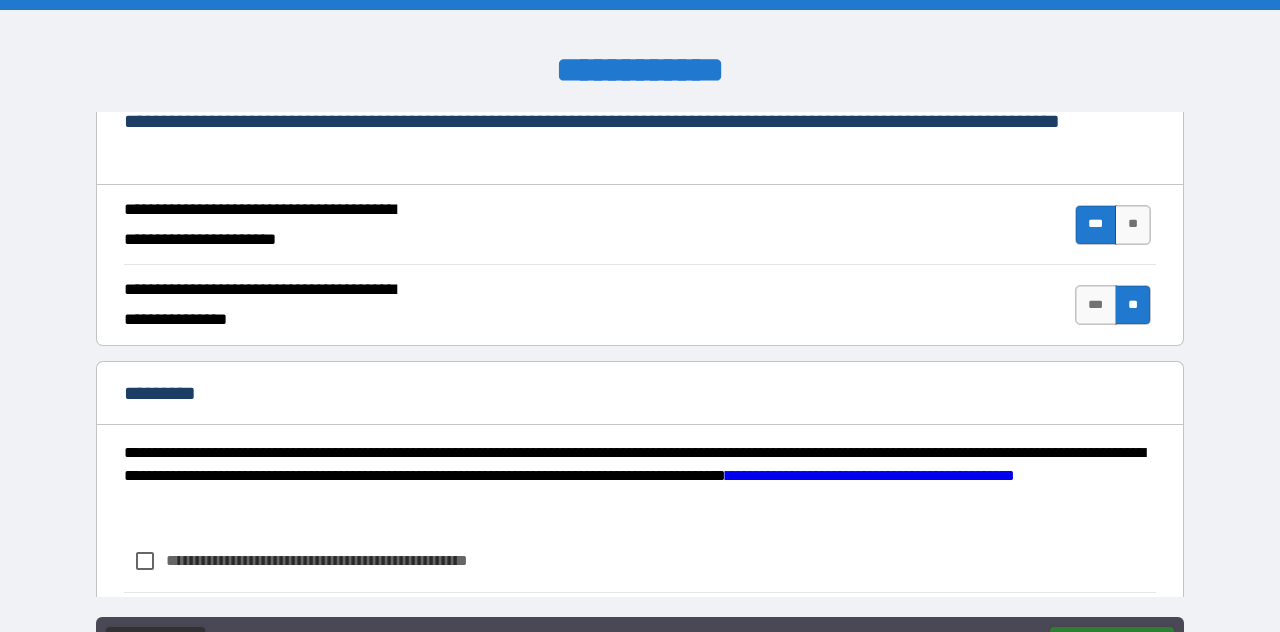 click on "***" at bounding box center (1096, 305) 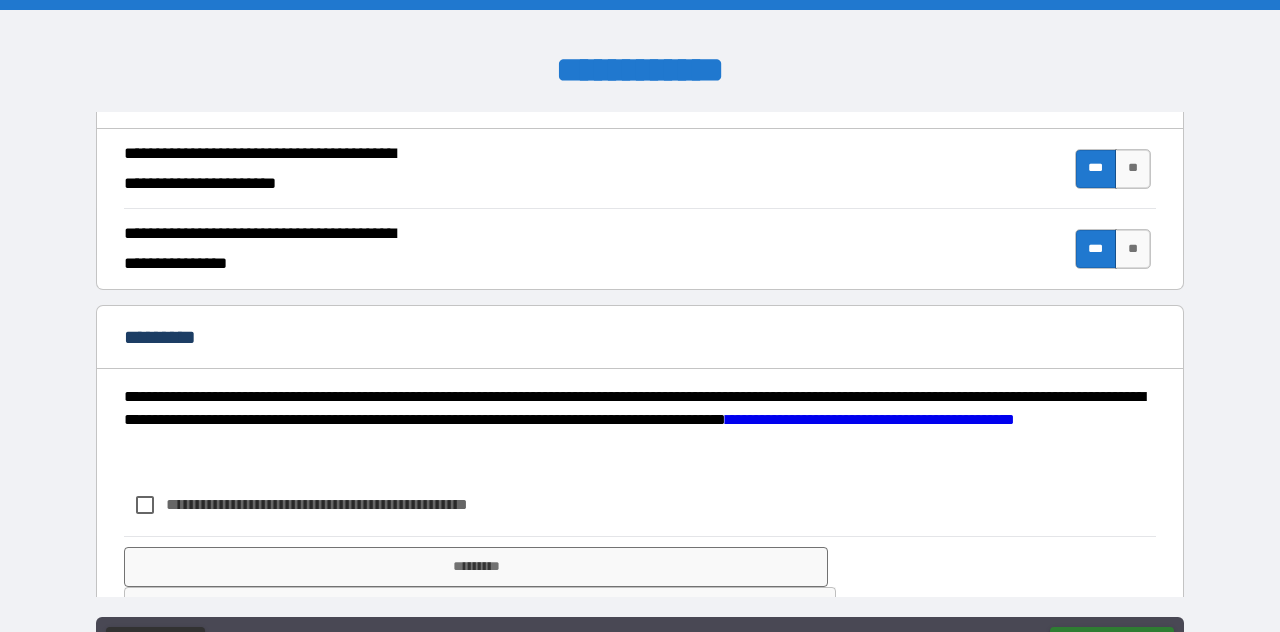 scroll, scrollTop: 1959, scrollLeft: 0, axis: vertical 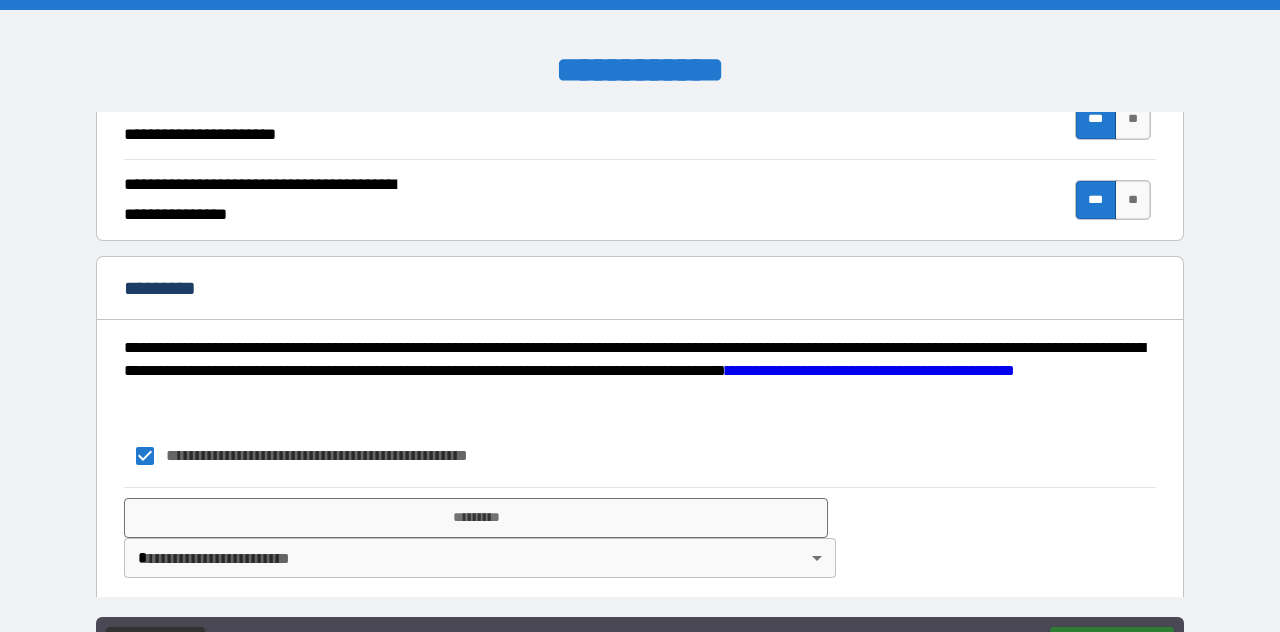 click on "*********" at bounding box center [476, 518] 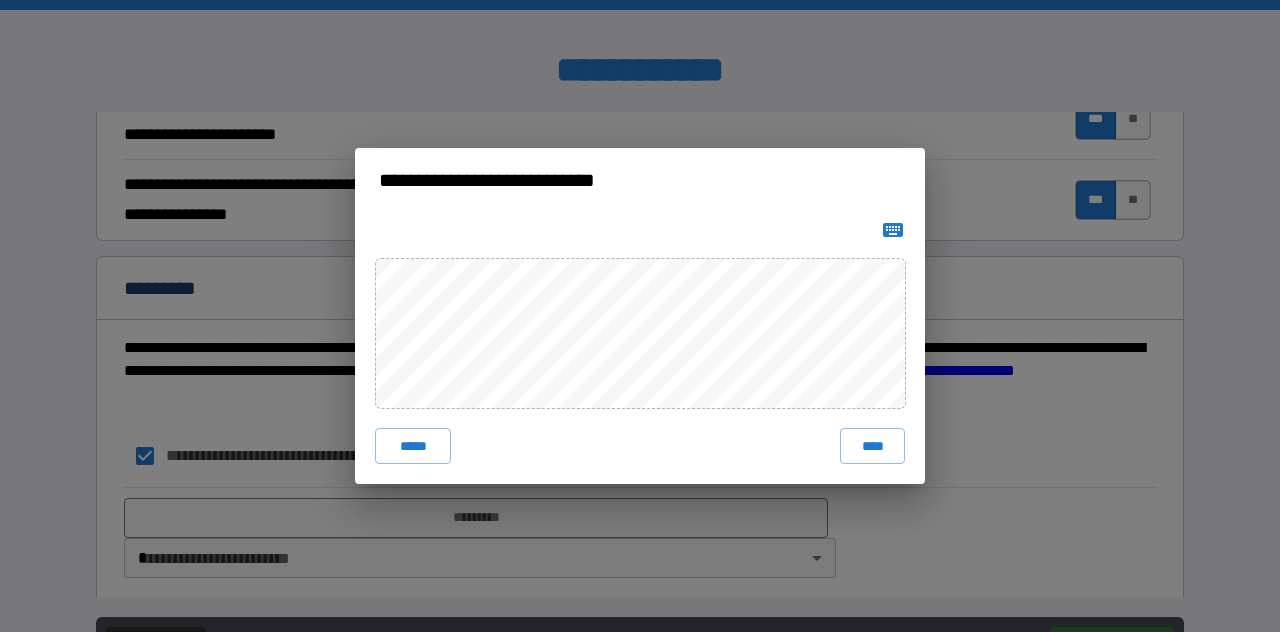 click on "****" at bounding box center (872, 446) 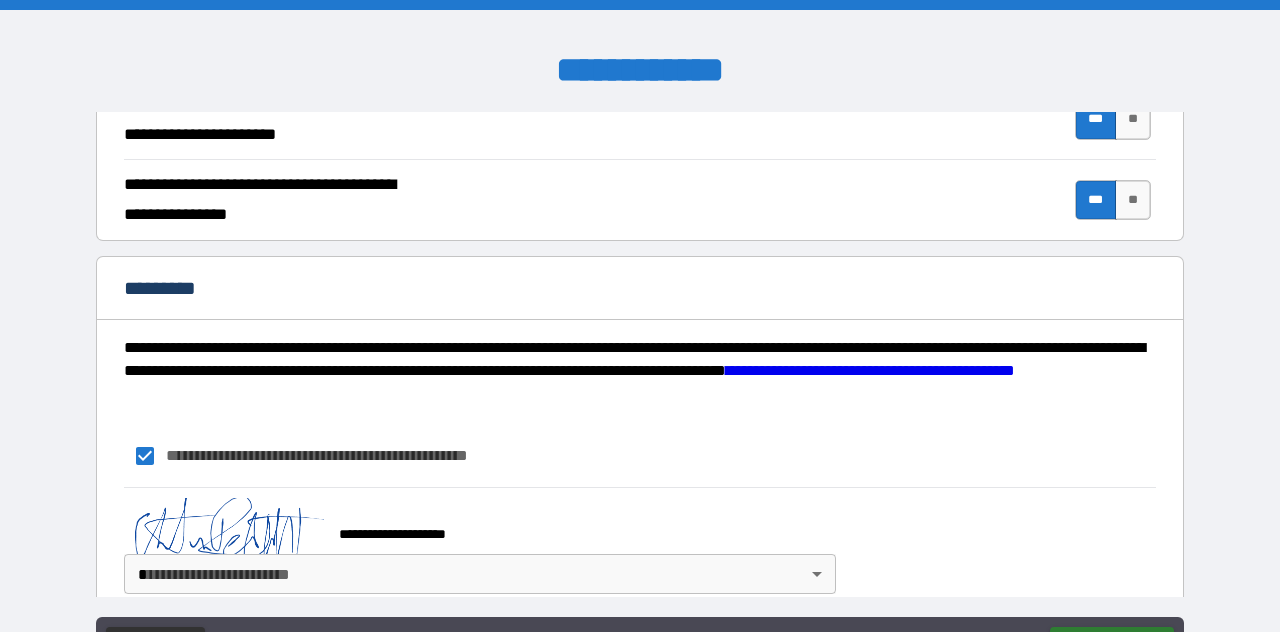 click on "**********" at bounding box center [640, 364] 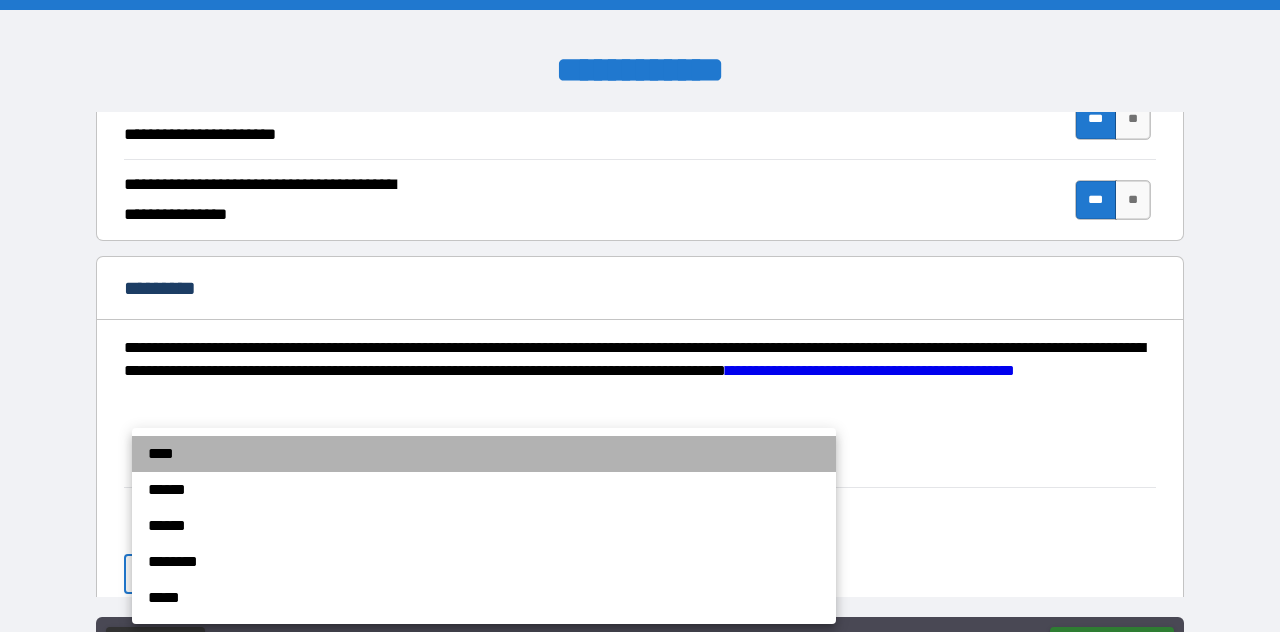 click on "****" at bounding box center (484, 454) 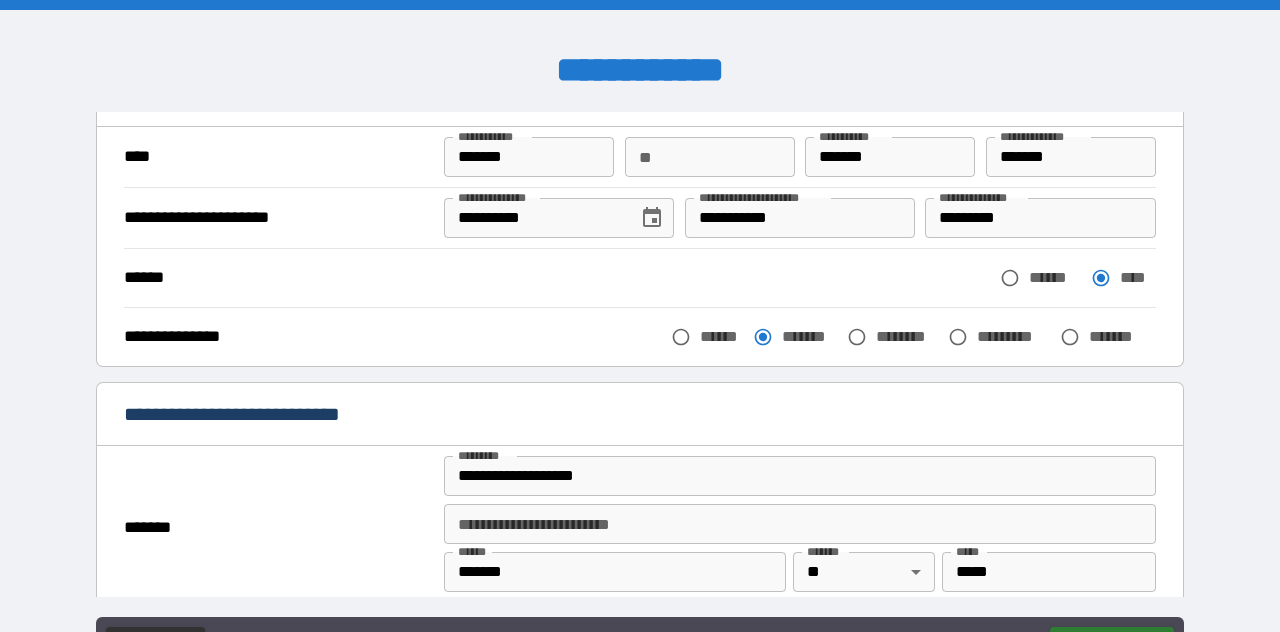 scroll, scrollTop: 0, scrollLeft: 0, axis: both 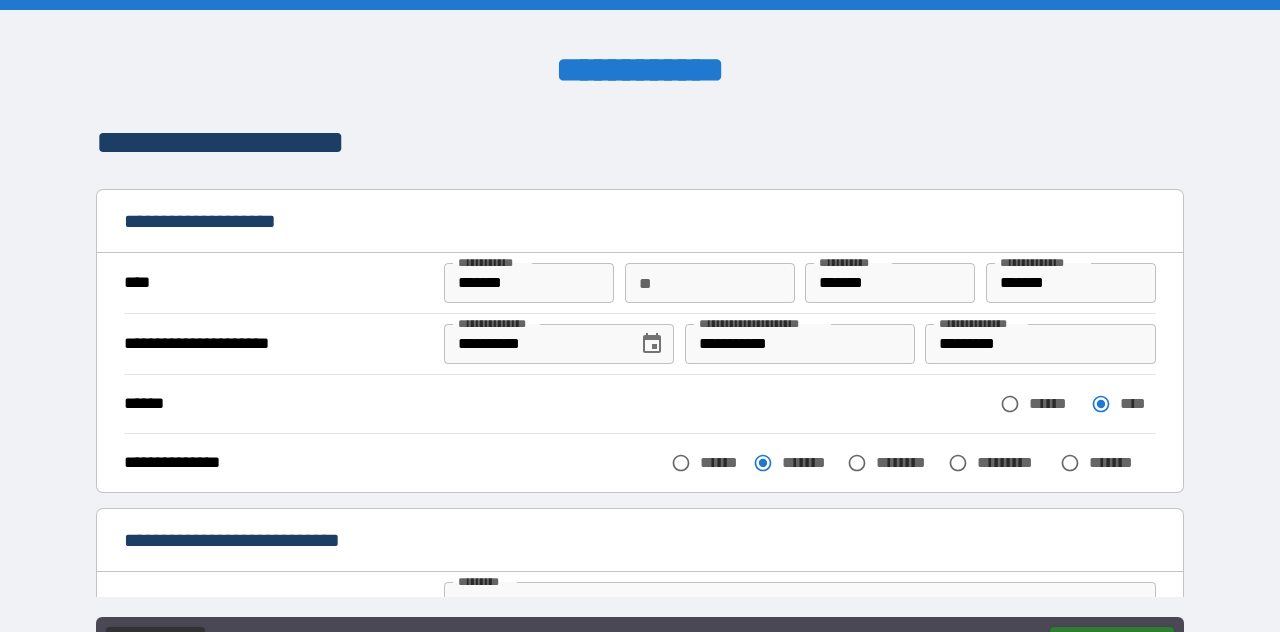 click on "**" at bounding box center (710, 283) 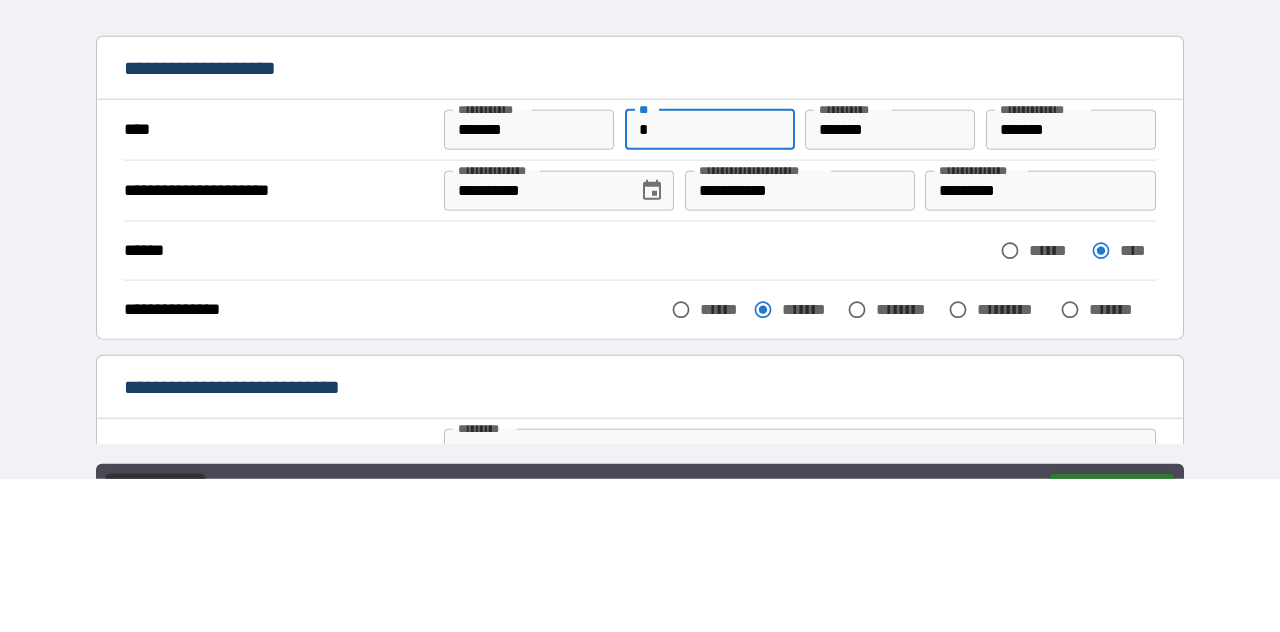 type on "*" 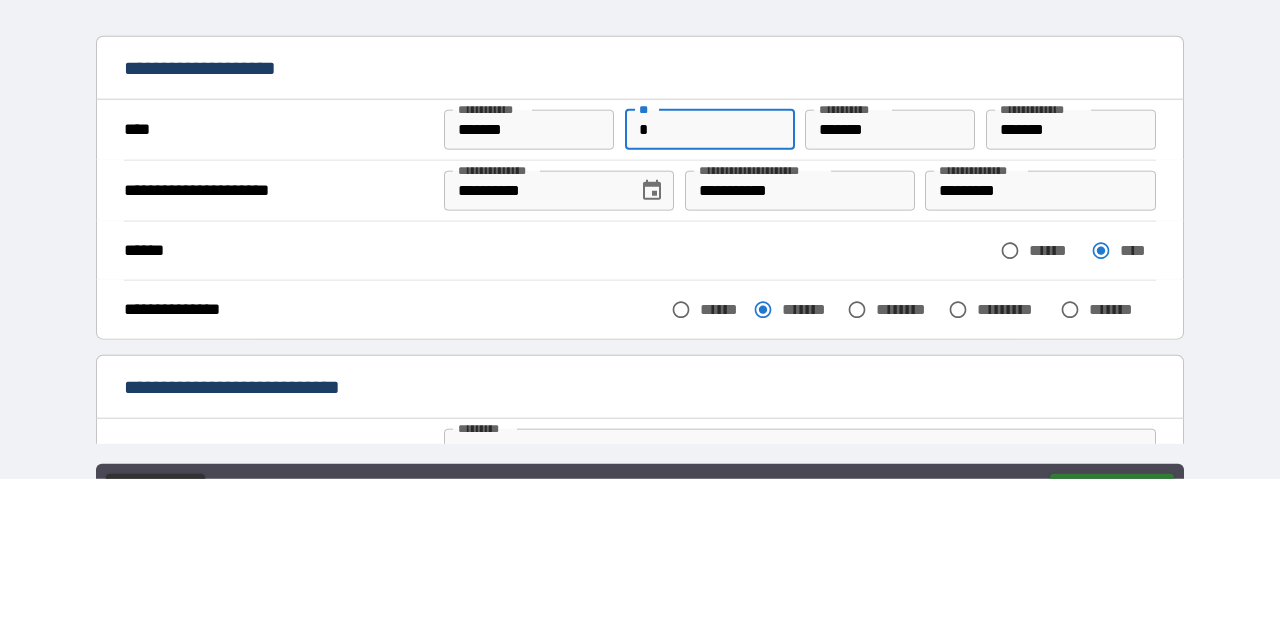 click on "[FIRST] [LAST] [MIDDLE_INITIAL] [STREET_NAME] [STREET_TYPE], [CITY], [STATE] [ZIP_CODE]   [APARTMENT_TYPE] [APARTMENT_NUMBER]   [BUILDING_NAME] [BUILDING_NUMBER]   [FLOOR_NUMBER] [FLOOR_TYPE] [FLOOR_NAME]   [UNIT_TYPE] [UNIT_NUMBER]   [OFFICE_TYPE] [OFFICE_NUMBER]   [SUITE_TYPE] [SUITE_NUMBER]   [ROOM_TYPE] [ROOM_NUMBER]   [PO_BOX_TYPE] [PO_BOX_NUMBER]   [POSTAL_CODE] [POSTAL_CODE_EXTENSION]" at bounding box center [640, 366] 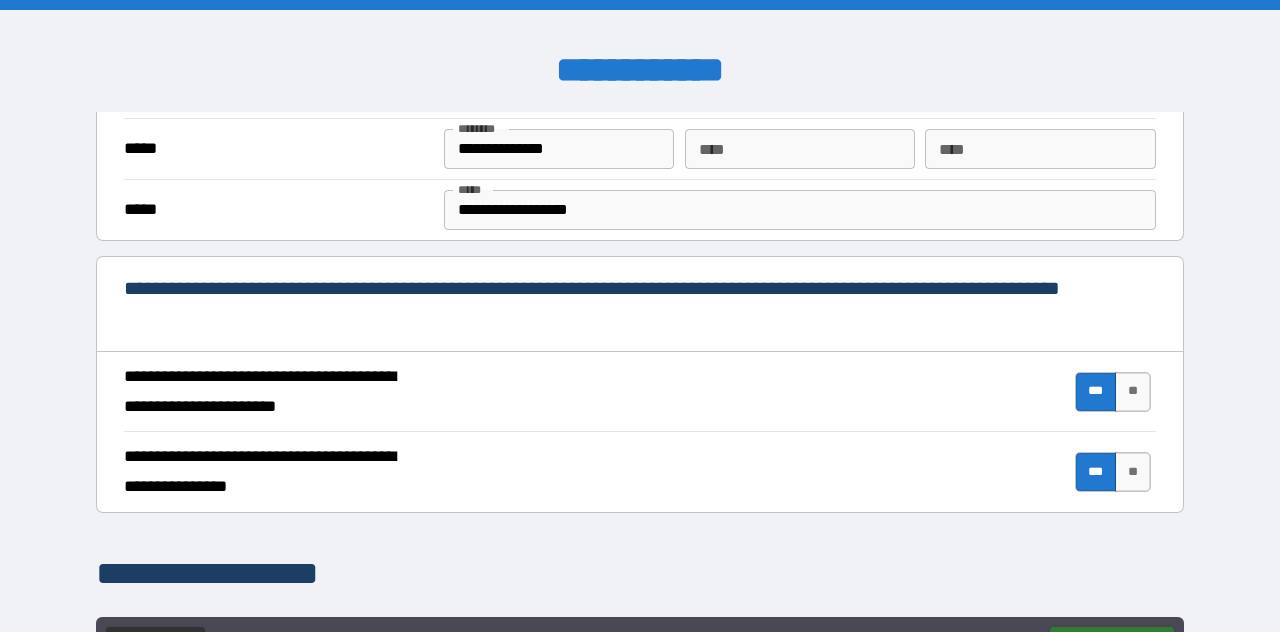 scroll, scrollTop: 614, scrollLeft: 0, axis: vertical 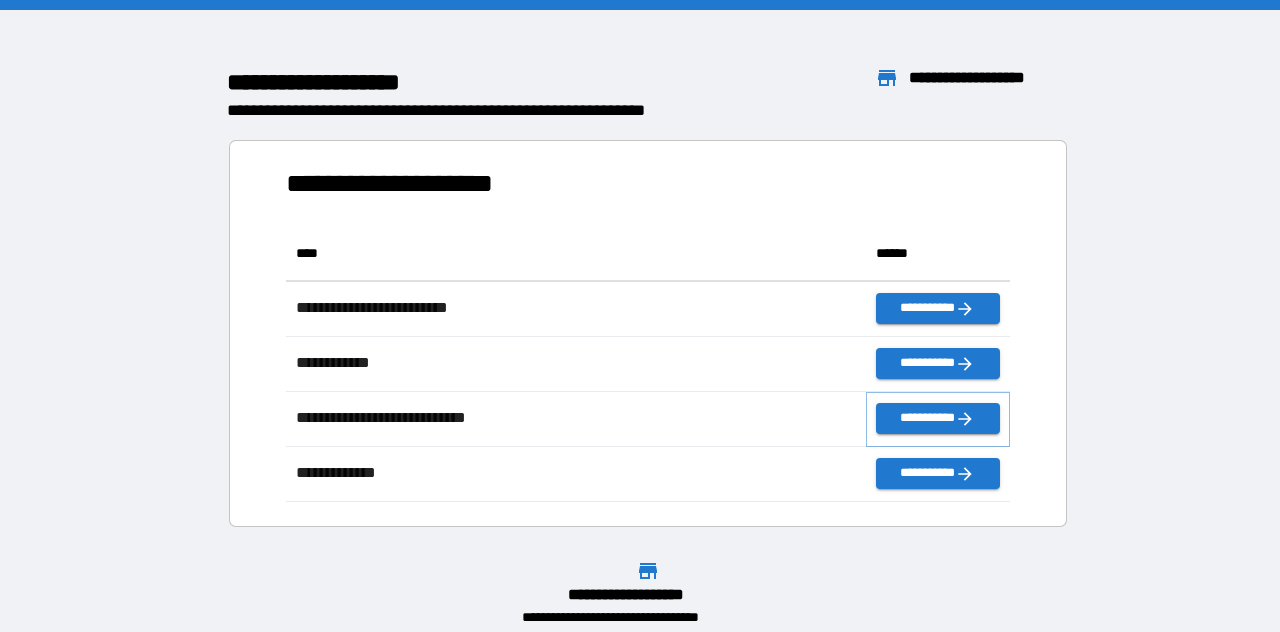 click on "**********" at bounding box center (938, 418) 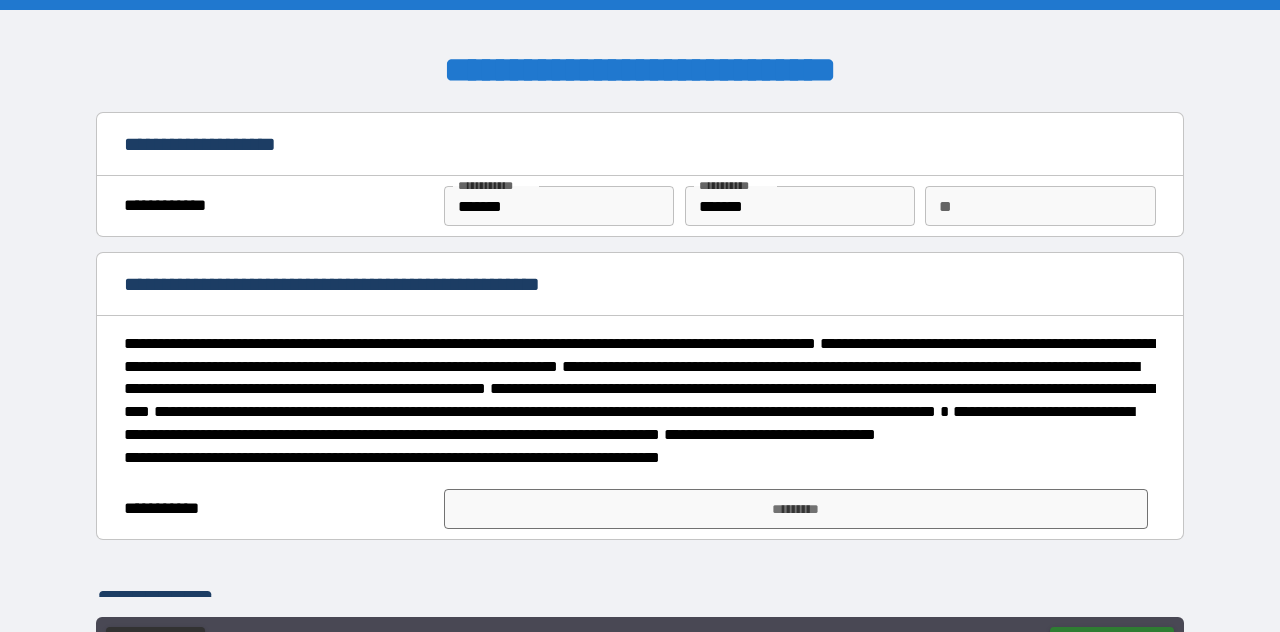 click on "**" at bounding box center (1040, 206) 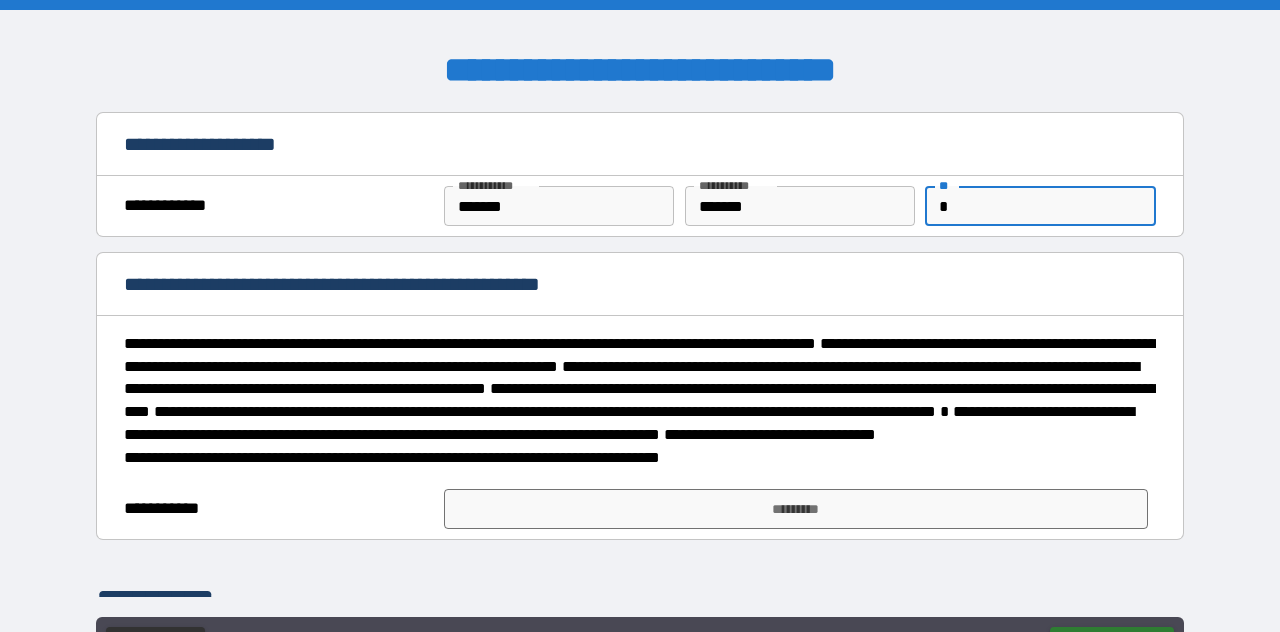 type on "*" 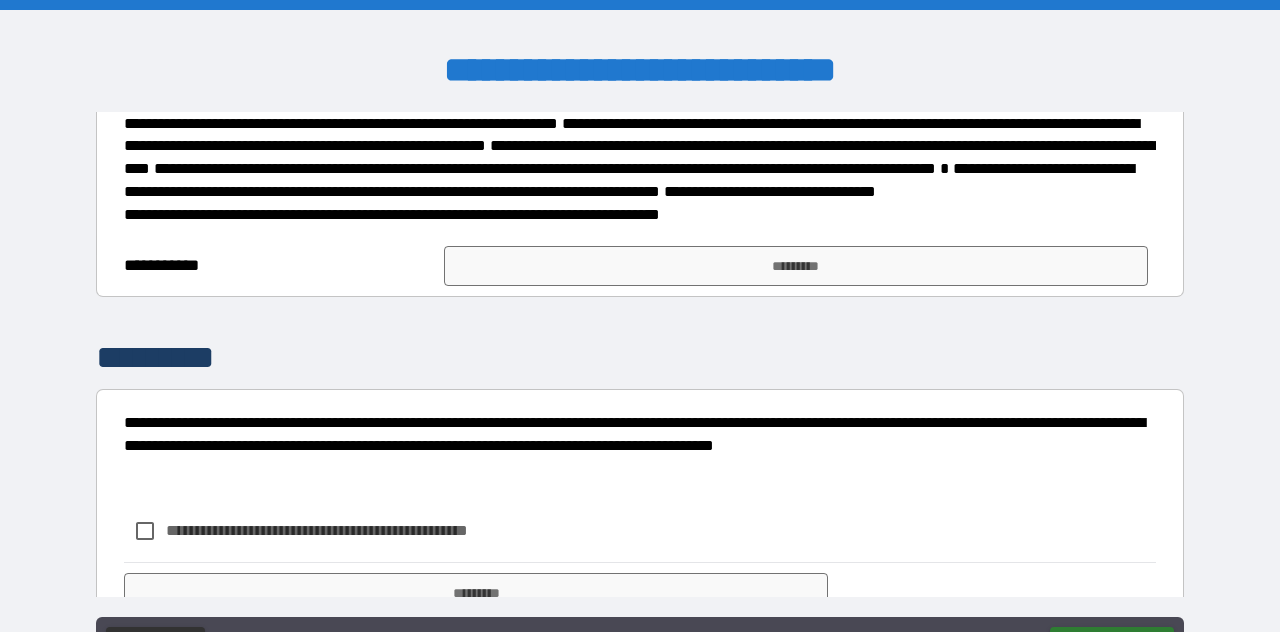 scroll, scrollTop: 245, scrollLeft: 0, axis: vertical 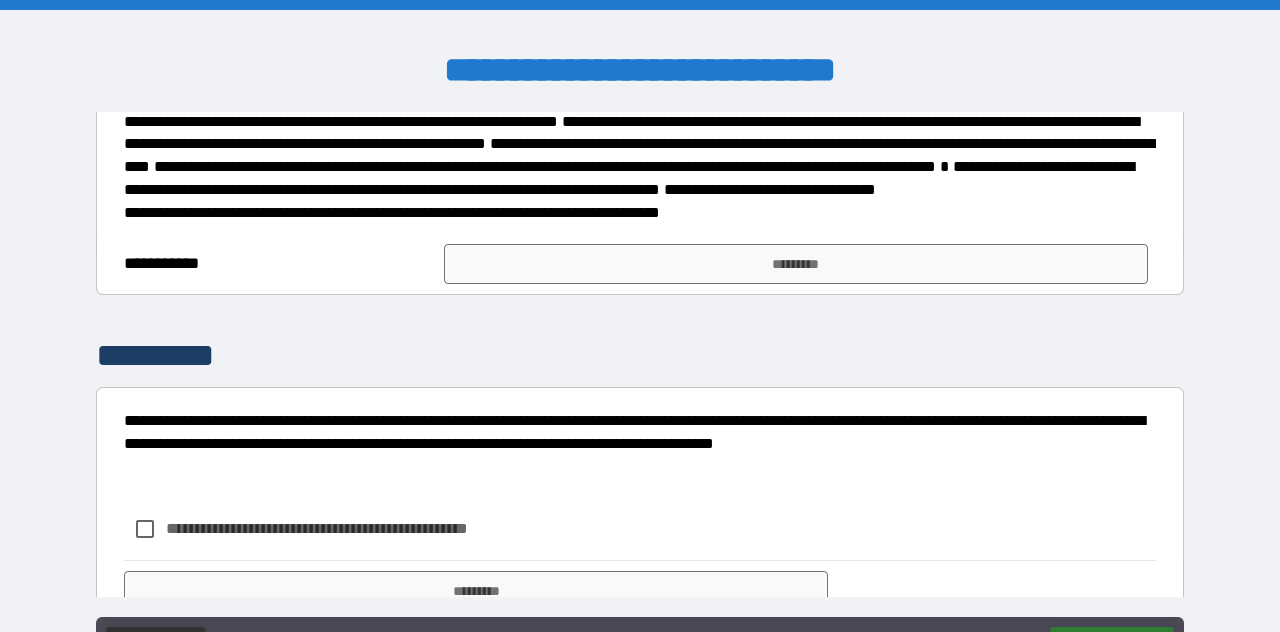 click on "*********" at bounding box center [796, 264] 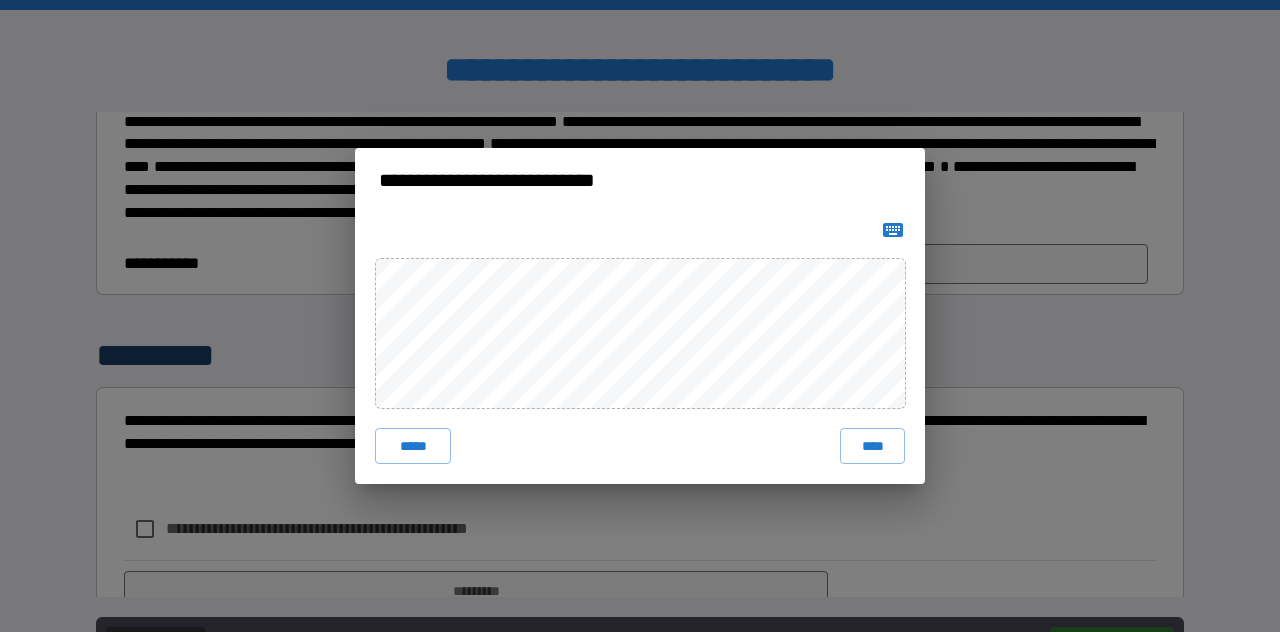 click on "****" at bounding box center [872, 446] 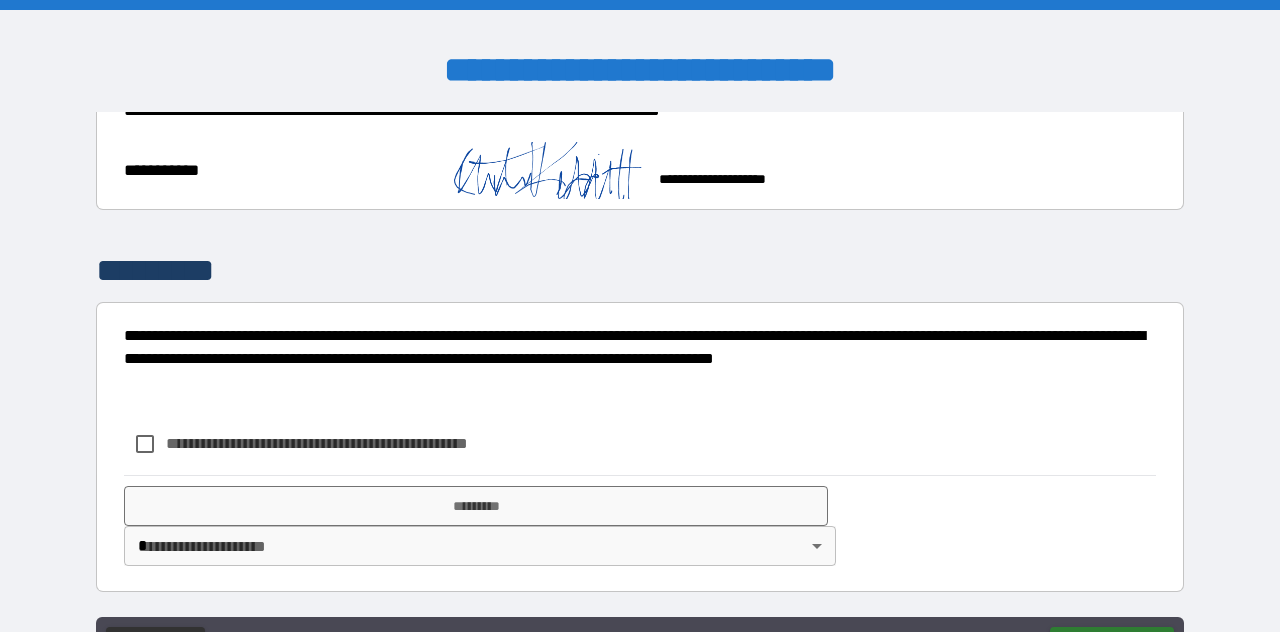 scroll, scrollTop: 388, scrollLeft: 0, axis: vertical 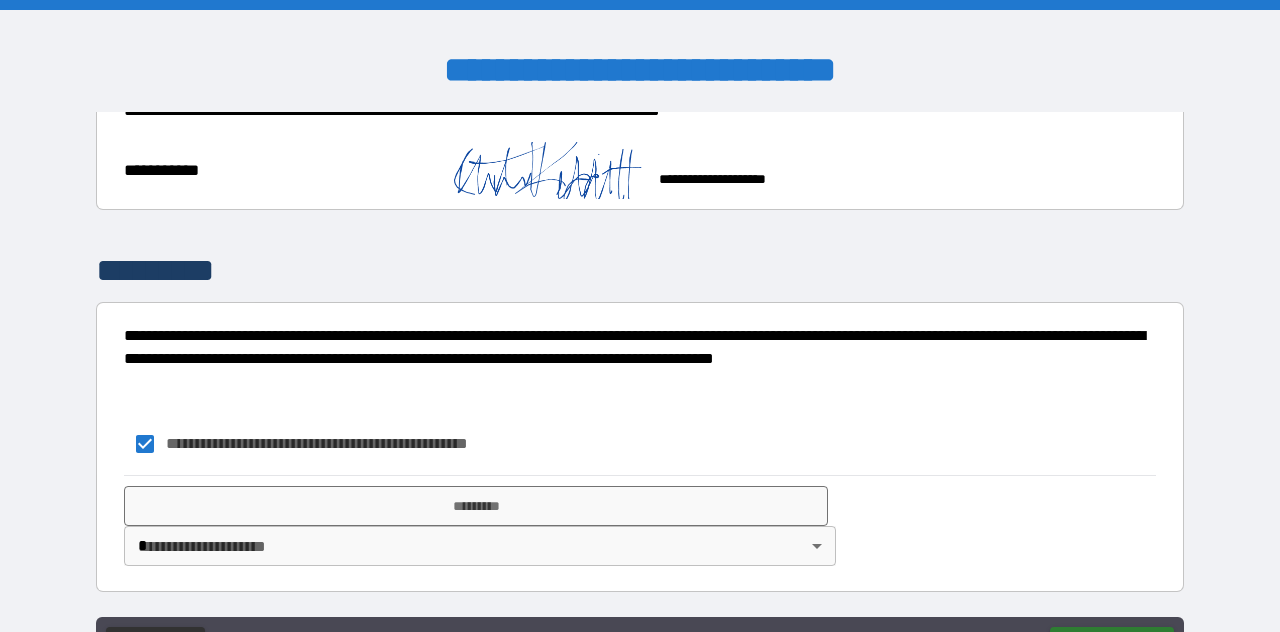 click on "*********" at bounding box center [476, 506] 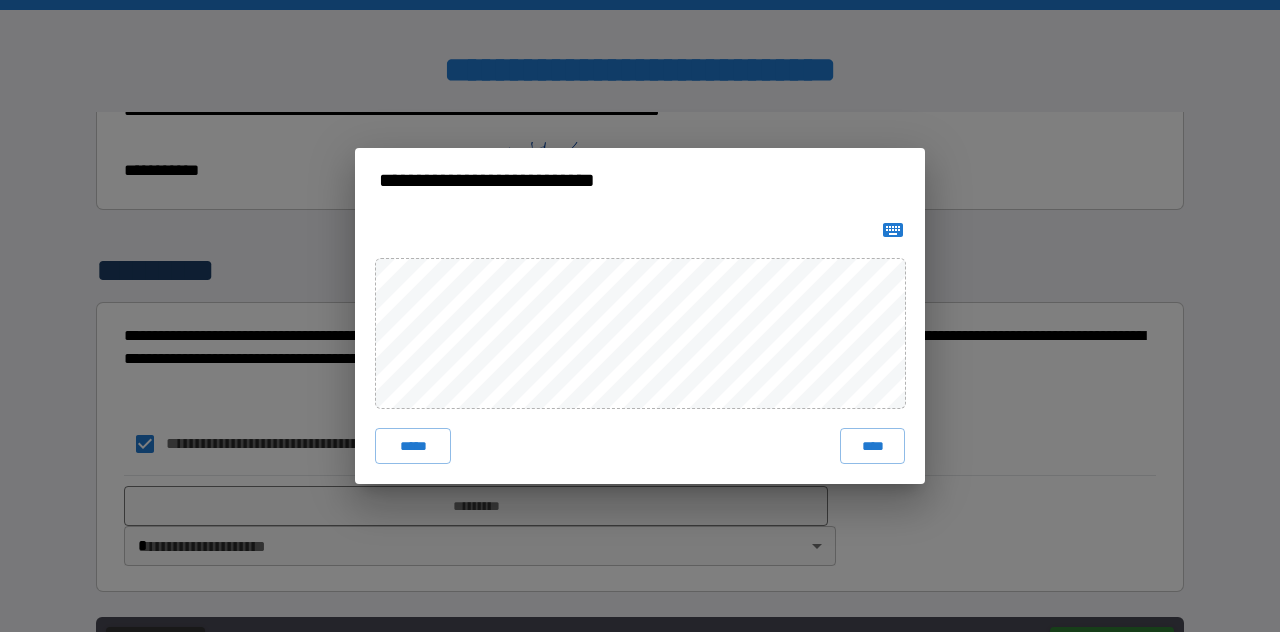 click on "****" at bounding box center [872, 446] 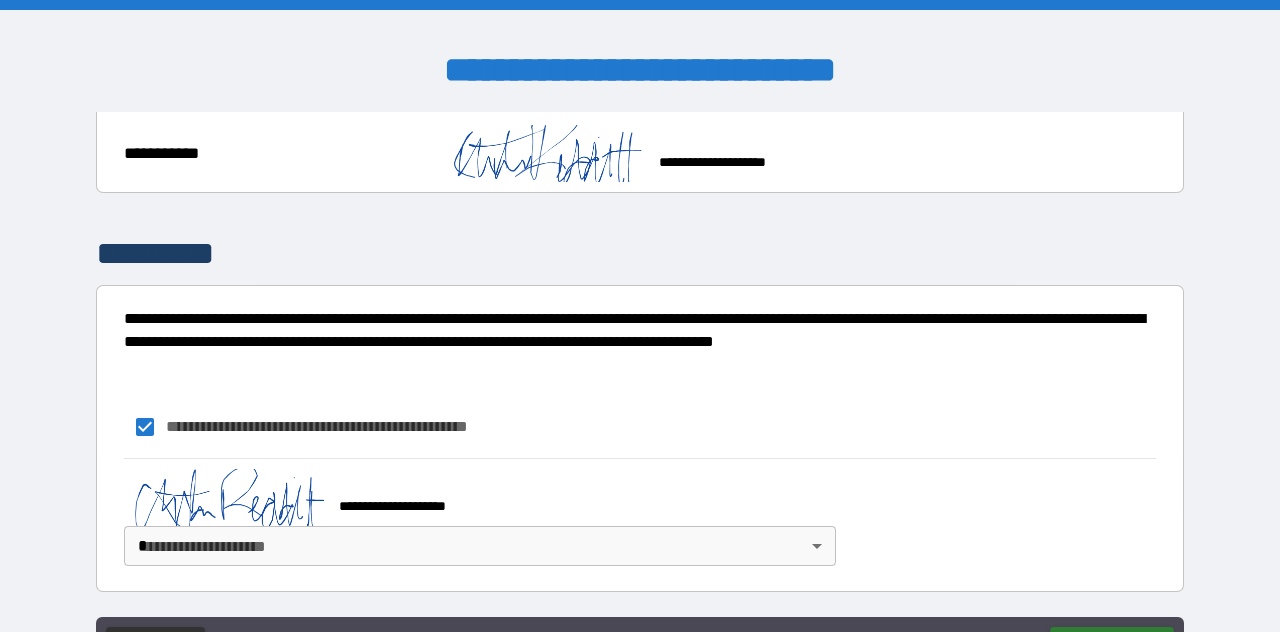 scroll, scrollTop: 432, scrollLeft: 0, axis: vertical 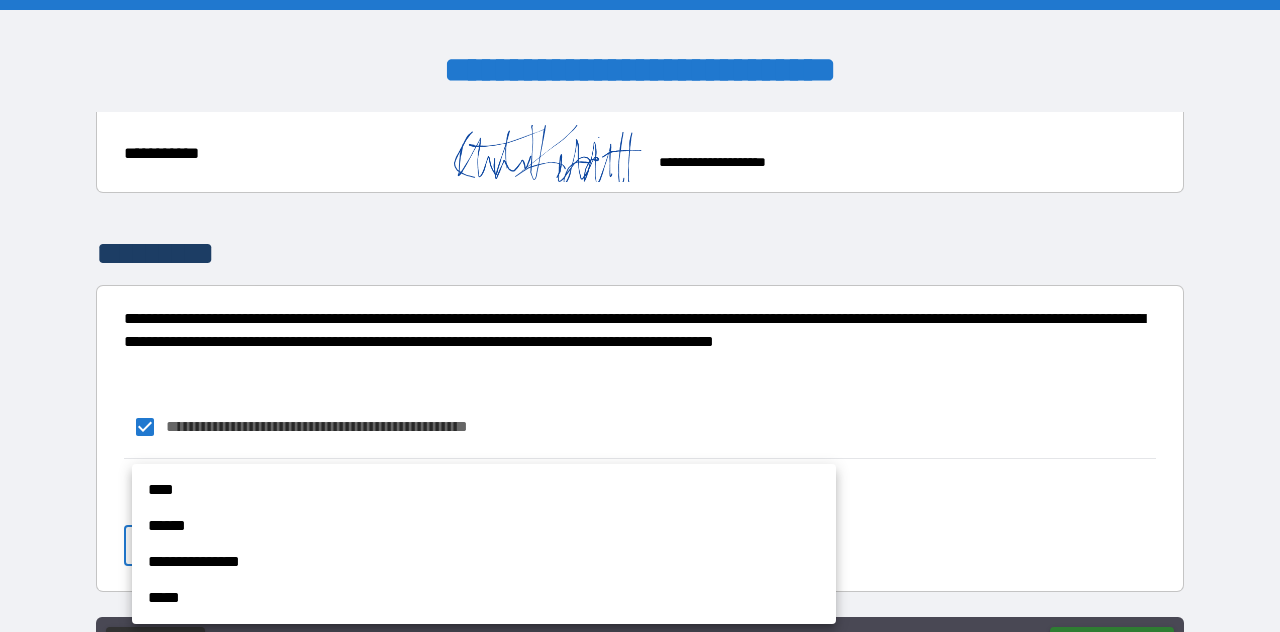 click on "****" at bounding box center [484, 490] 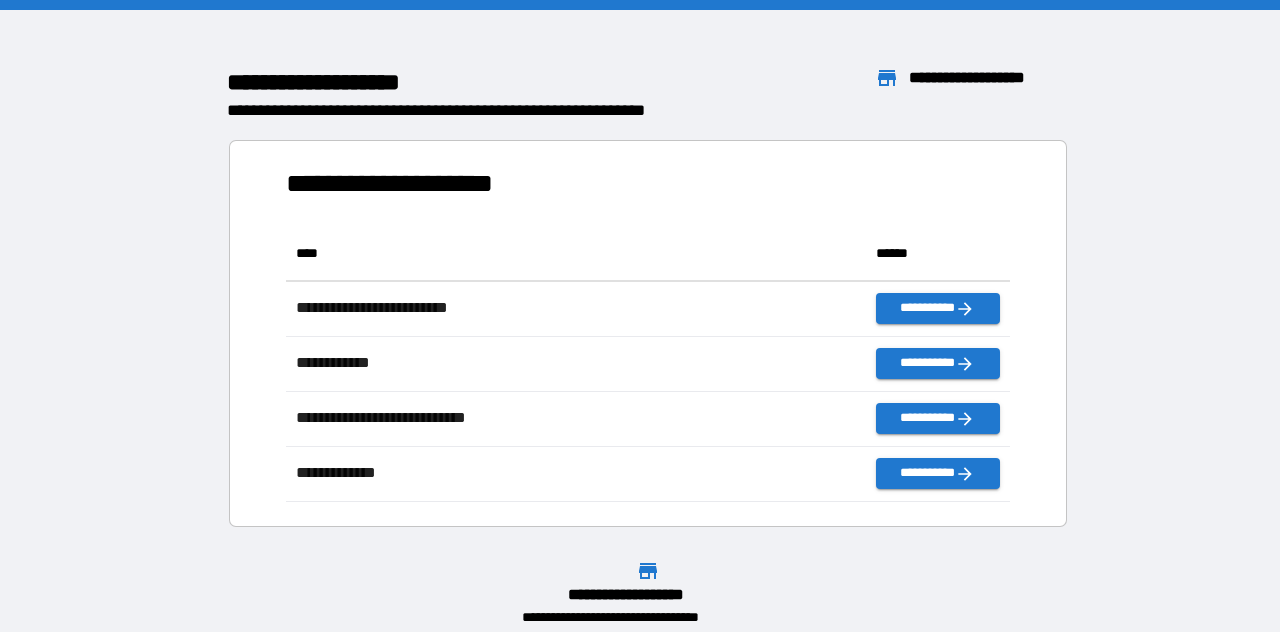scroll, scrollTop: 1, scrollLeft: 1, axis: both 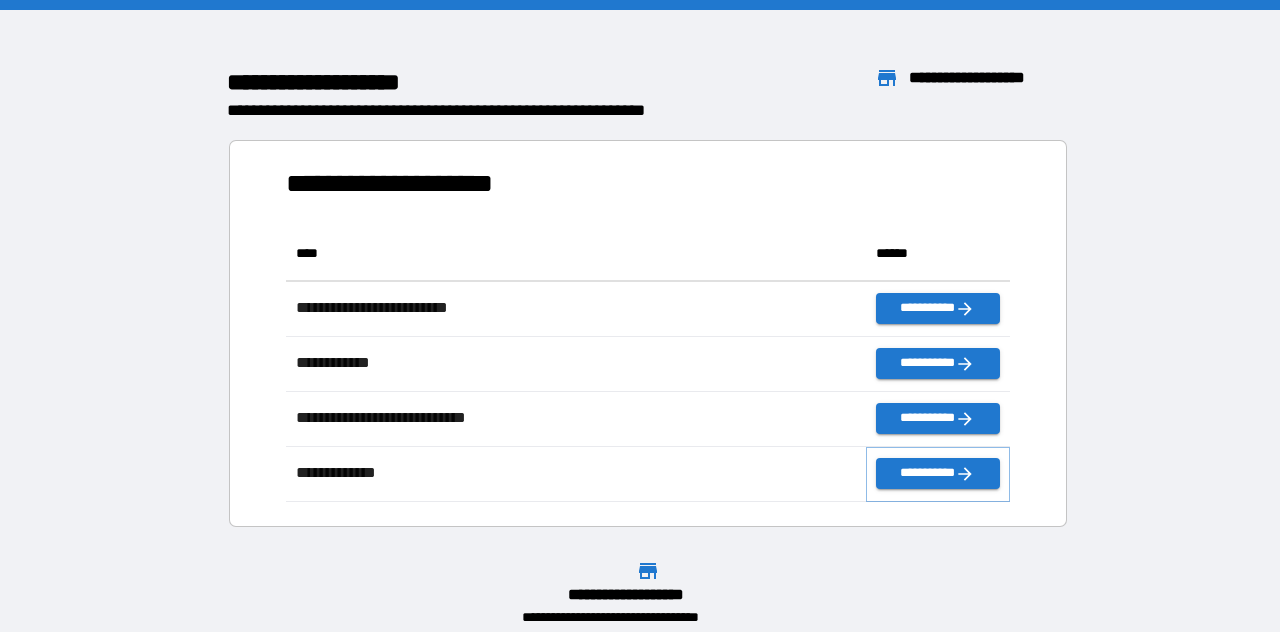 click 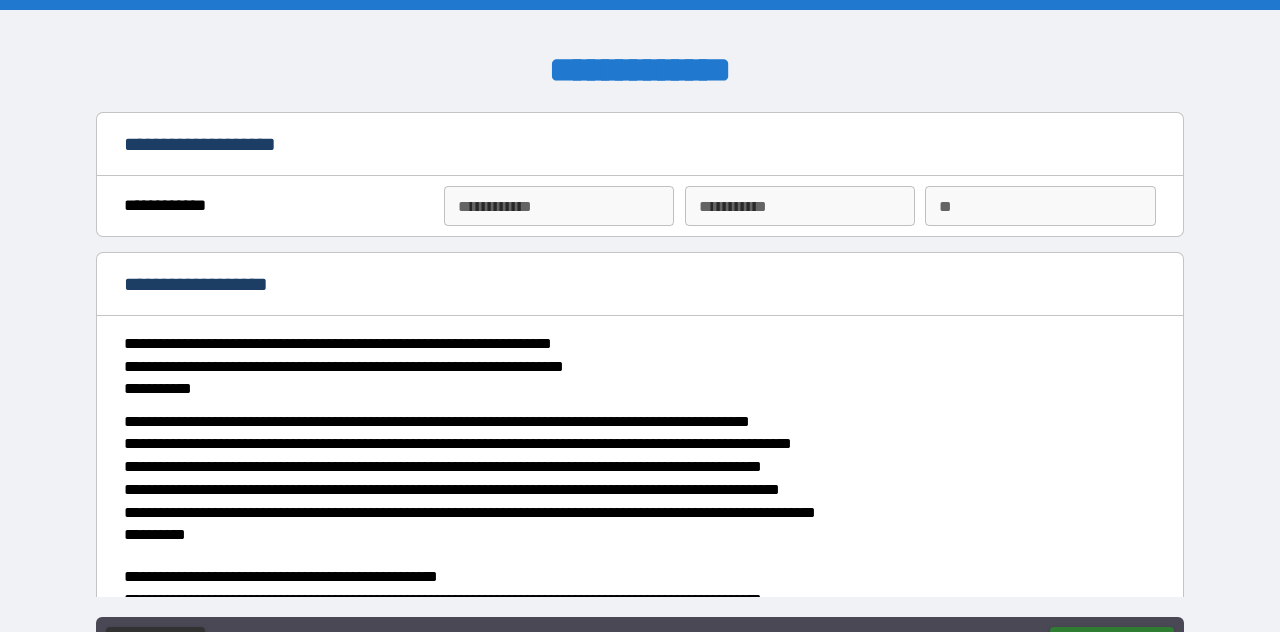 click on "**********" at bounding box center (559, 206) 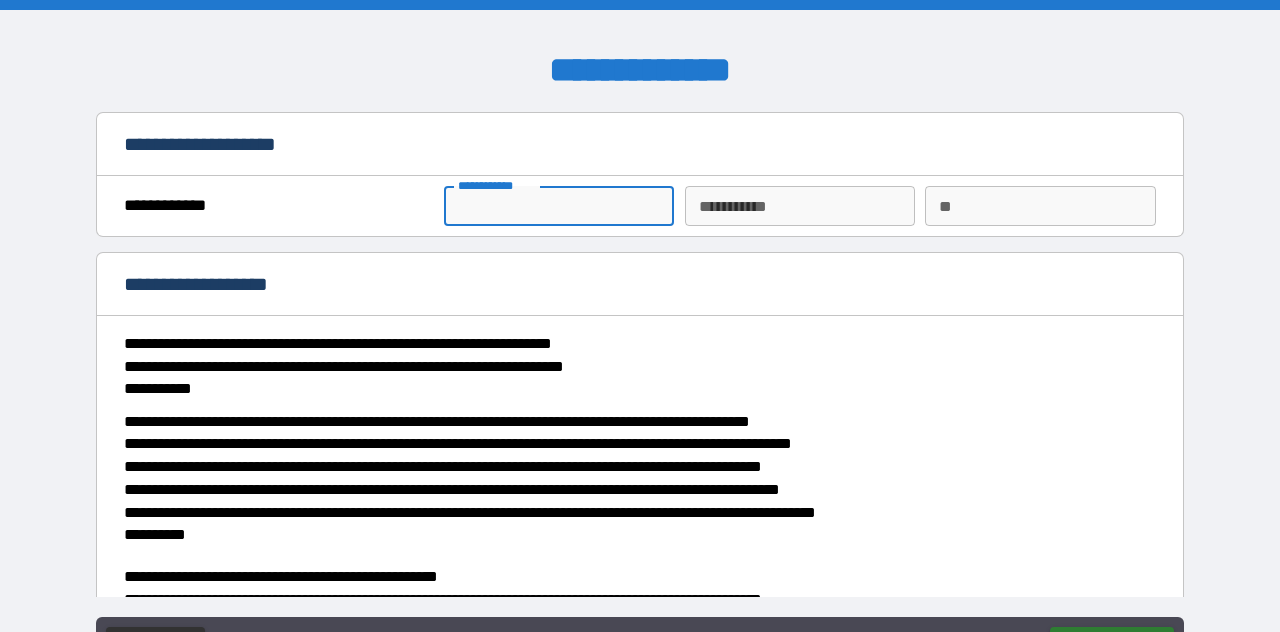 type on "*******" 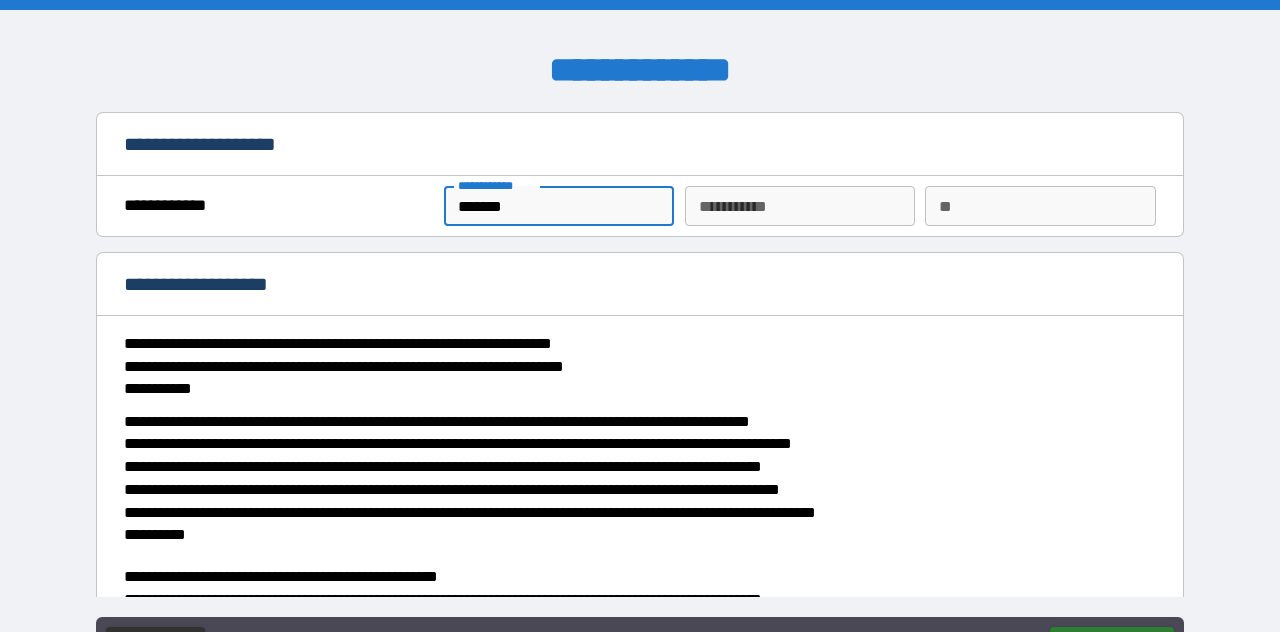 type on "*******" 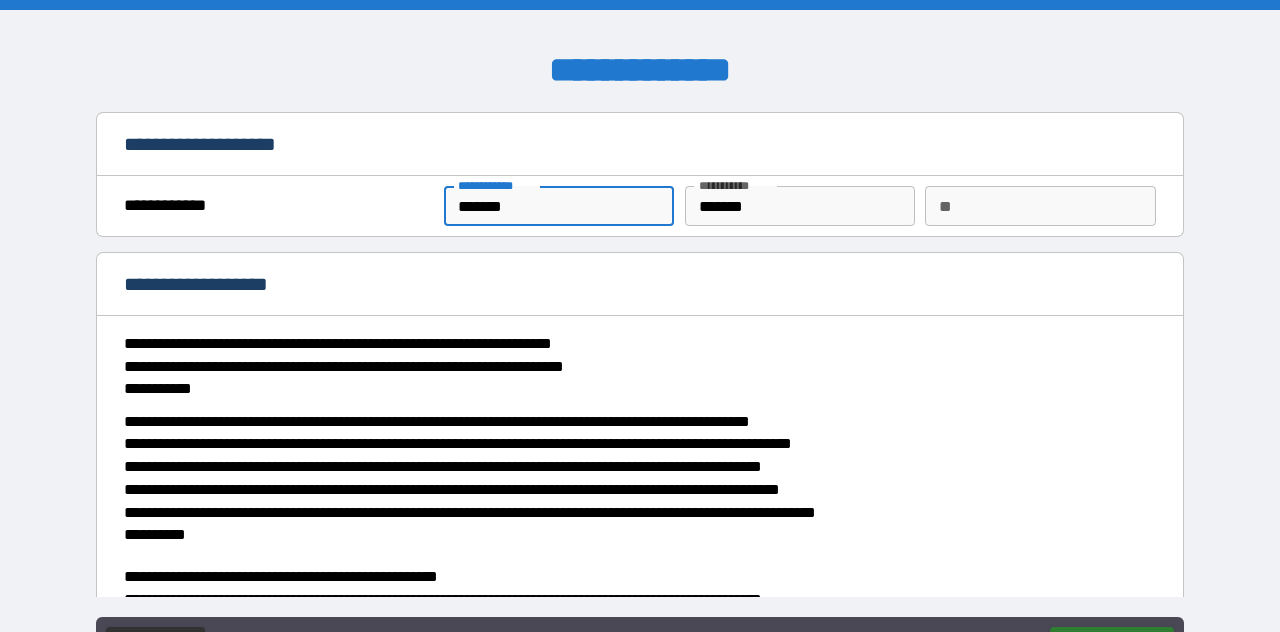 click on "**" at bounding box center [1040, 206] 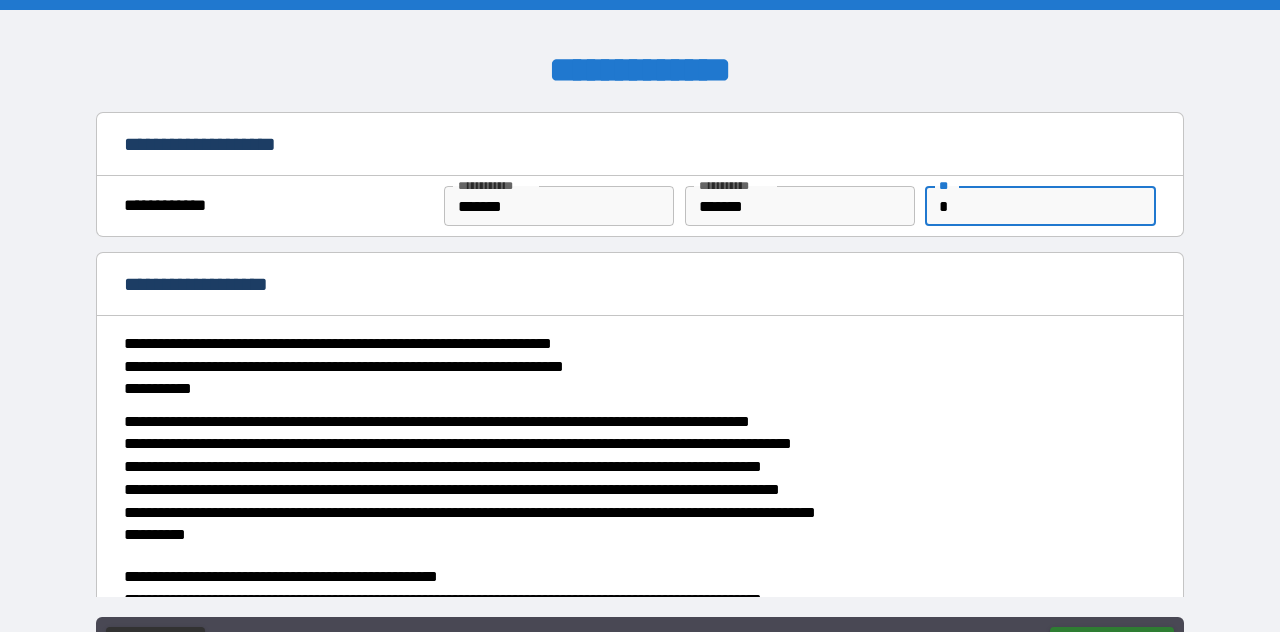 type on "*" 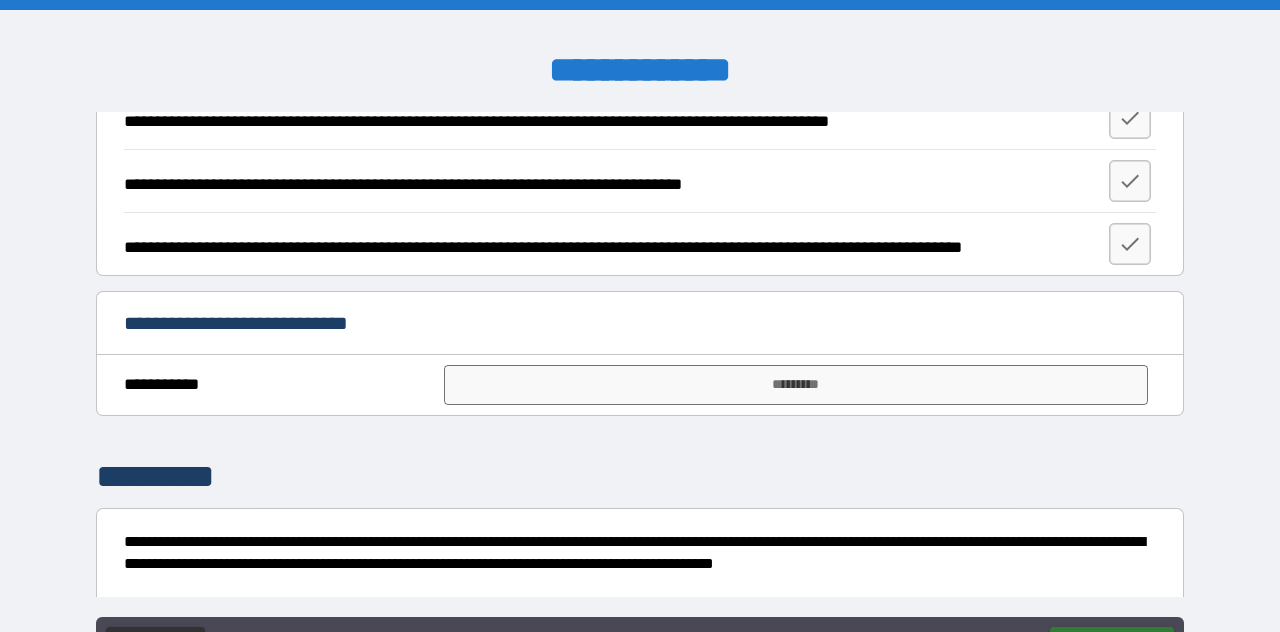 scroll, scrollTop: 2329, scrollLeft: 0, axis: vertical 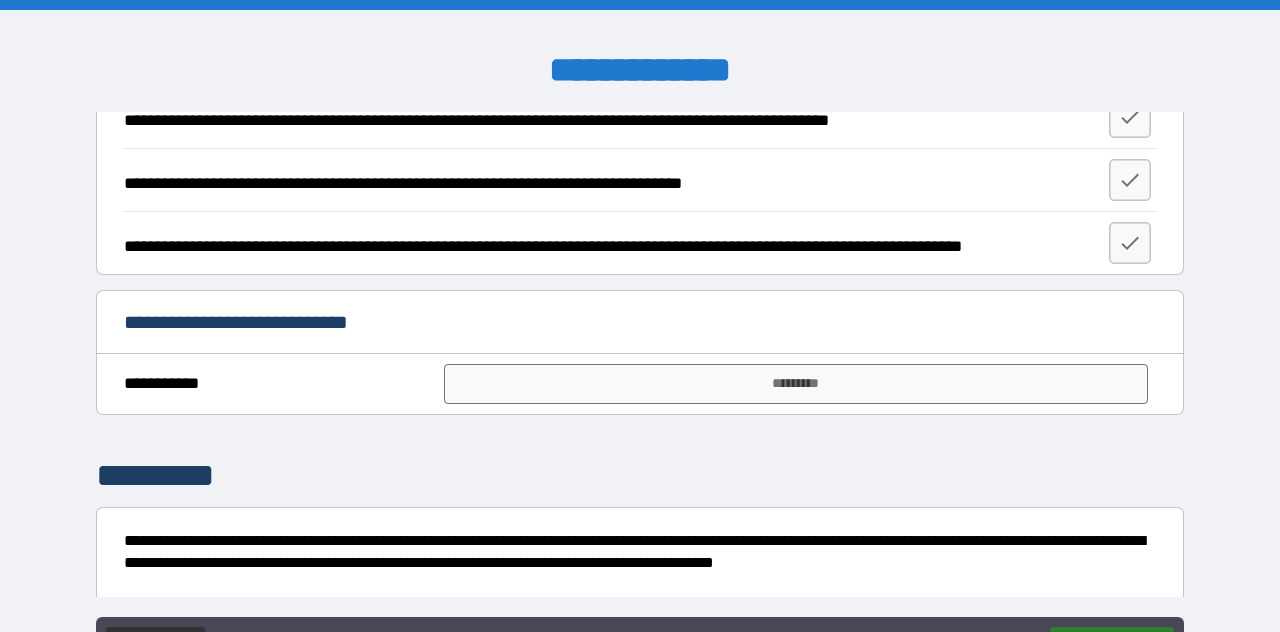 click on "*********" at bounding box center [796, 384] 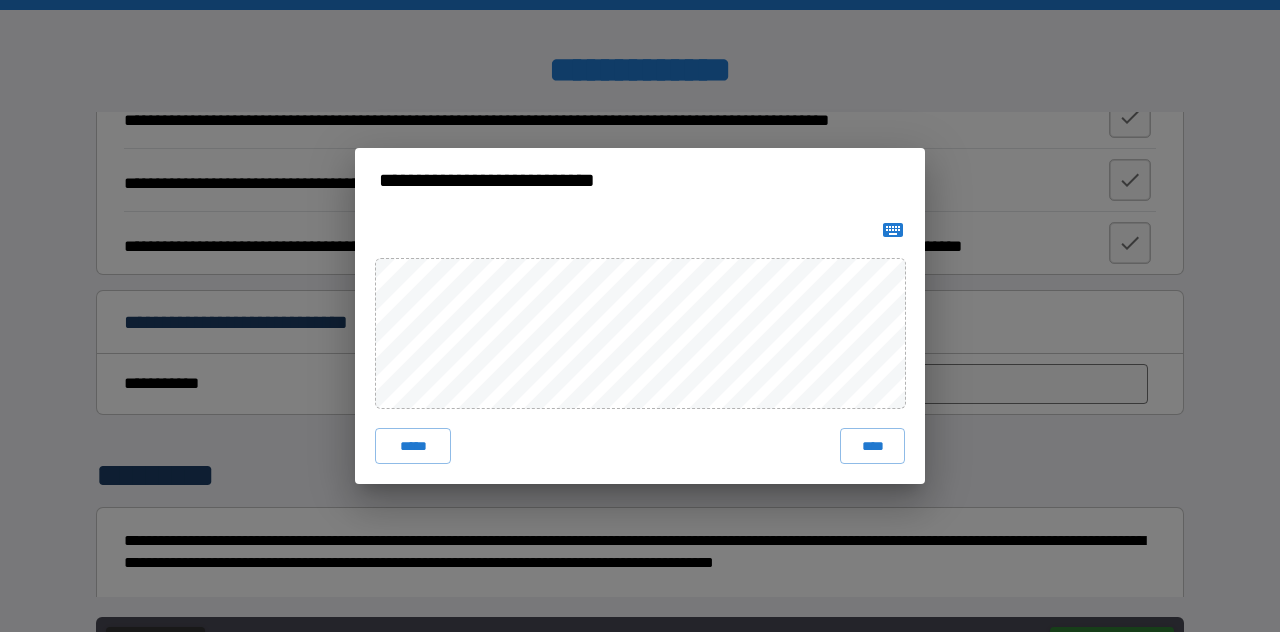 click on "****" at bounding box center (872, 446) 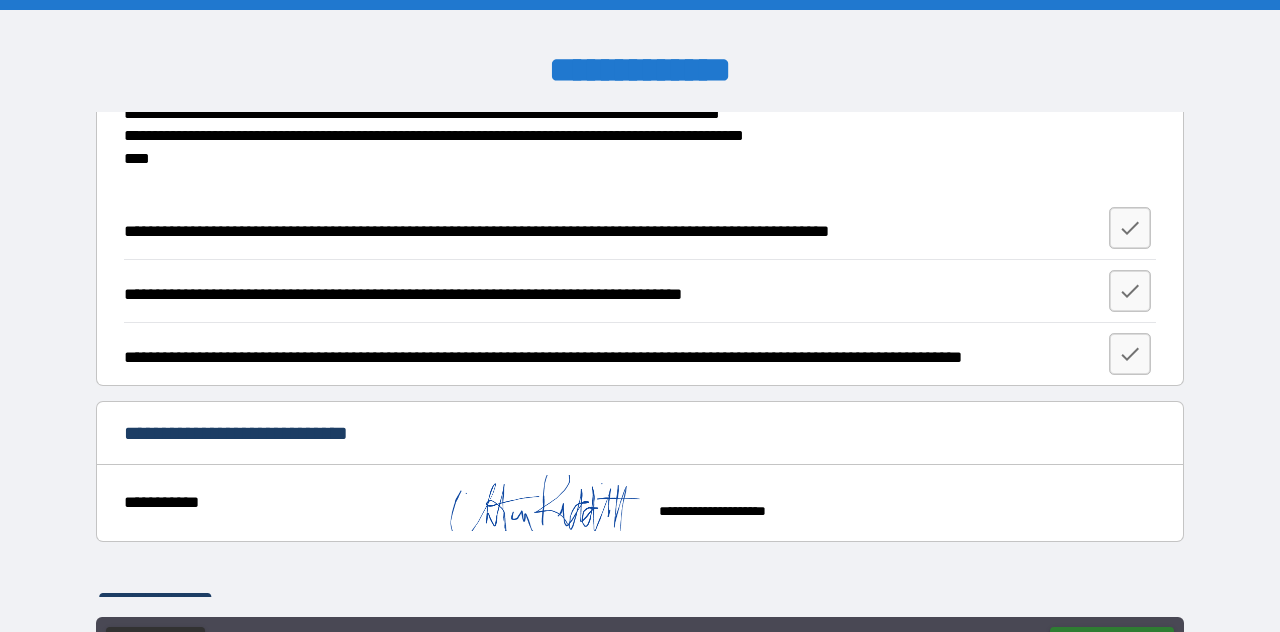 scroll, scrollTop: 2145, scrollLeft: 0, axis: vertical 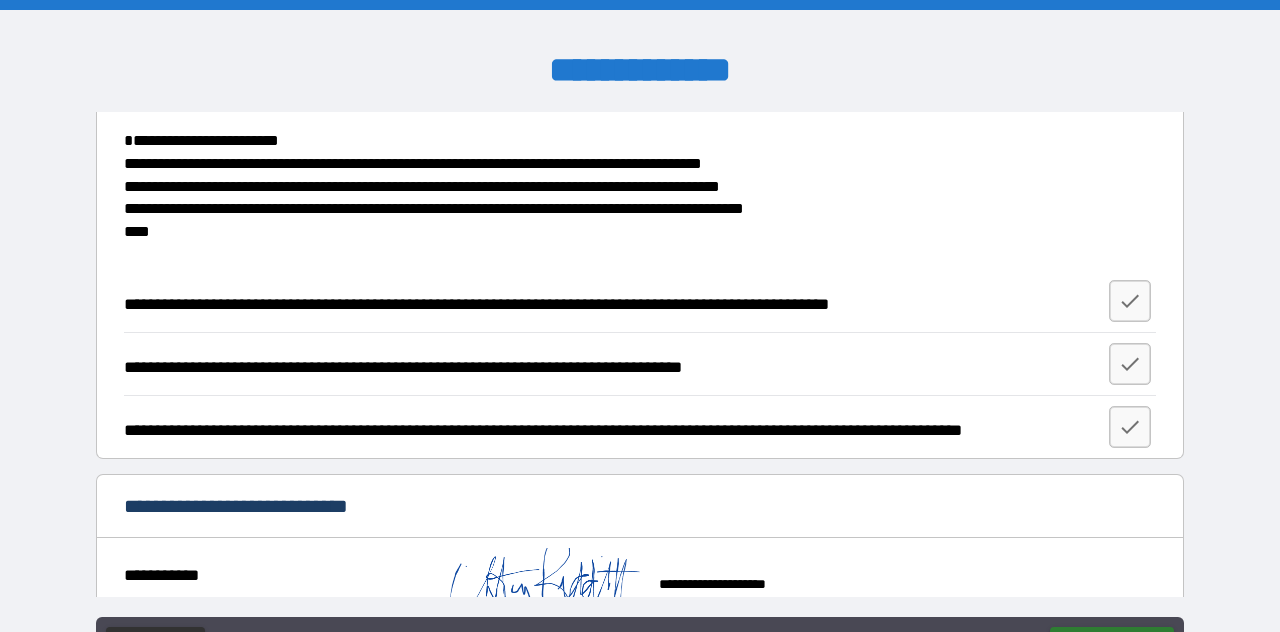 click 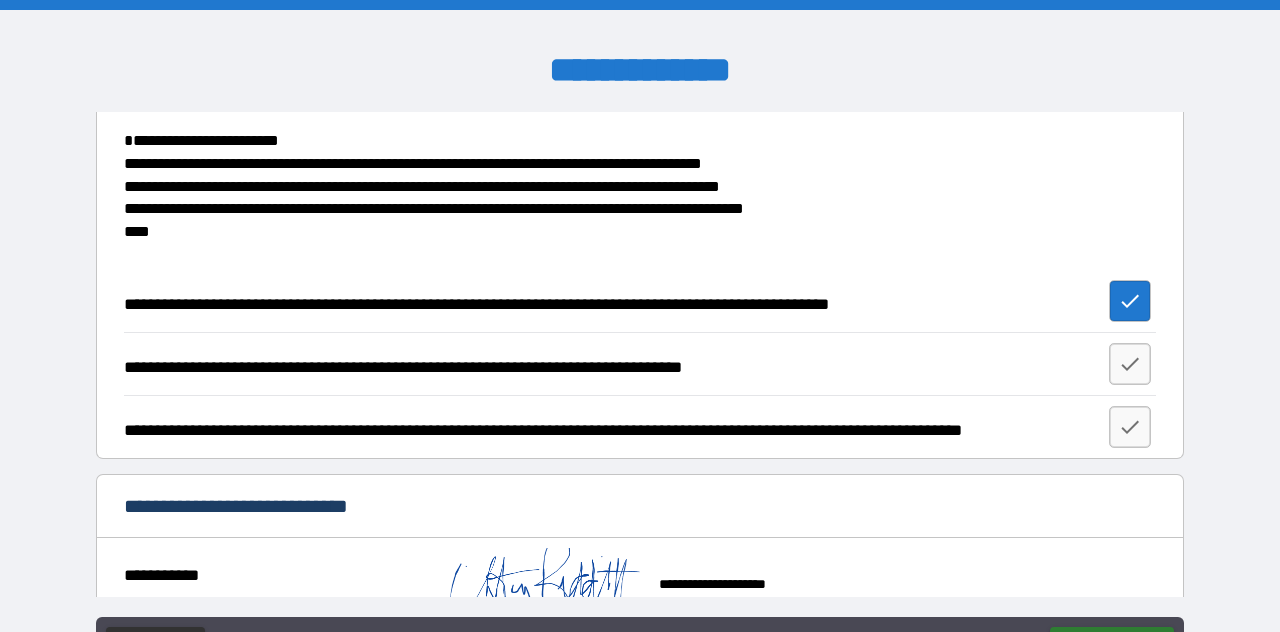 click at bounding box center [1130, 364] 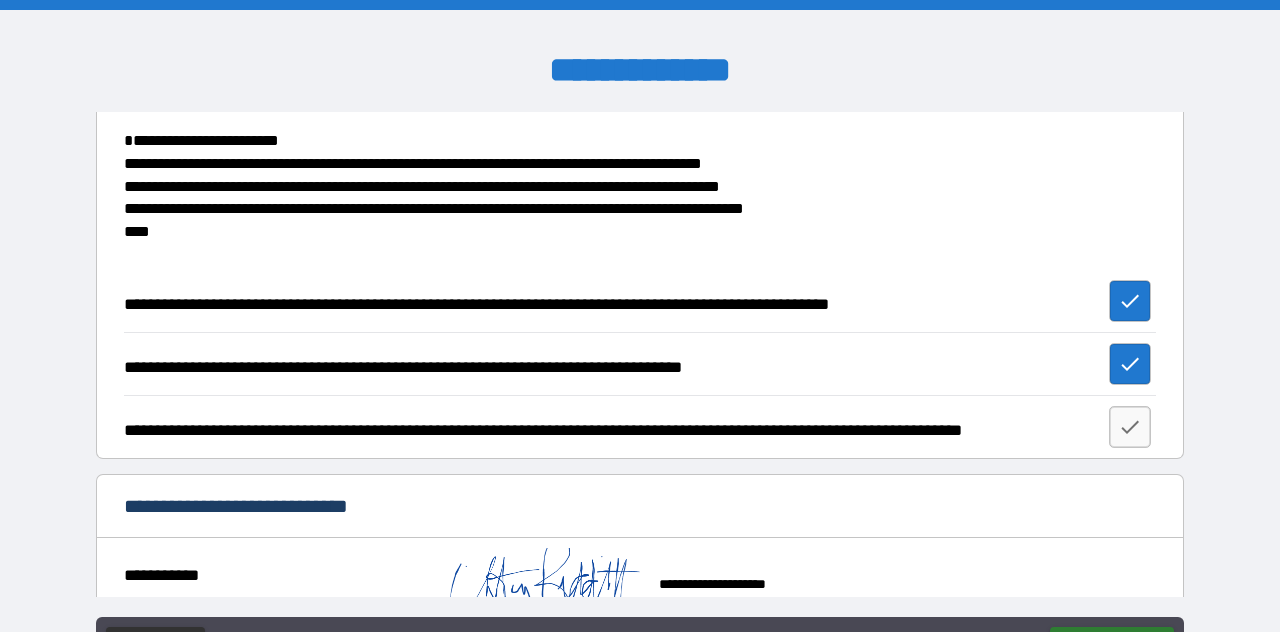 click 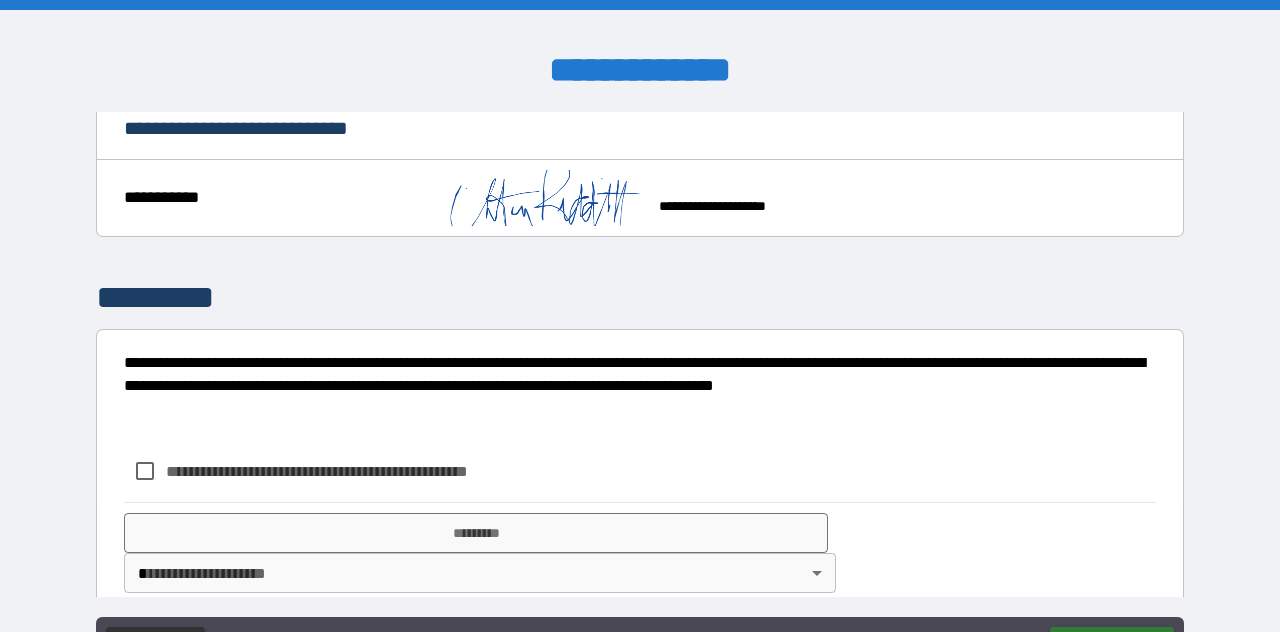 scroll, scrollTop: 2544, scrollLeft: 0, axis: vertical 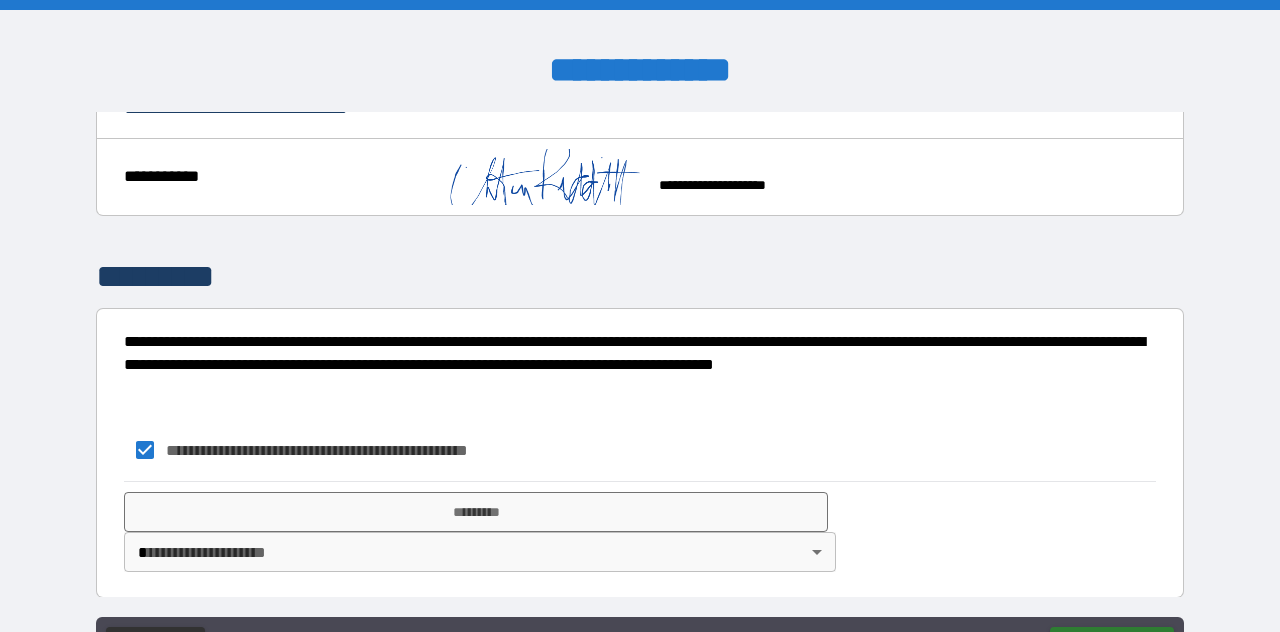 click on "*********" at bounding box center (476, 512) 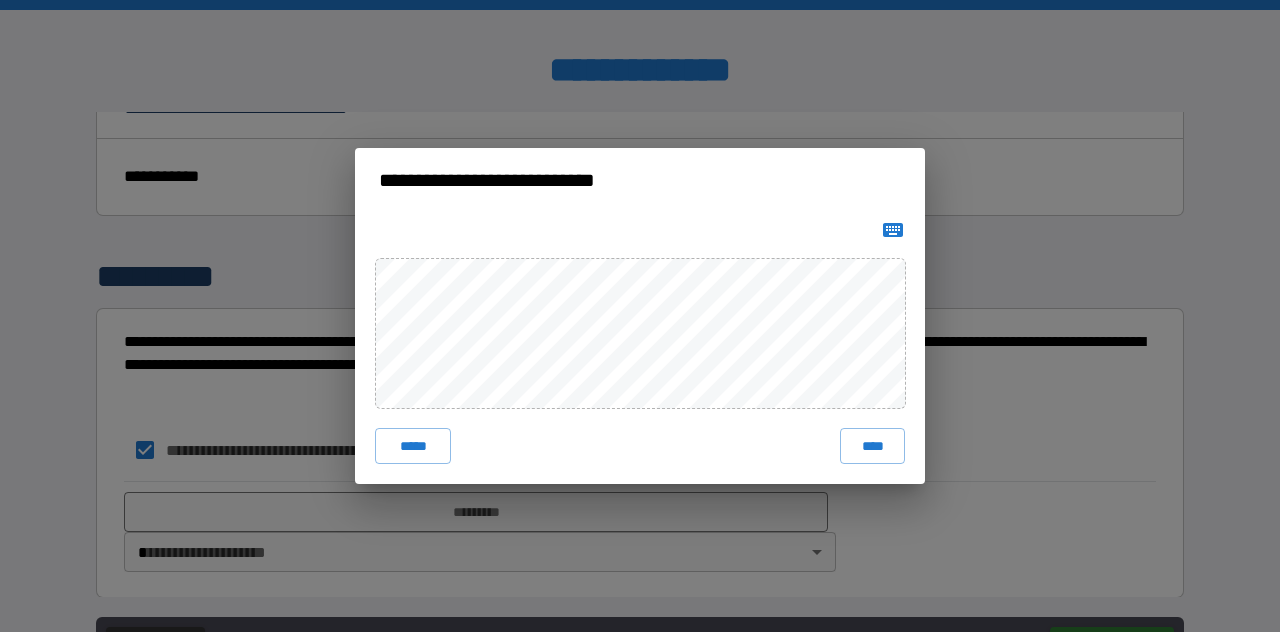 click on "****" at bounding box center [872, 446] 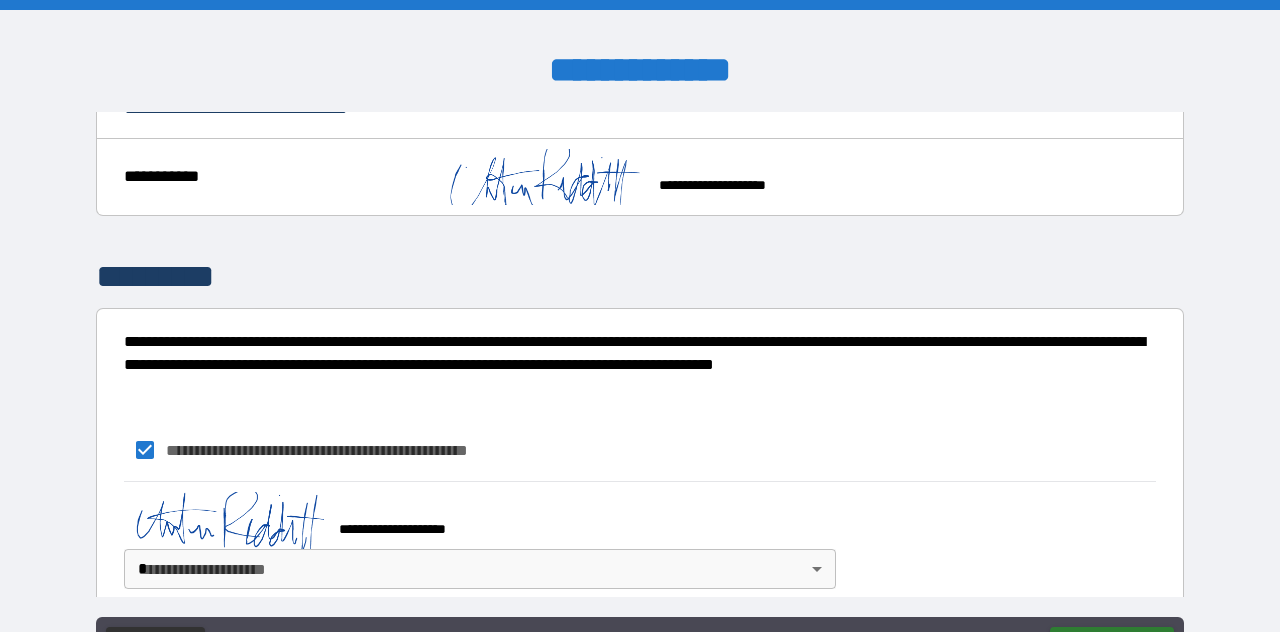 click on "**********" at bounding box center (640, 364) 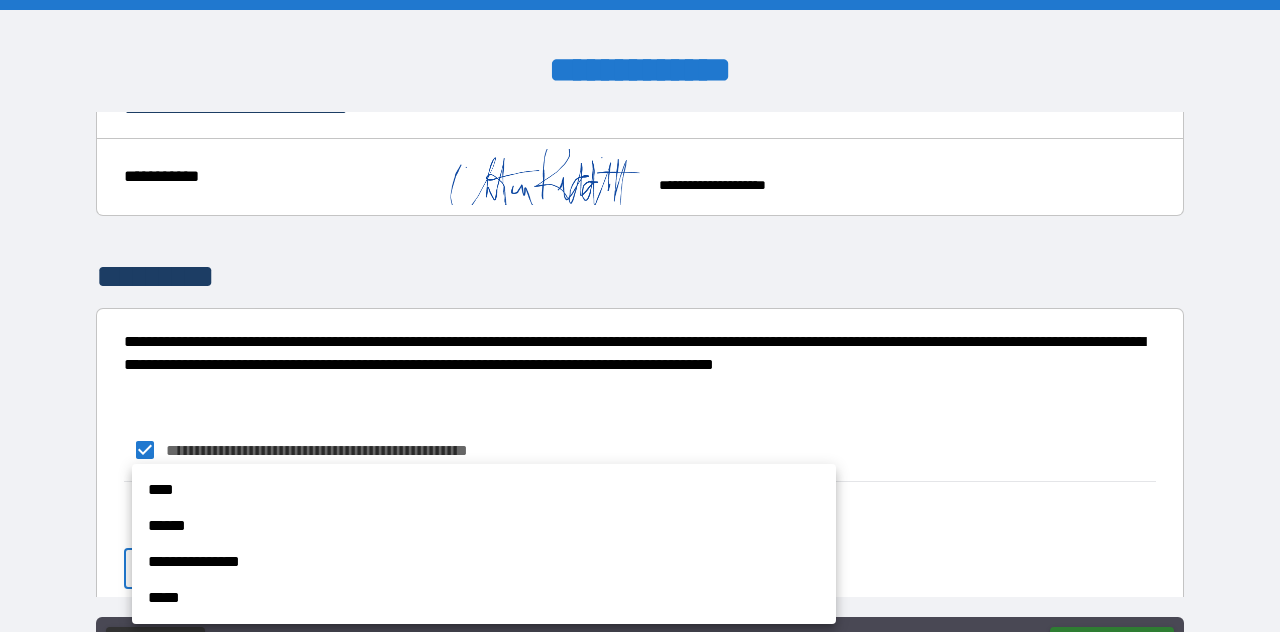 click on "****" at bounding box center (484, 490) 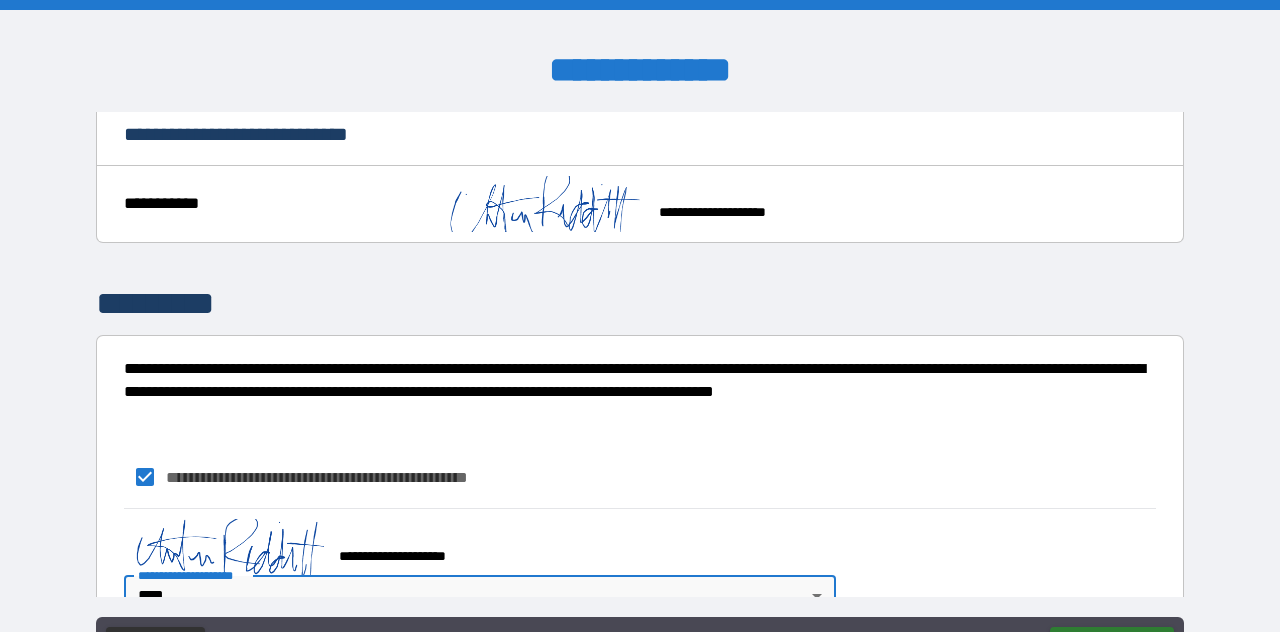 scroll, scrollTop: 2560, scrollLeft: 0, axis: vertical 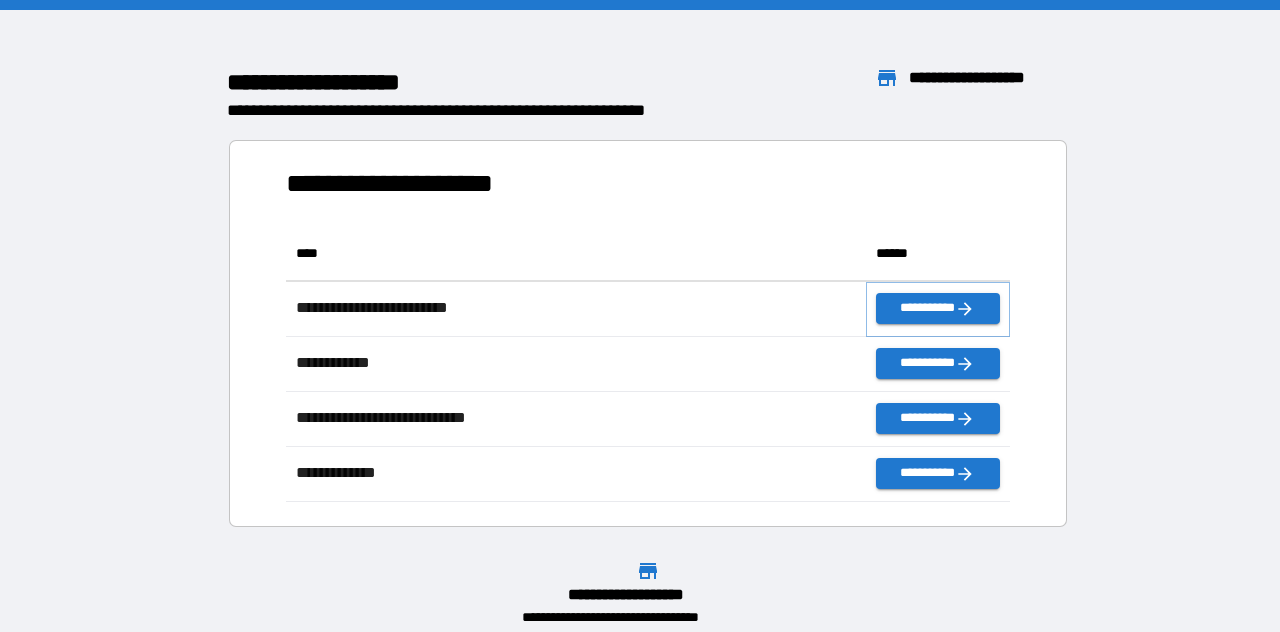 click on "**********" at bounding box center [938, 308] 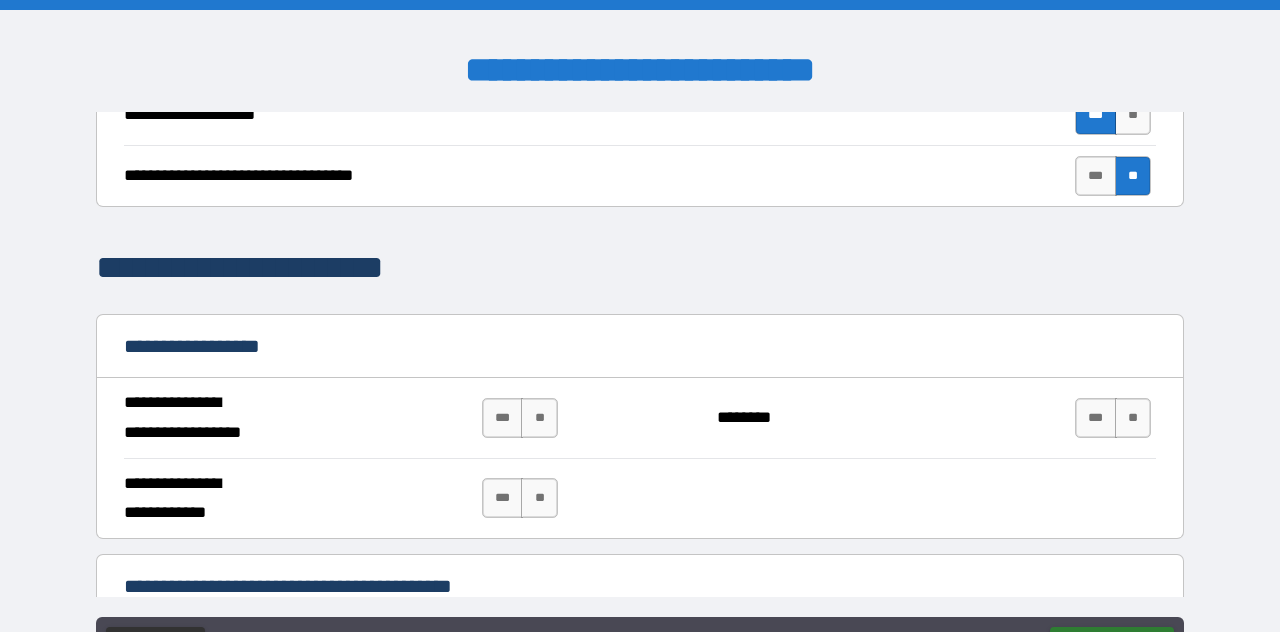 scroll, scrollTop: 1007, scrollLeft: 0, axis: vertical 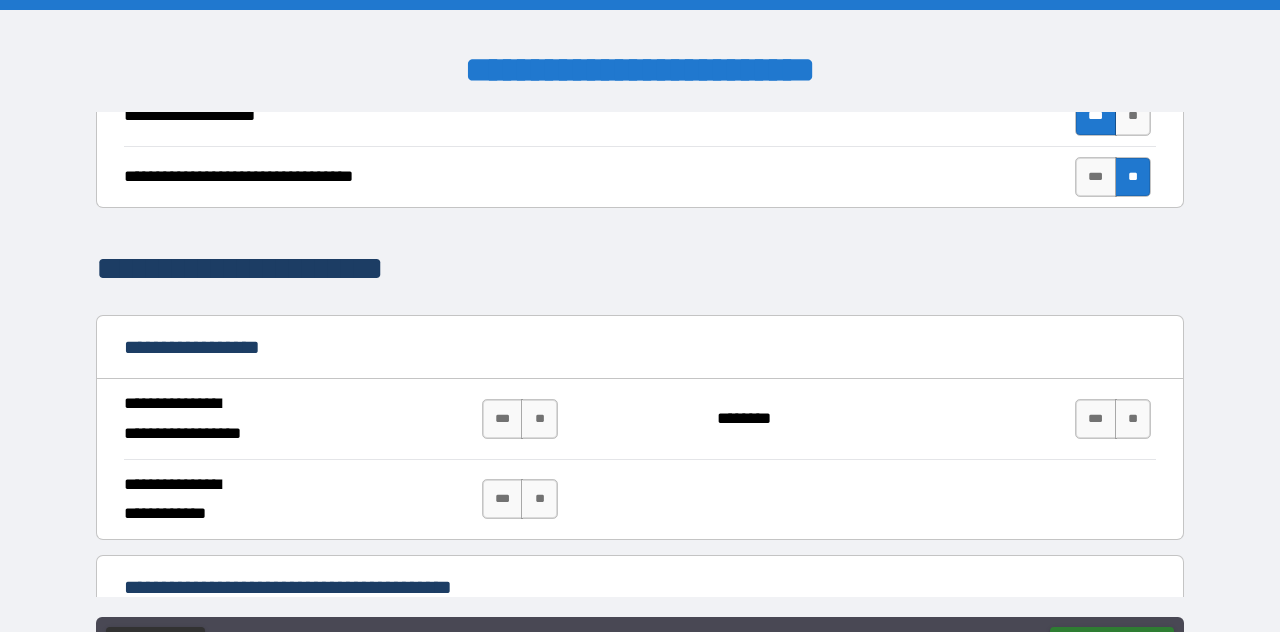 click on "**" at bounding box center (539, 419) 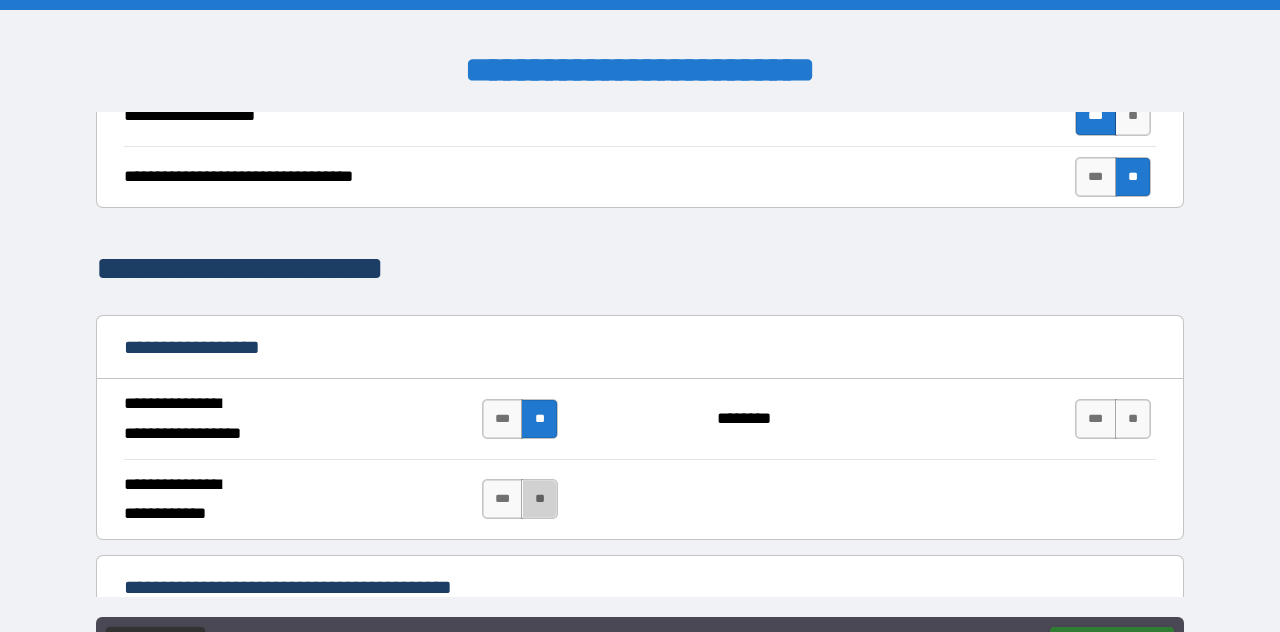 click on "**" at bounding box center (539, 499) 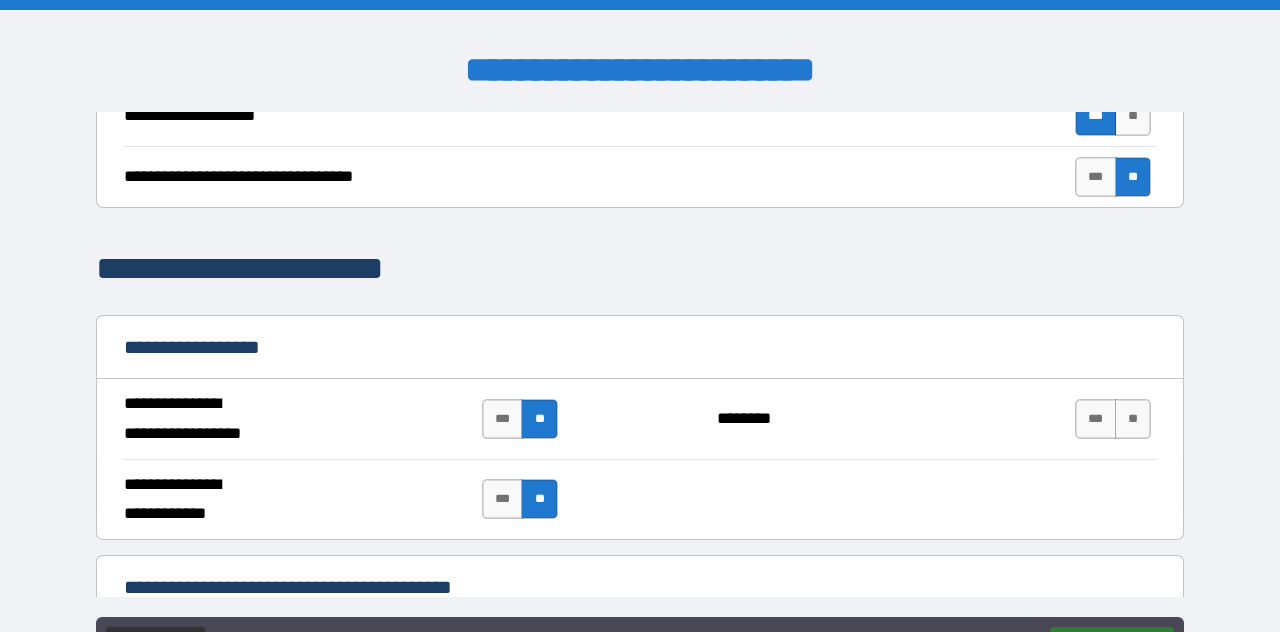 click on "**" at bounding box center (1133, 419) 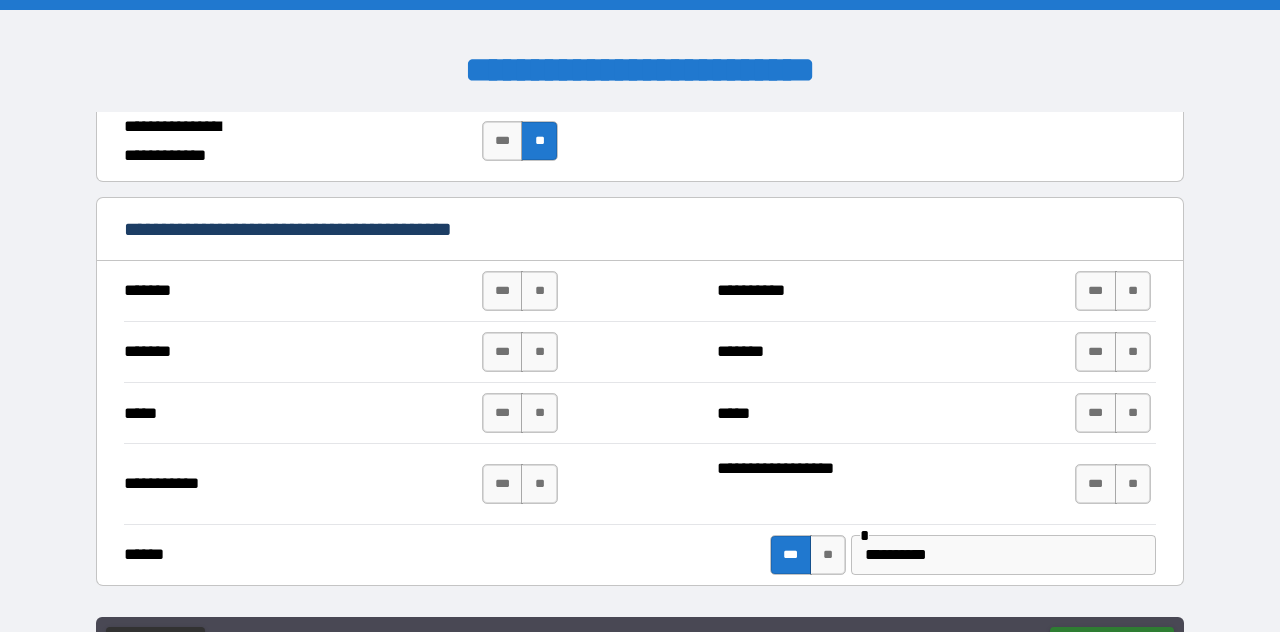scroll, scrollTop: 1366, scrollLeft: 0, axis: vertical 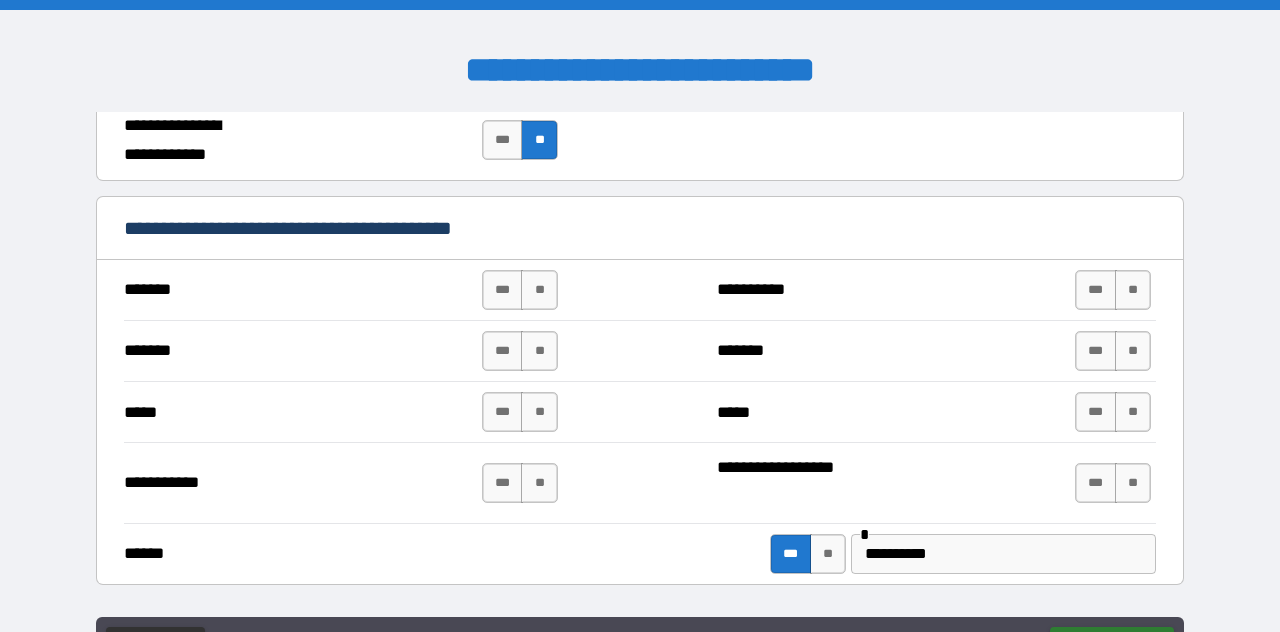 click on "**" at bounding box center (539, 290) 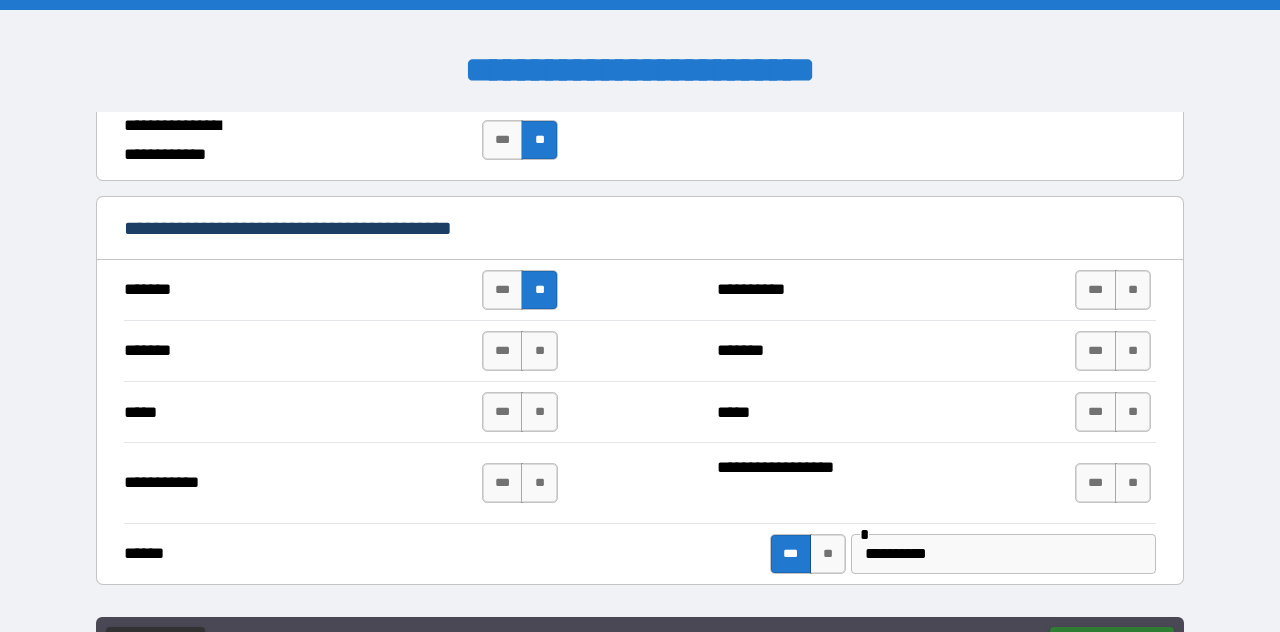 click on "**" at bounding box center [539, 351] 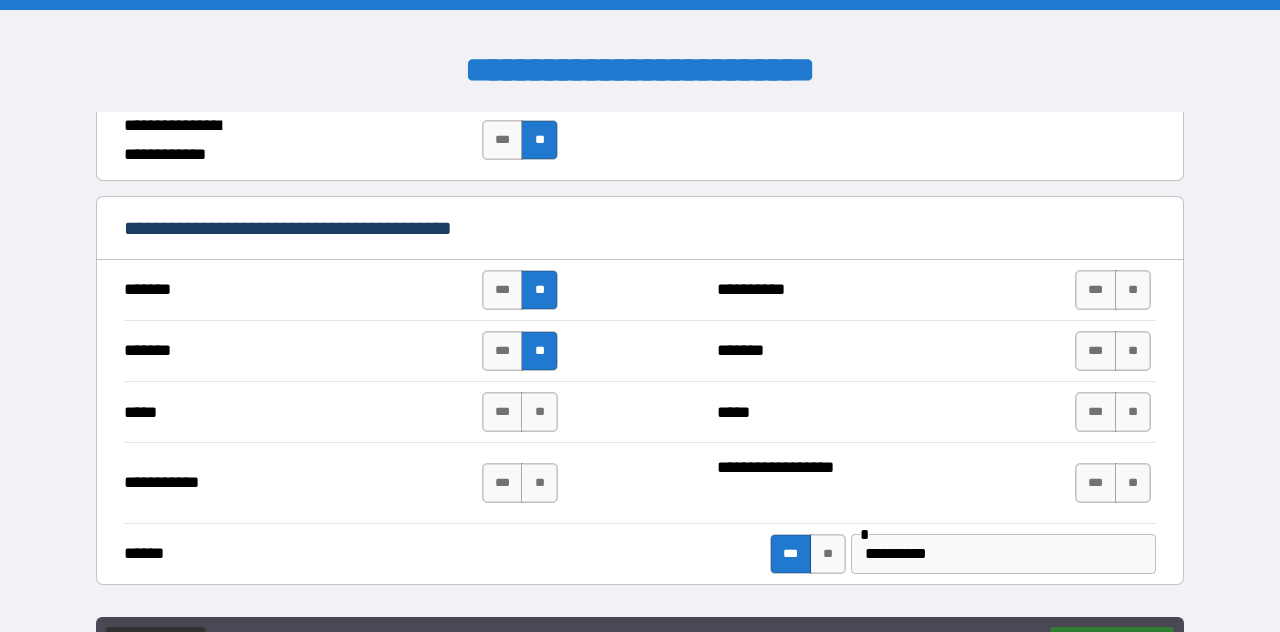 click on "**" at bounding box center [539, 412] 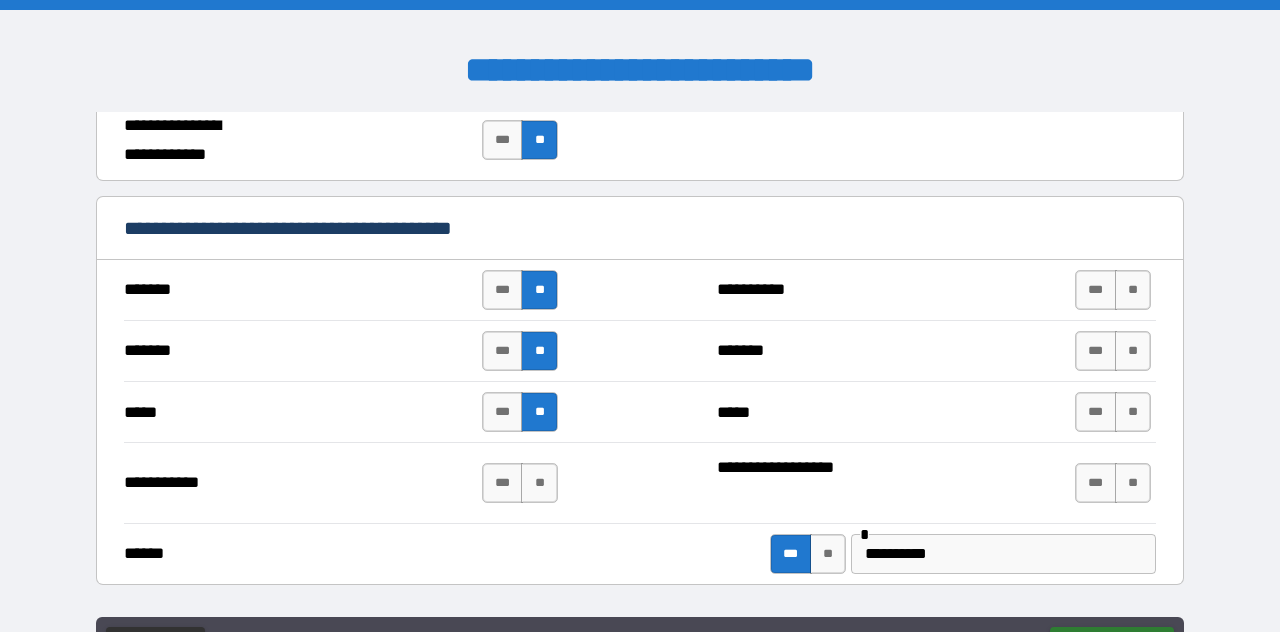 click on "**" at bounding box center [539, 483] 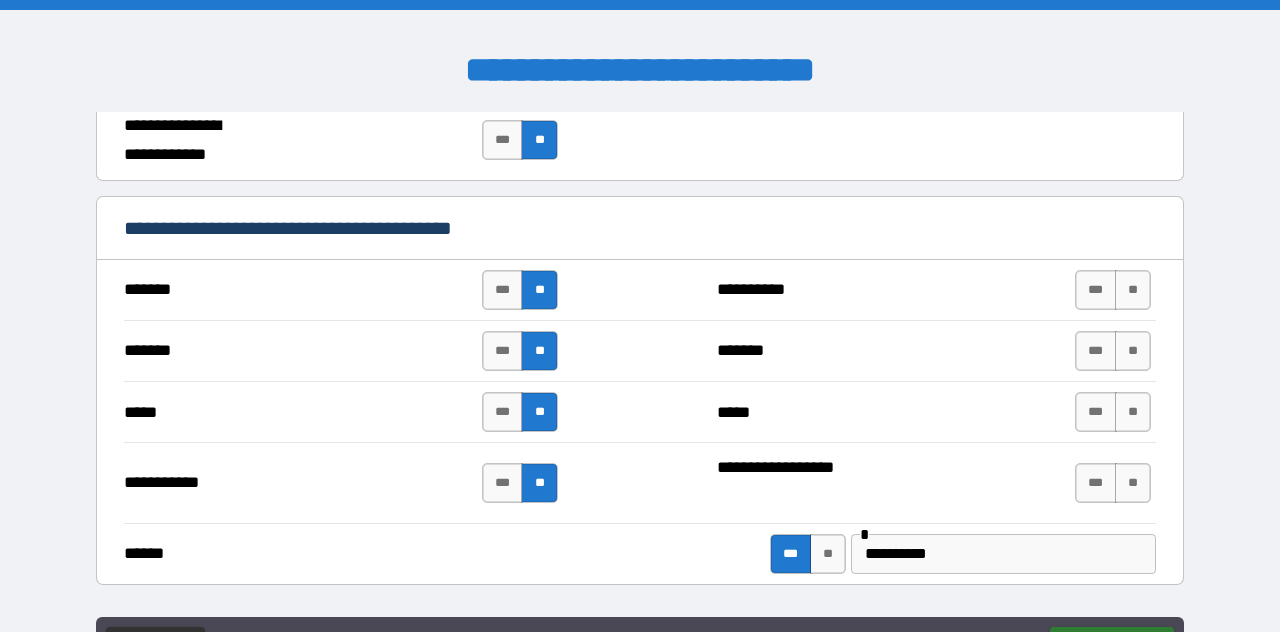 click on "**" at bounding box center [1133, 290] 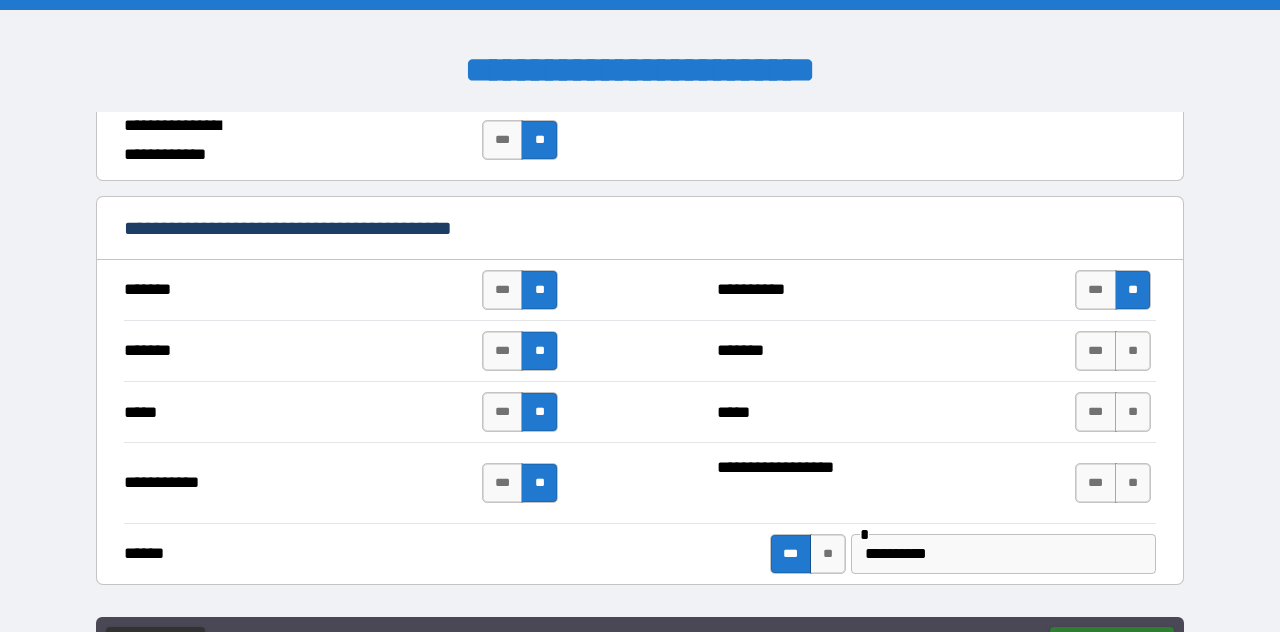 click on "**" at bounding box center [1133, 351] 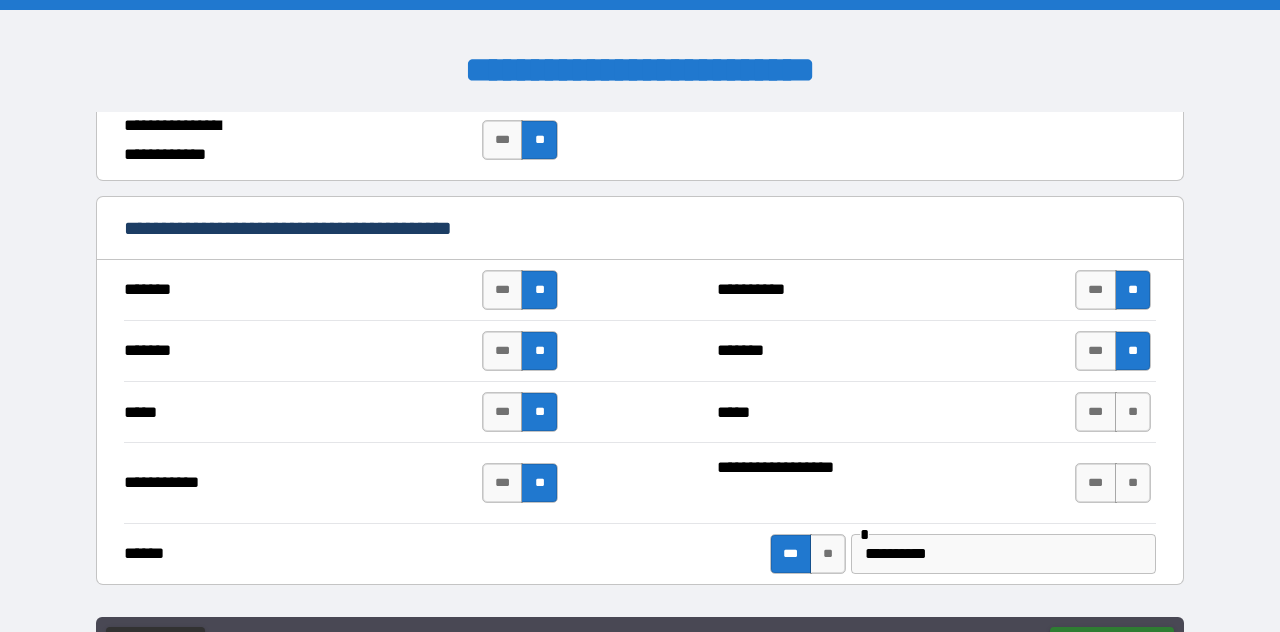 click on "**" at bounding box center [1133, 412] 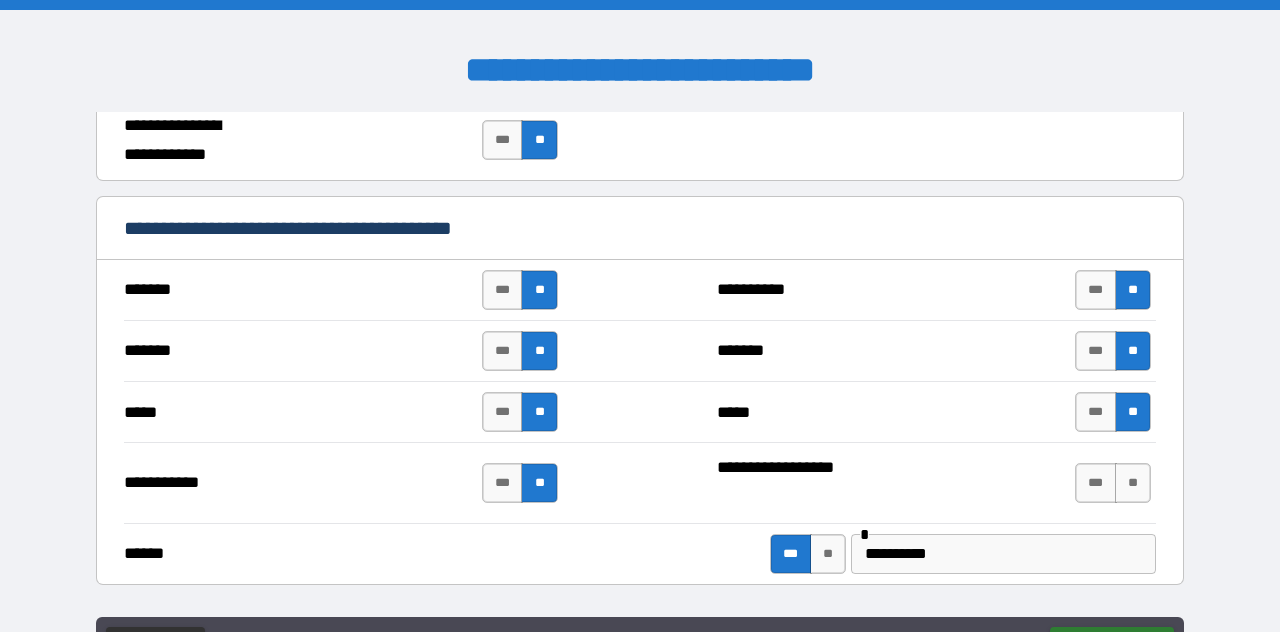 click on "**" at bounding box center (1133, 483) 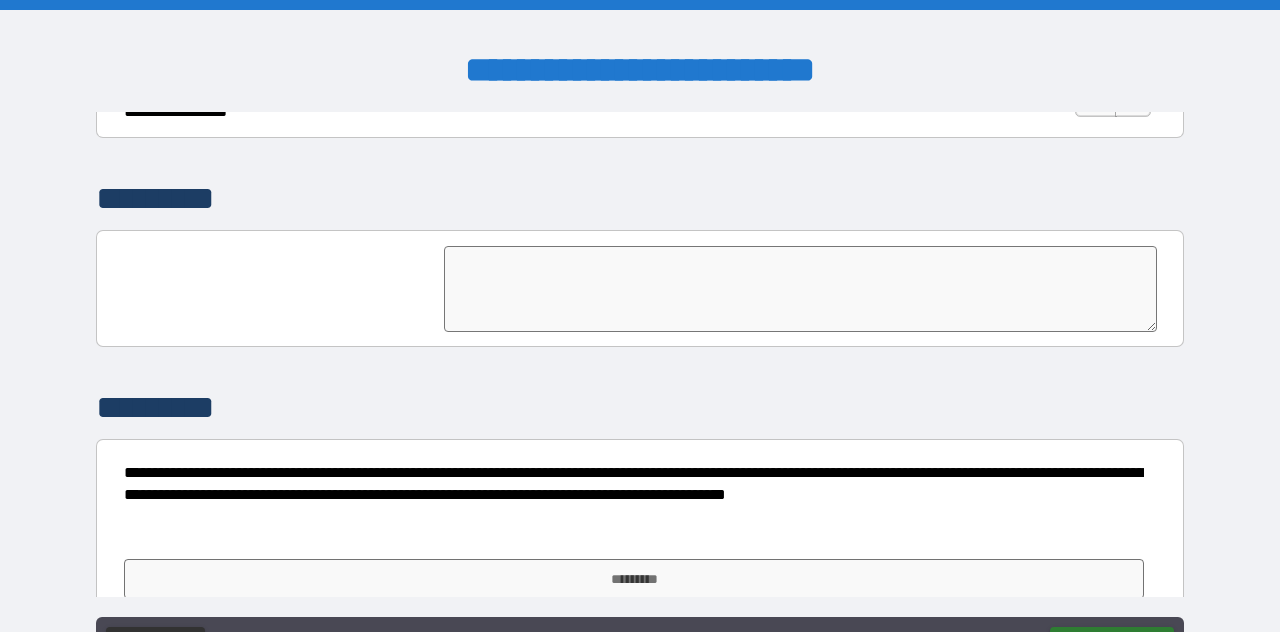 scroll, scrollTop: 4913, scrollLeft: 0, axis: vertical 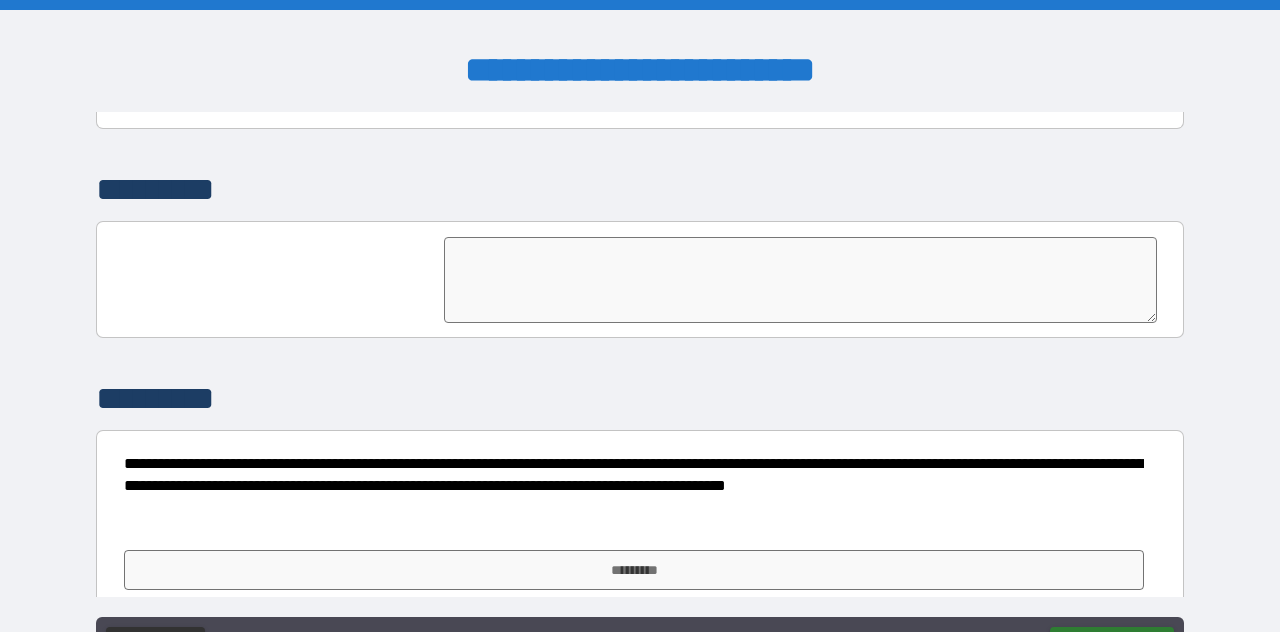 click on "*********" at bounding box center (640, 578) 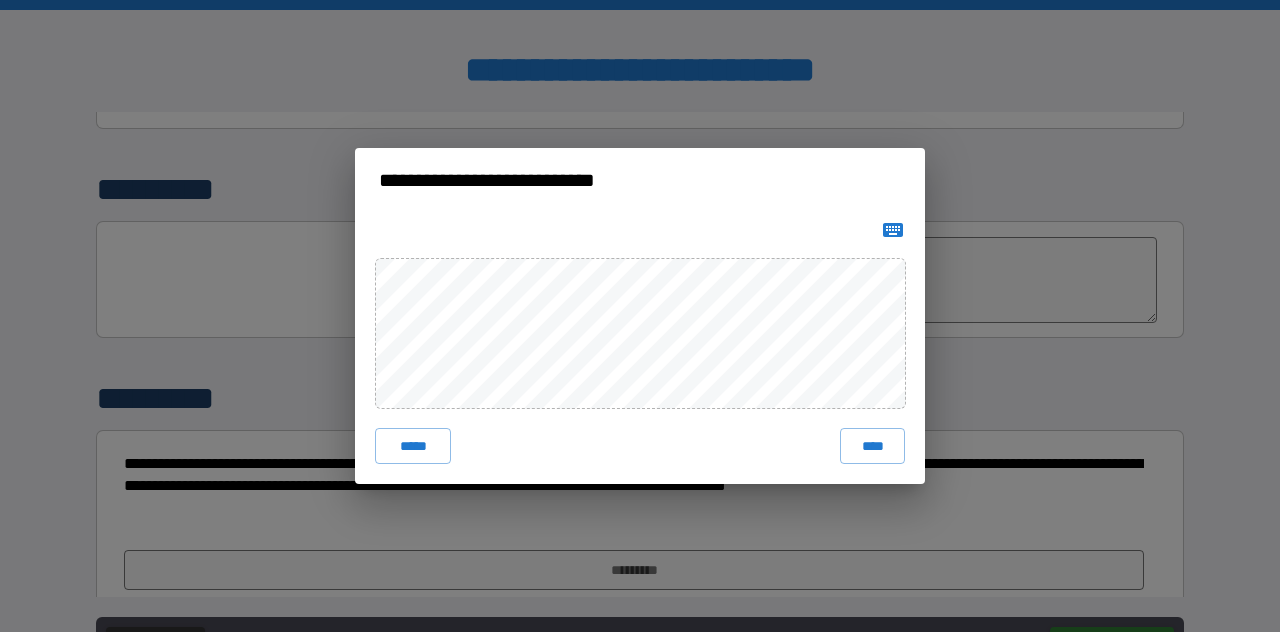 click on "****" at bounding box center (872, 446) 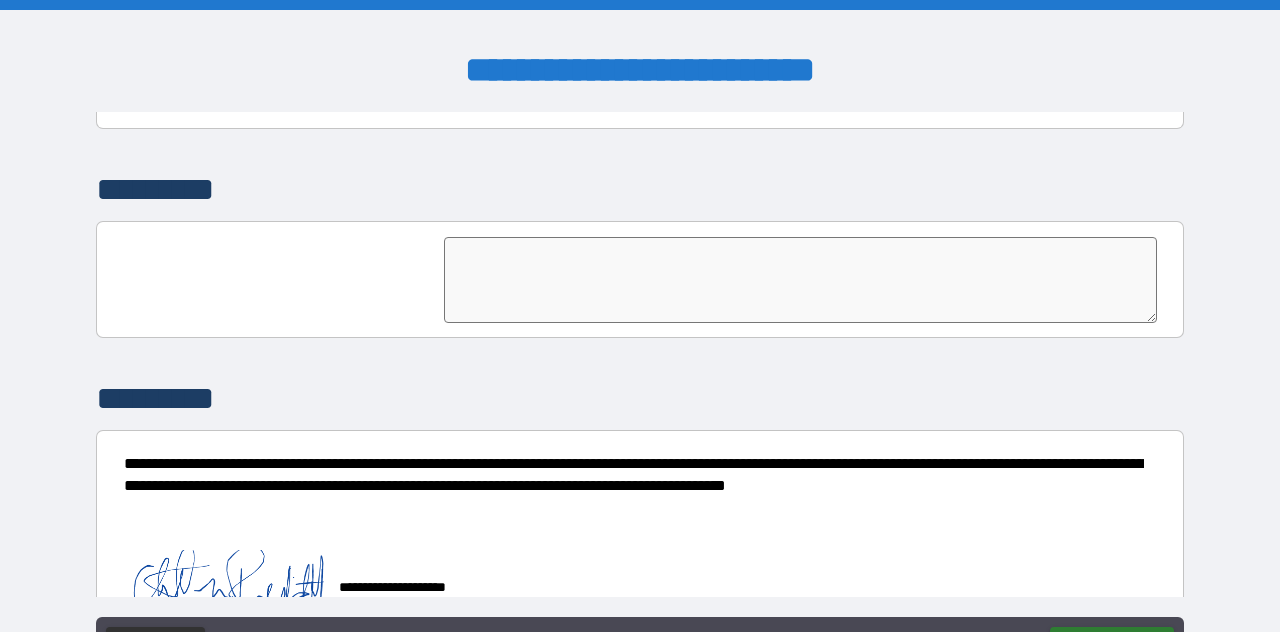 scroll, scrollTop: 4930, scrollLeft: 0, axis: vertical 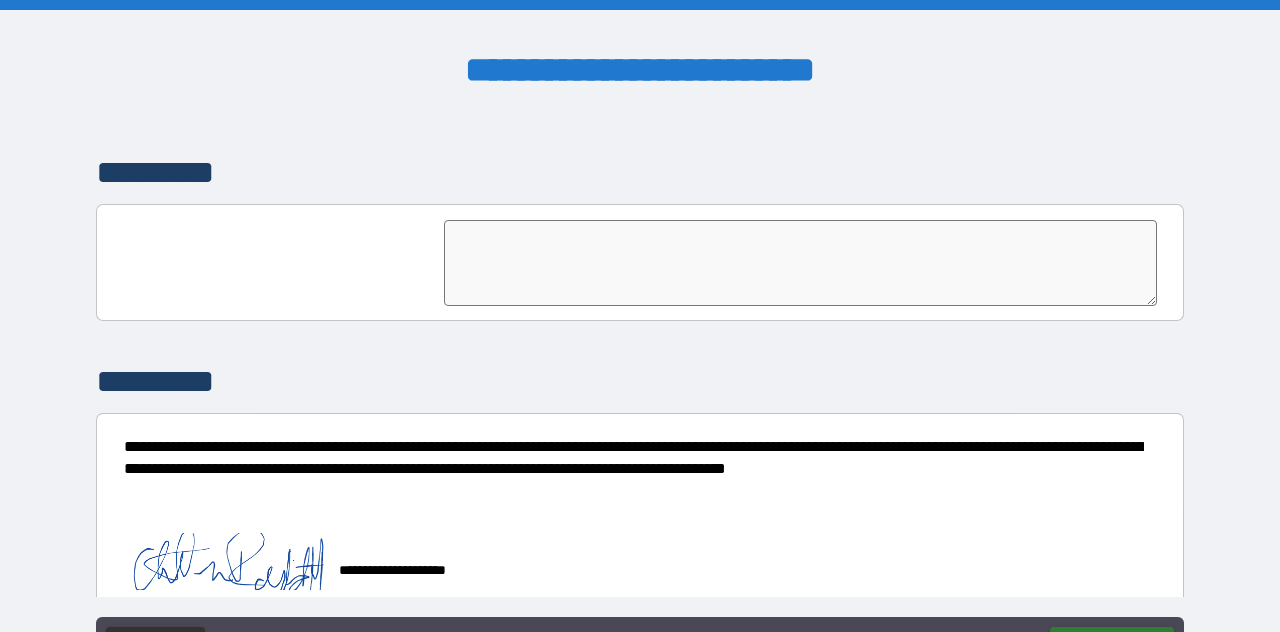 click on "[FIRST] [LAST] [MIDDLE_INITIAL] [STREET_NAME] [STREET_TYPE], [CITY], [STATE] [ZIP_CODE]   [APARTMENT_TYPE] [APARTMENT_NUMBER]   [BUILDING_NAME] [BUILDING_NUMBER]   [FLOOR_NUMBER] [FLOOR_TYPE] [FLOOR_NAME]   [UNIT_TYPE] [UNIT_NUMBER]   [OFFICE_TYPE] [OFFICE_NUMBER]   [SUITE_TYPE] [SUITE_NUMBER]   [ROOM_TYPE] [ROOM_NUMBER]   [PO_BOX_TYPE] [PO_BOX_NUMBER]   [POSTAL_CODE] [POSTAL_CODE_EXTENSION]" at bounding box center [640, 366] 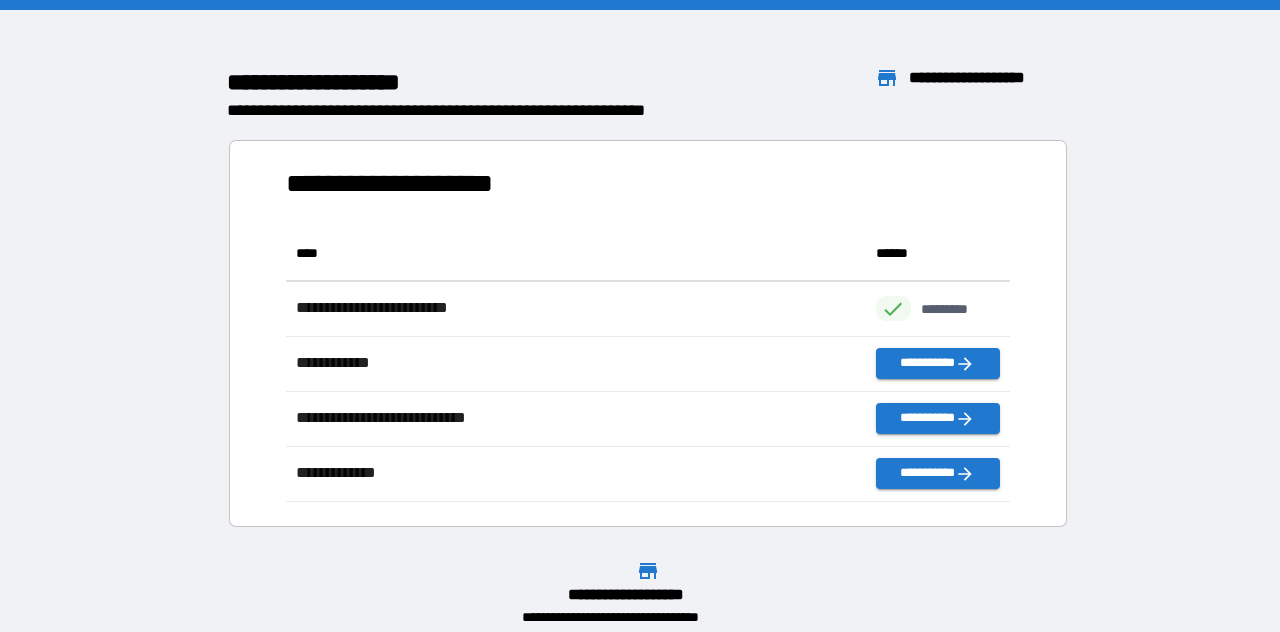 scroll, scrollTop: 1, scrollLeft: 1, axis: both 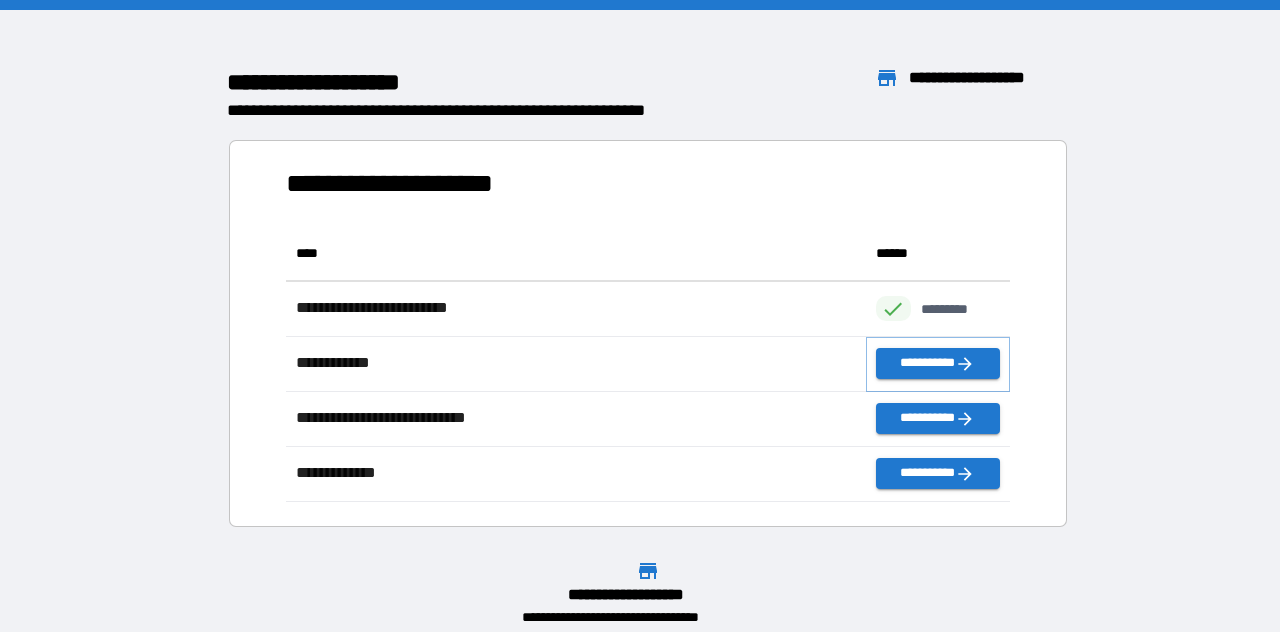 click 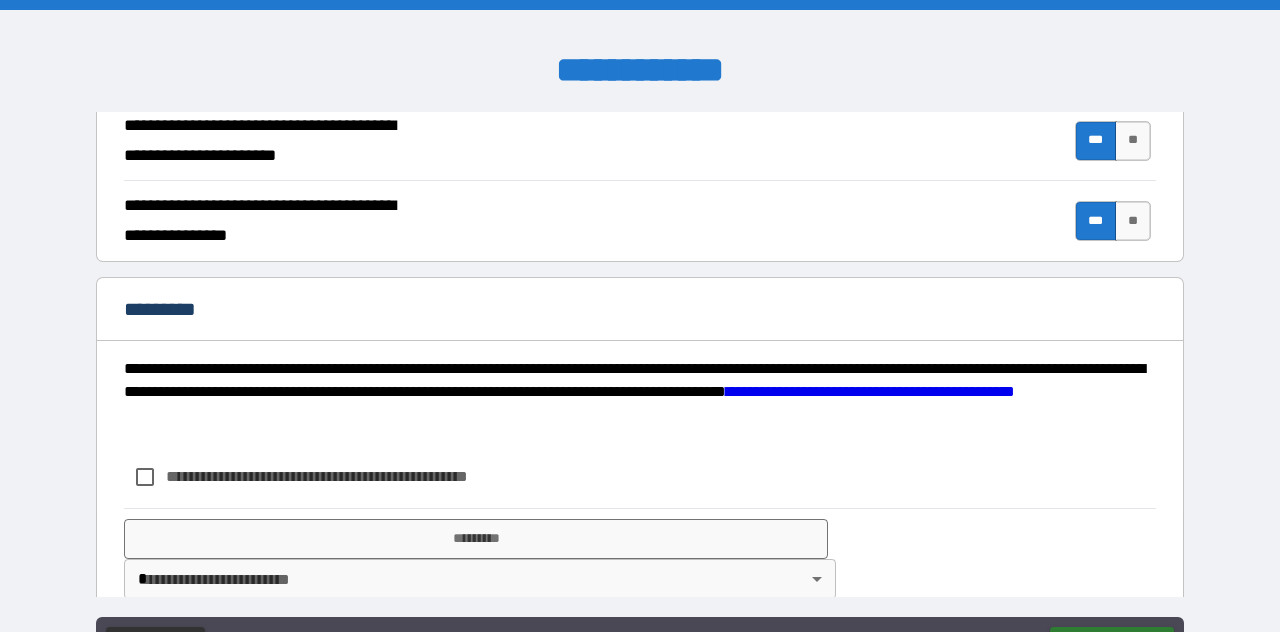scroll, scrollTop: 1959, scrollLeft: 0, axis: vertical 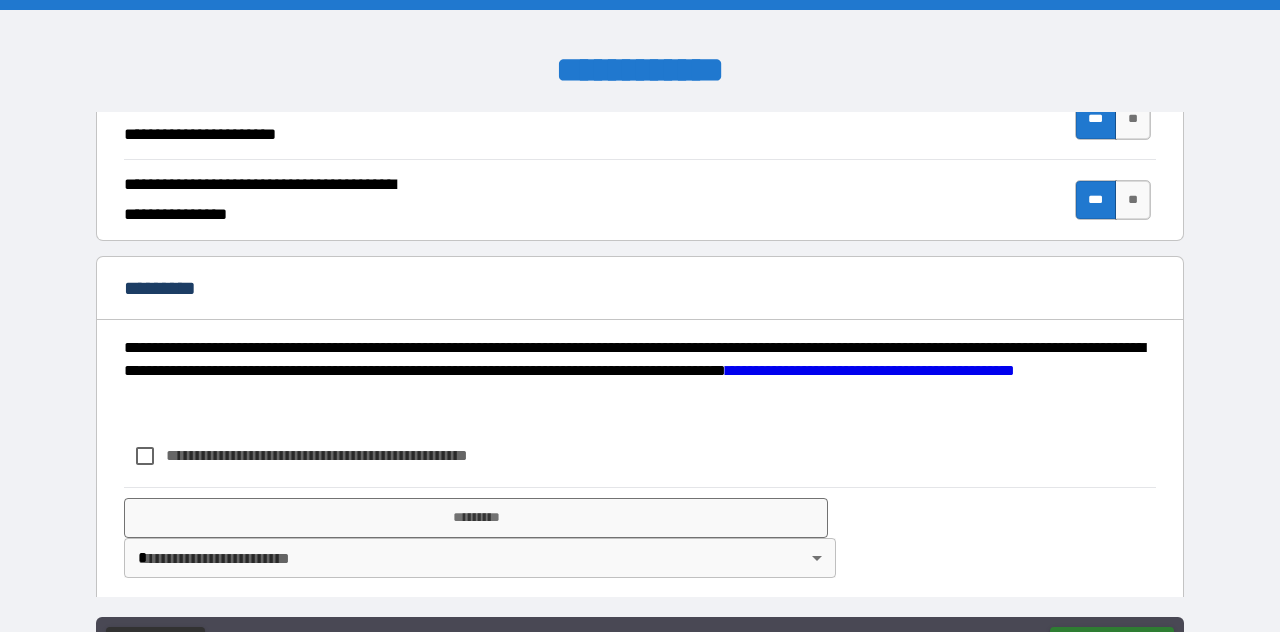 click on "******" at bounding box center (1112, 647) 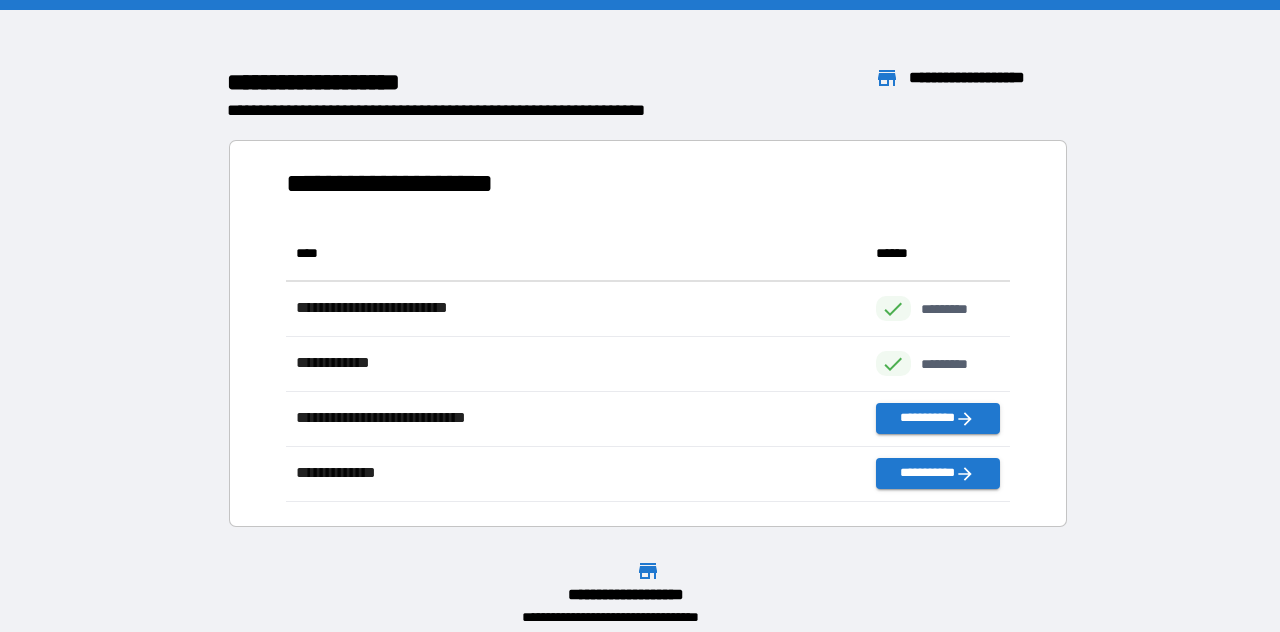 scroll, scrollTop: 1, scrollLeft: 1, axis: both 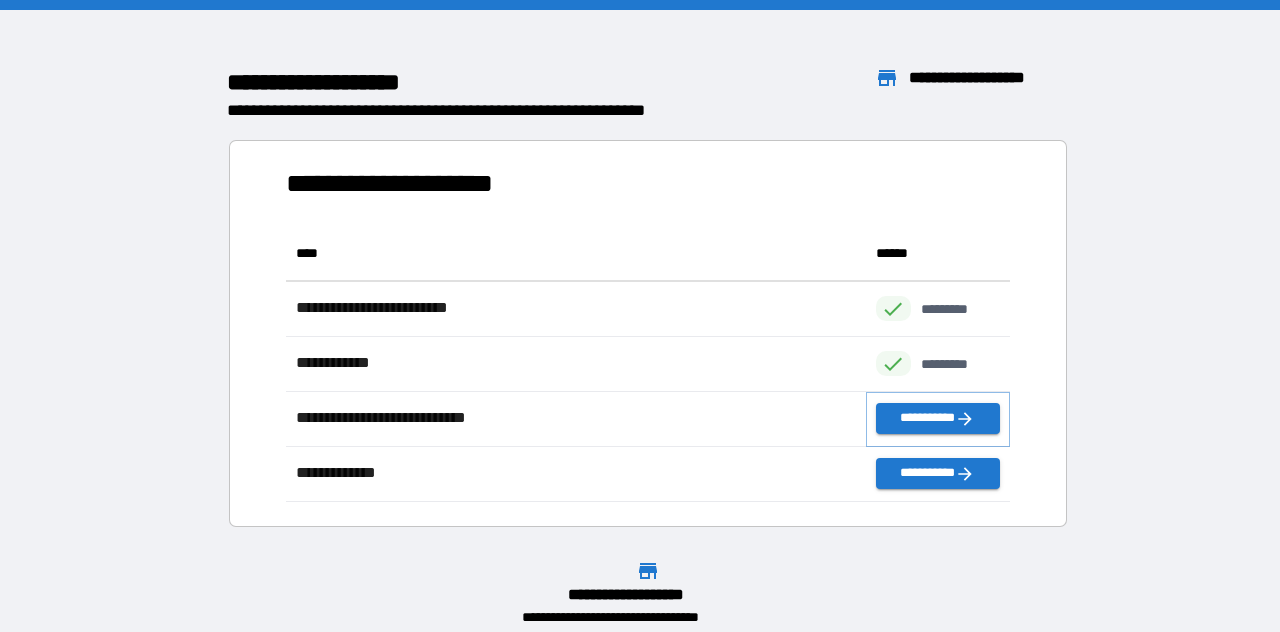 click on "**********" at bounding box center [938, 418] 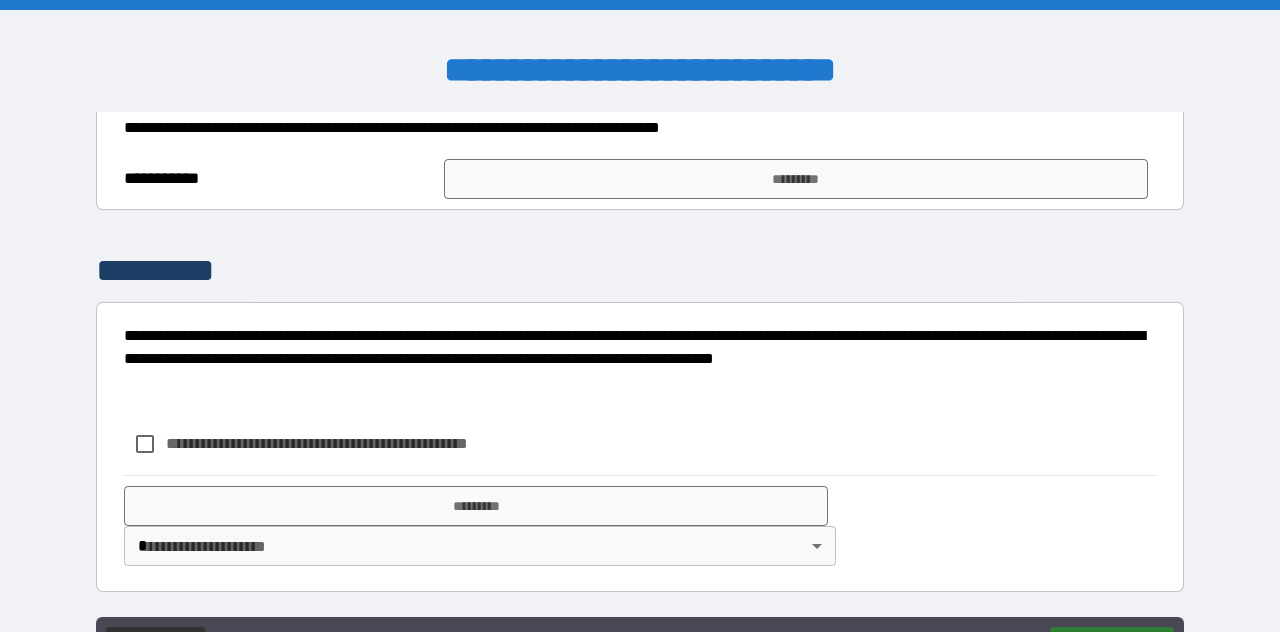 scroll, scrollTop: 398, scrollLeft: 0, axis: vertical 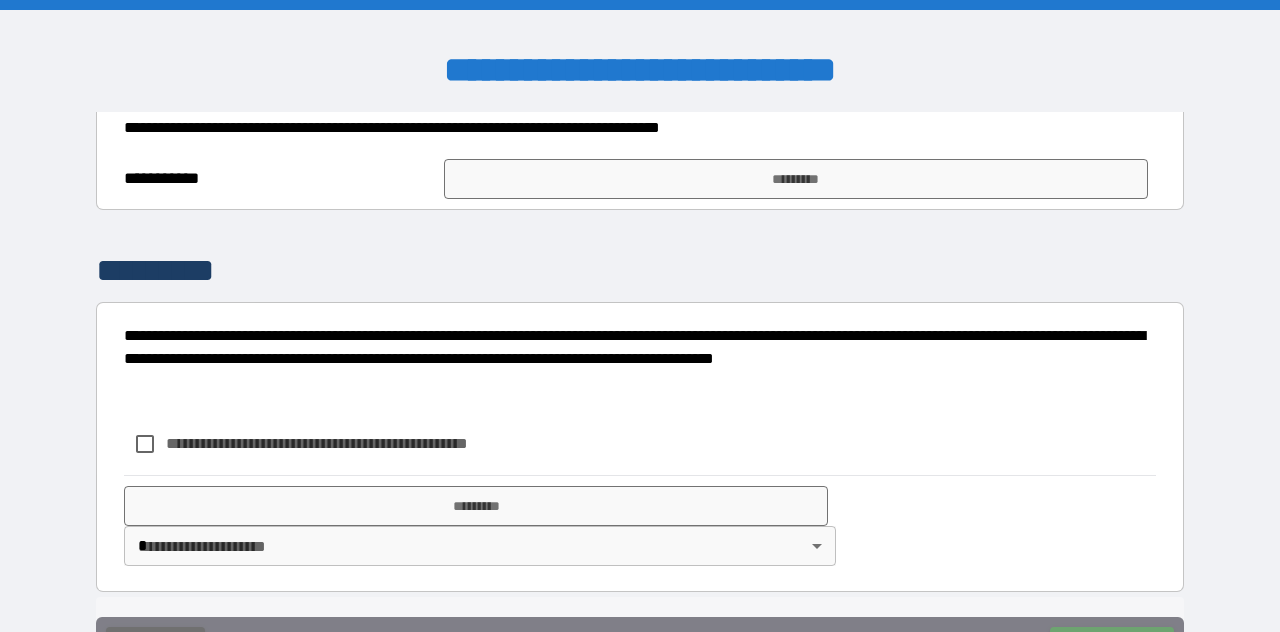 click on "******" at bounding box center [1112, 647] 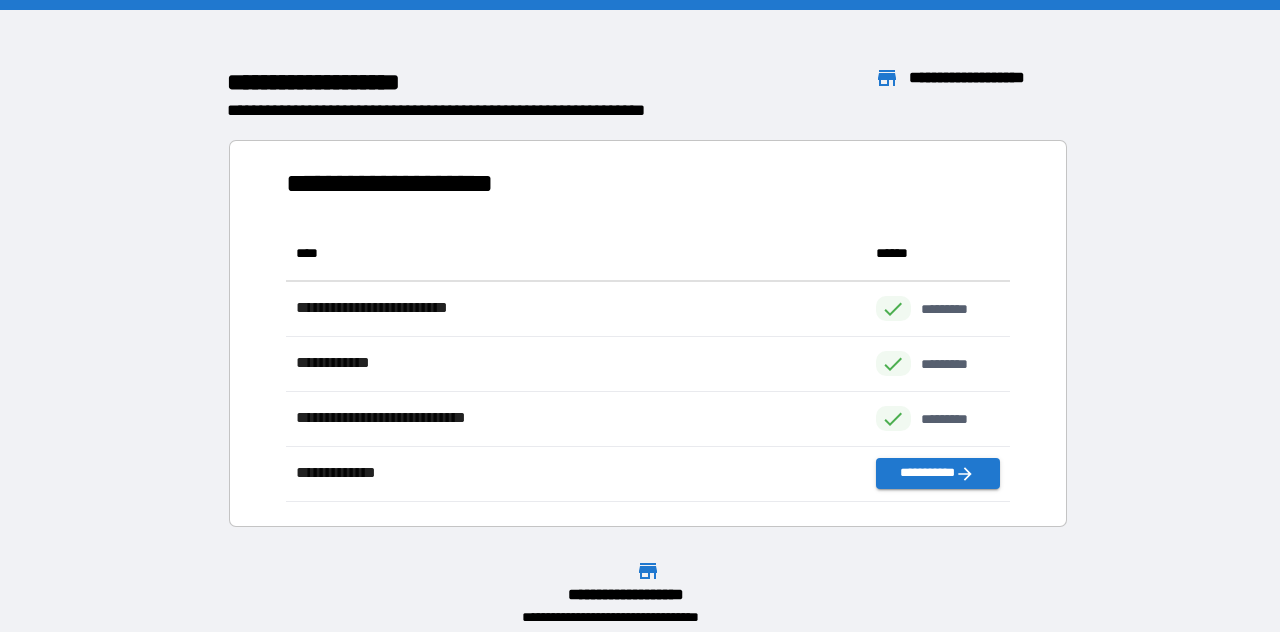 scroll, scrollTop: 1, scrollLeft: 1, axis: both 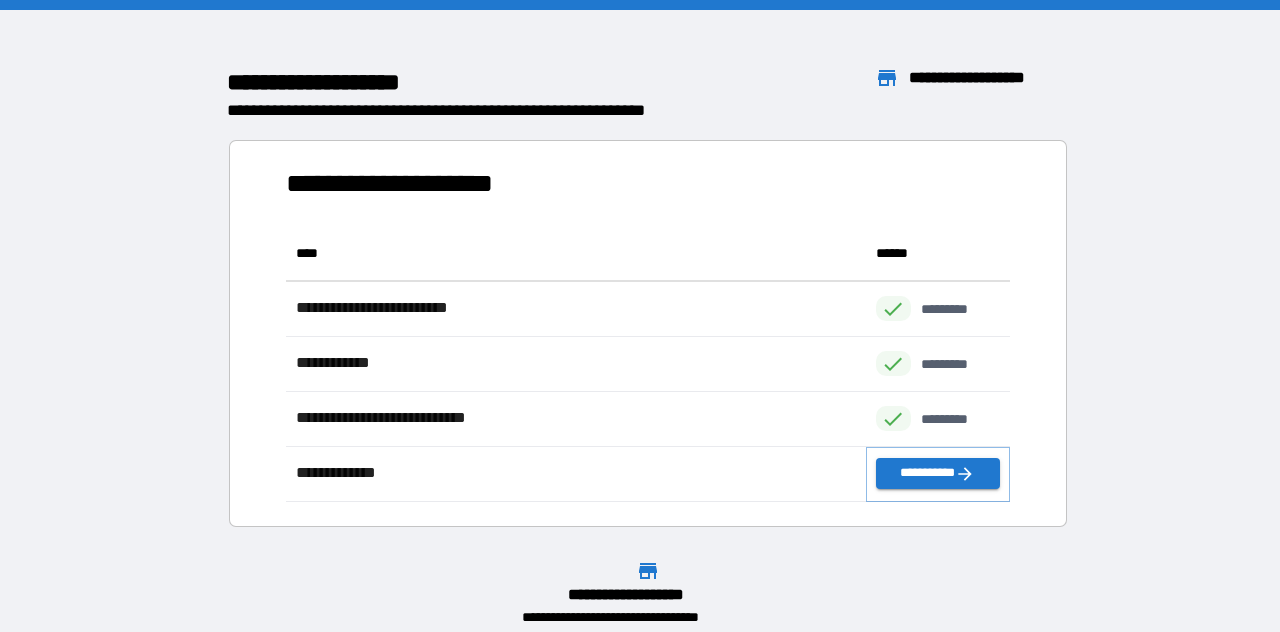 click 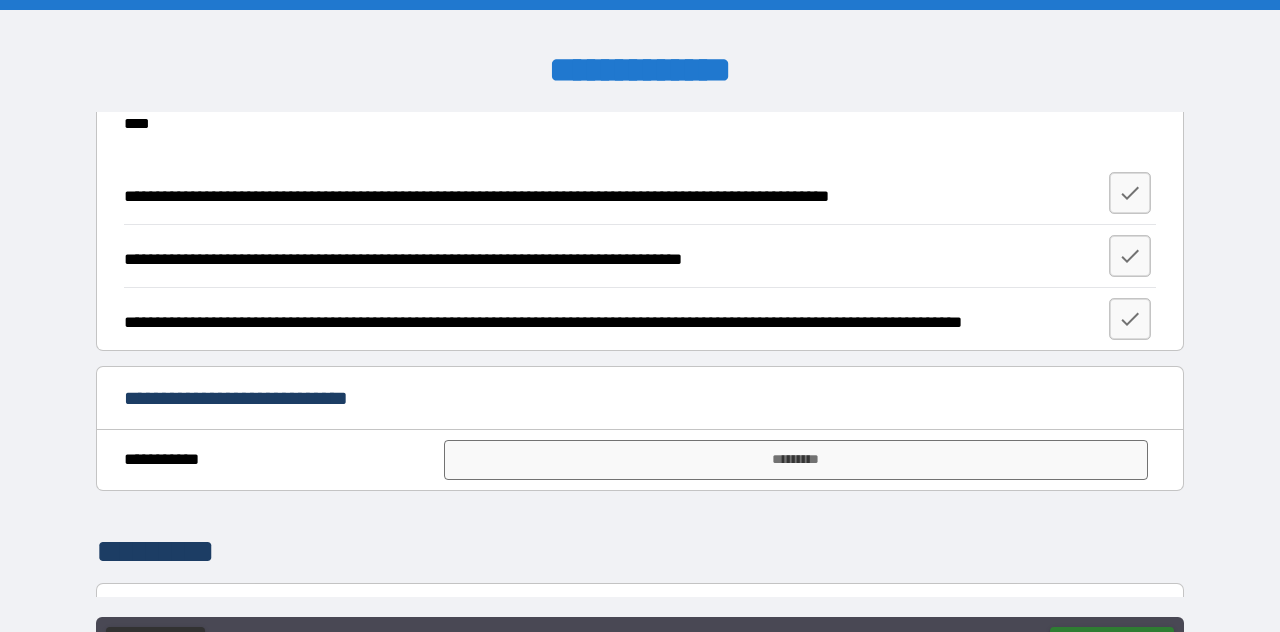 scroll, scrollTop: 2254, scrollLeft: 0, axis: vertical 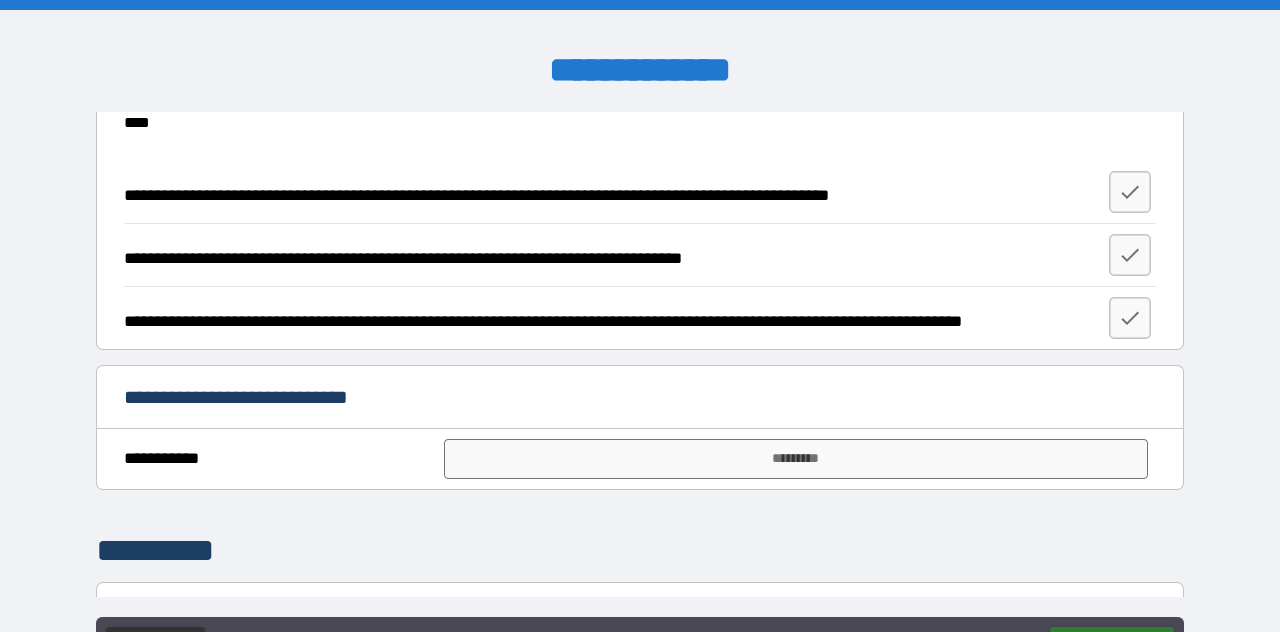 click 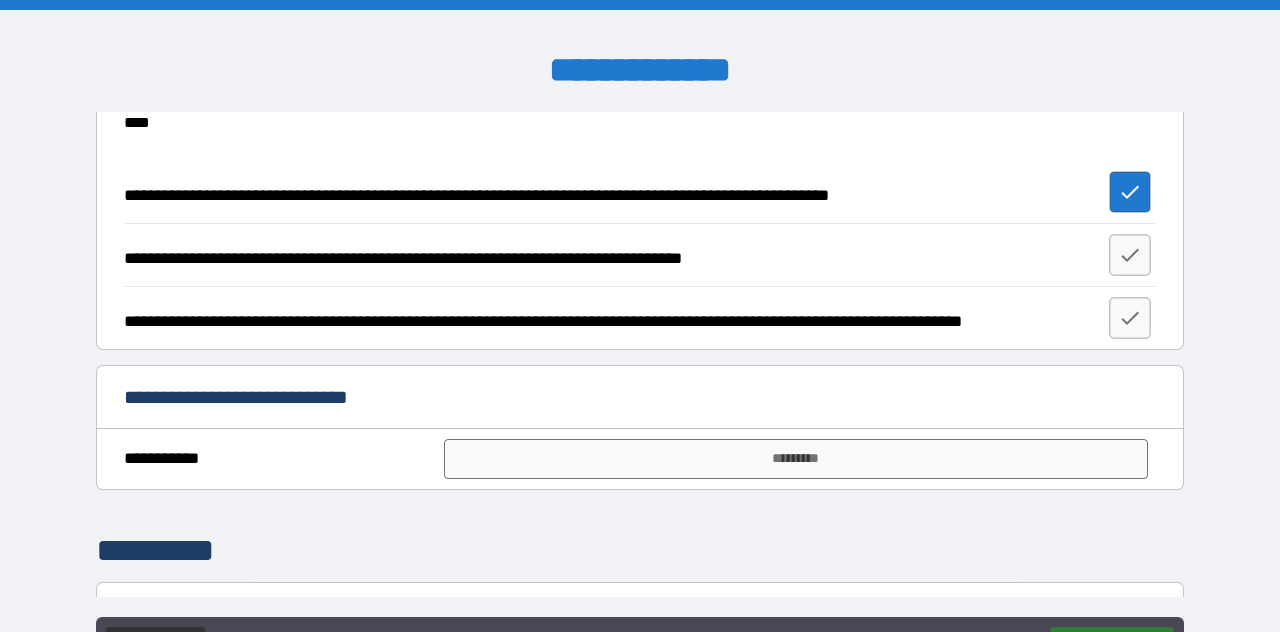 click 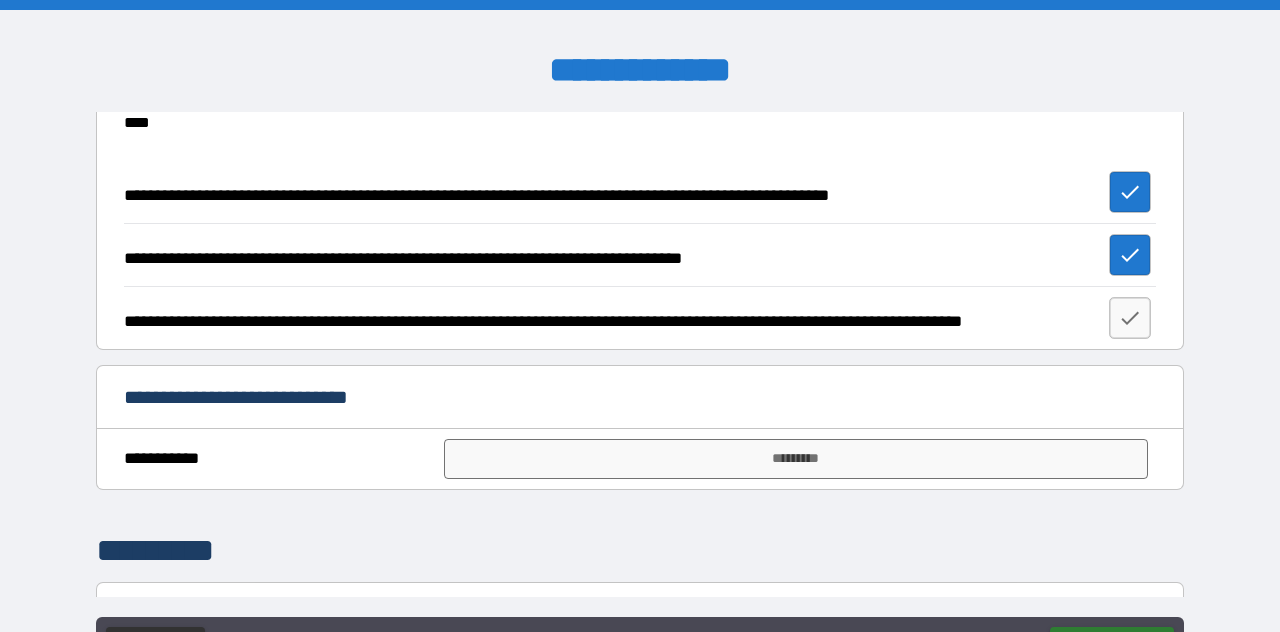 click 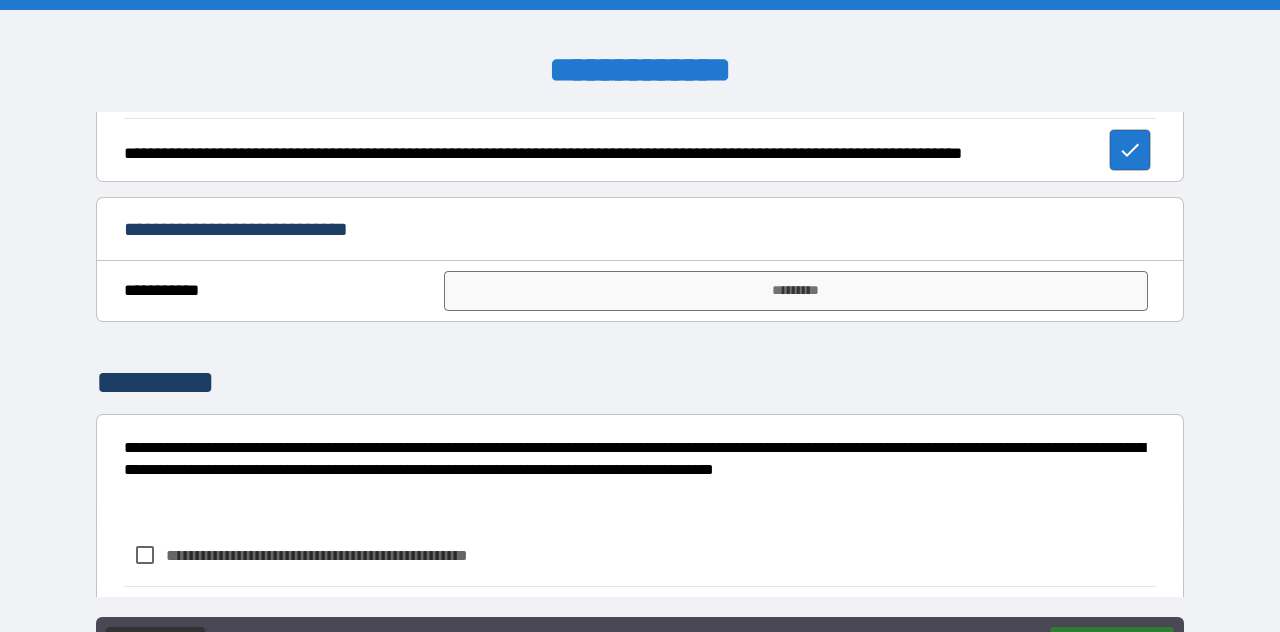 scroll, scrollTop: 2527, scrollLeft: 0, axis: vertical 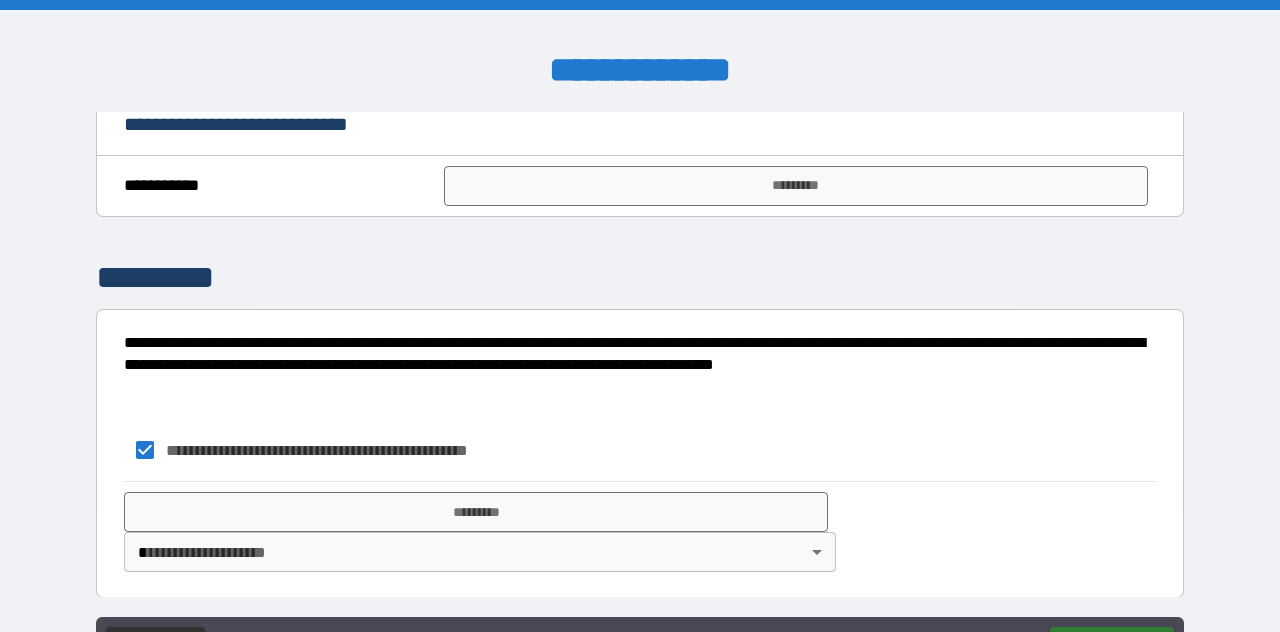 click on "*********" at bounding box center (796, 186) 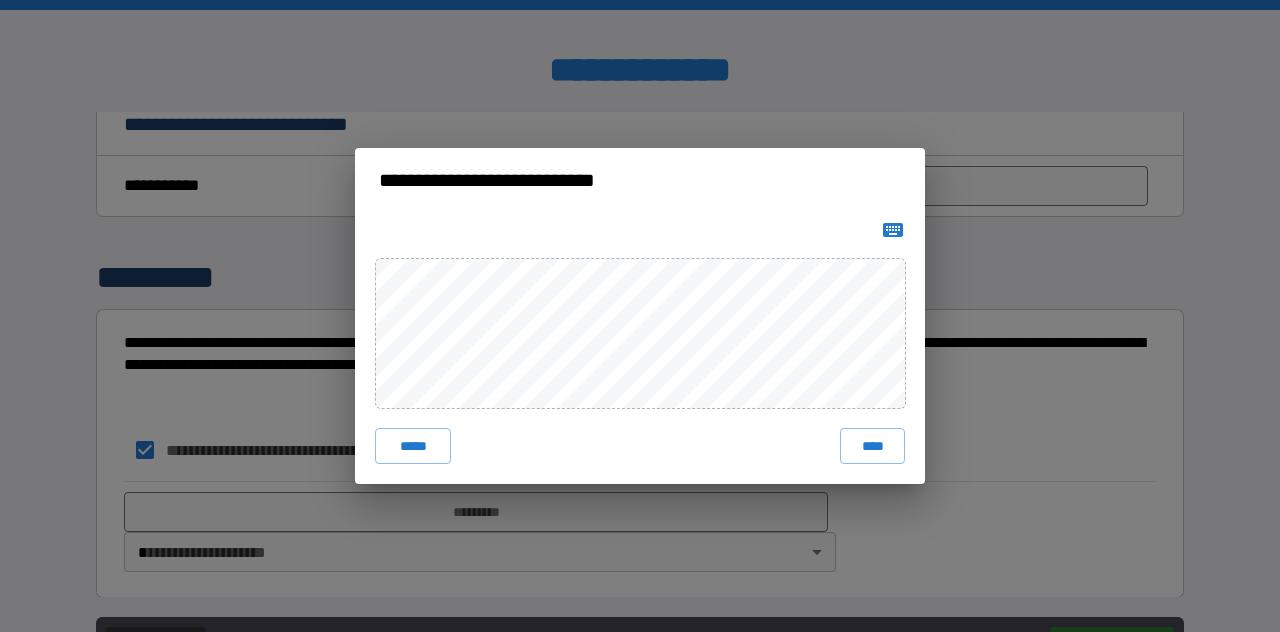 click on "****" at bounding box center (872, 446) 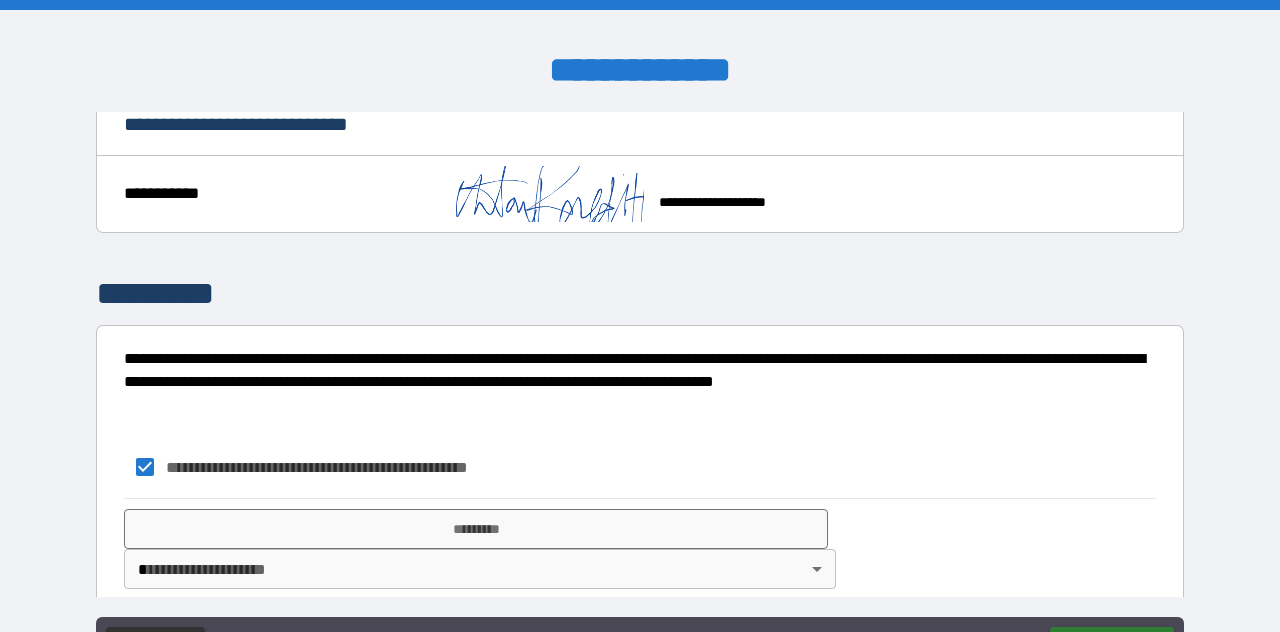 click on "**********" at bounding box center [640, 364] 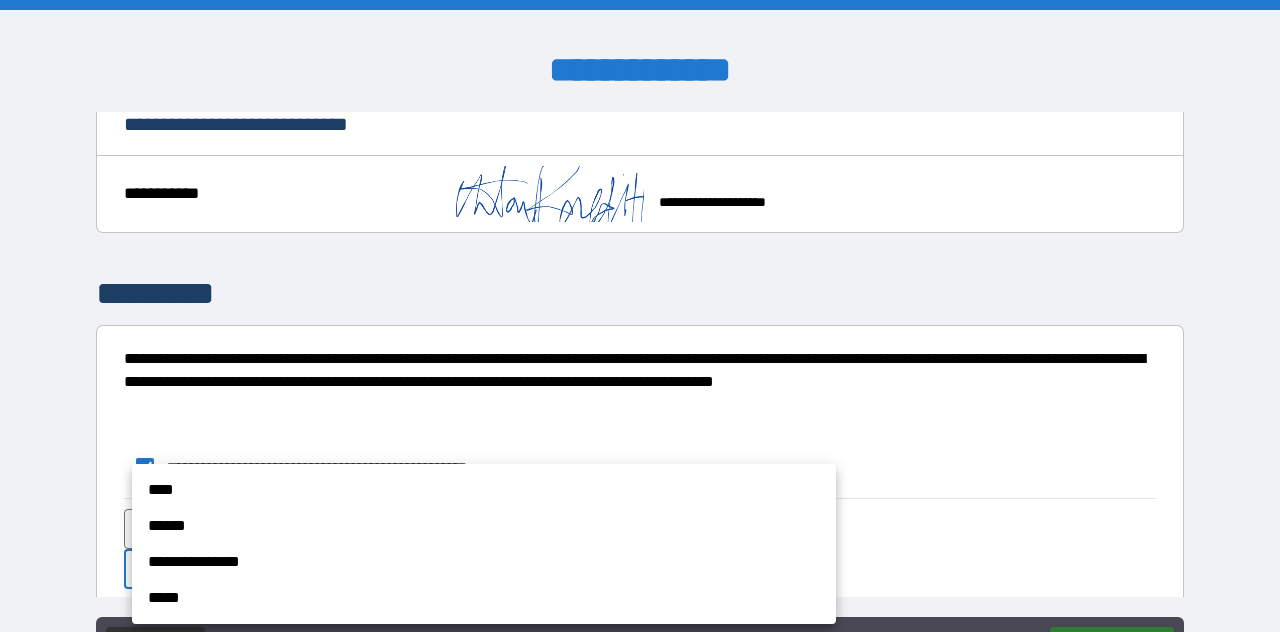click on "****" at bounding box center (484, 490) 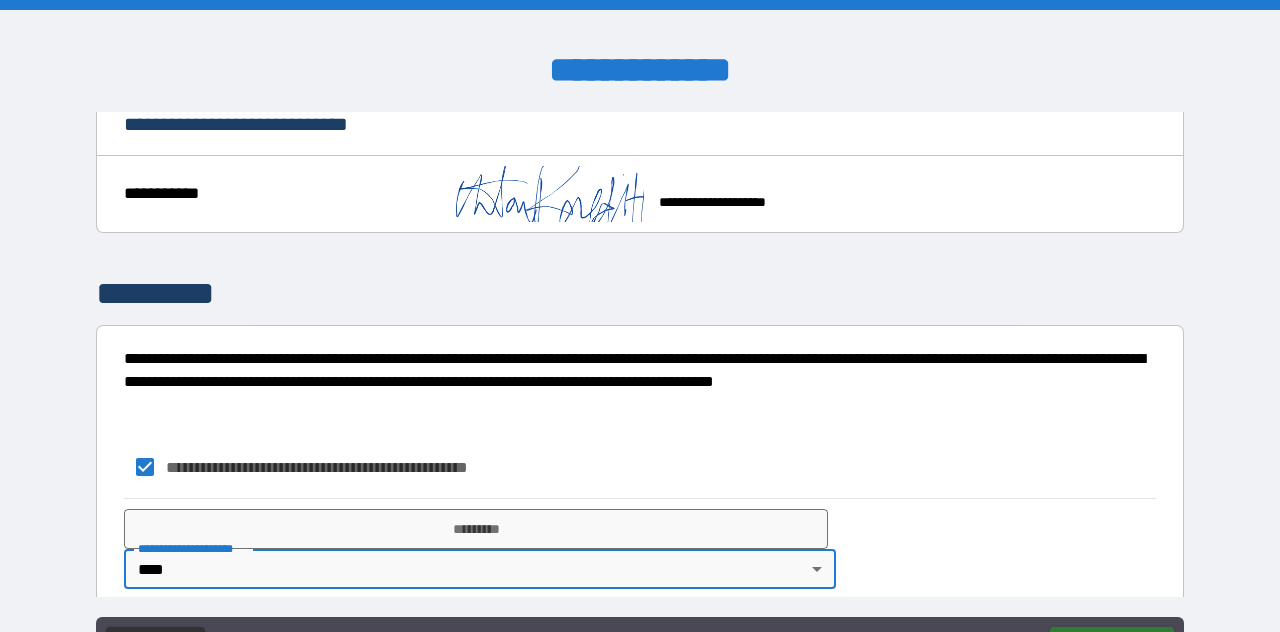 click on "******" at bounding box center [1112, 647] 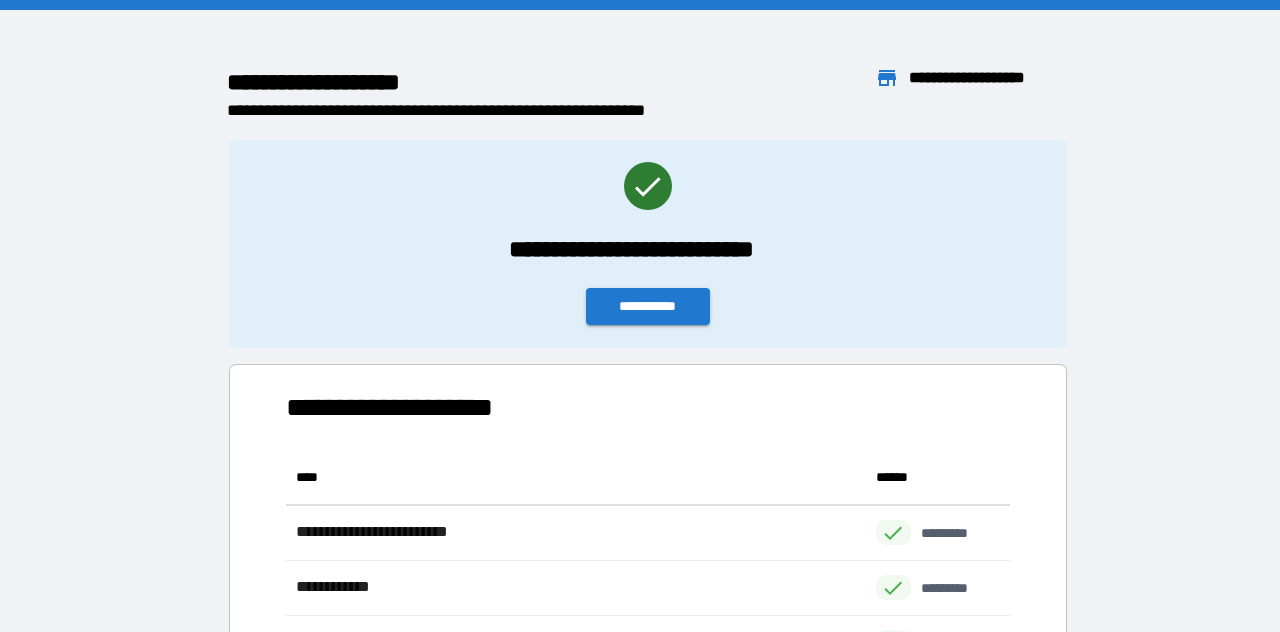 scroll, scrollTop: 1, scrollLeft: 1, axis: both 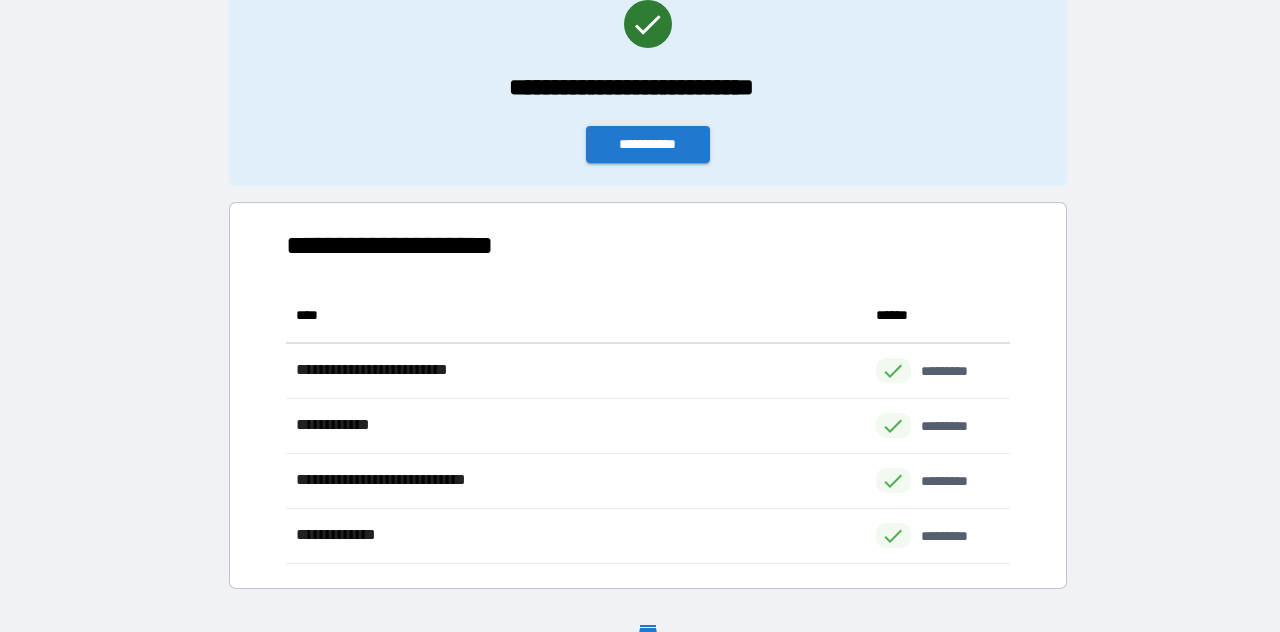 click on "**********" at bounding box center [648, 144] 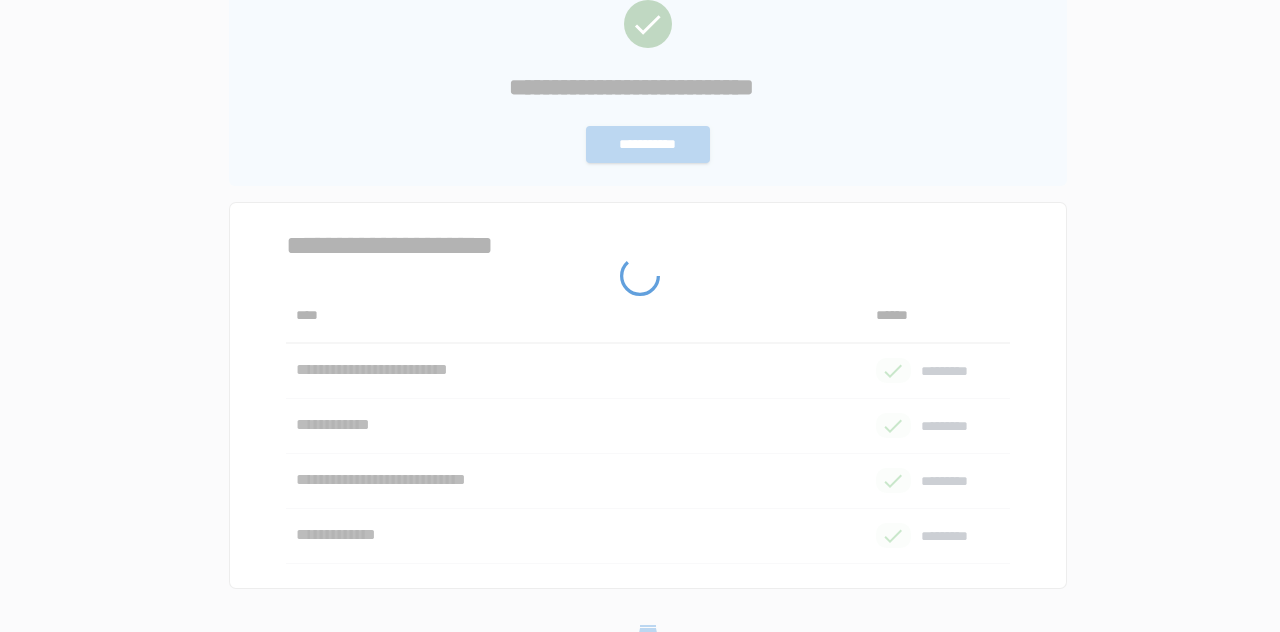scroll, scrollTop: 0, scrollLeft: 0, axis: both 